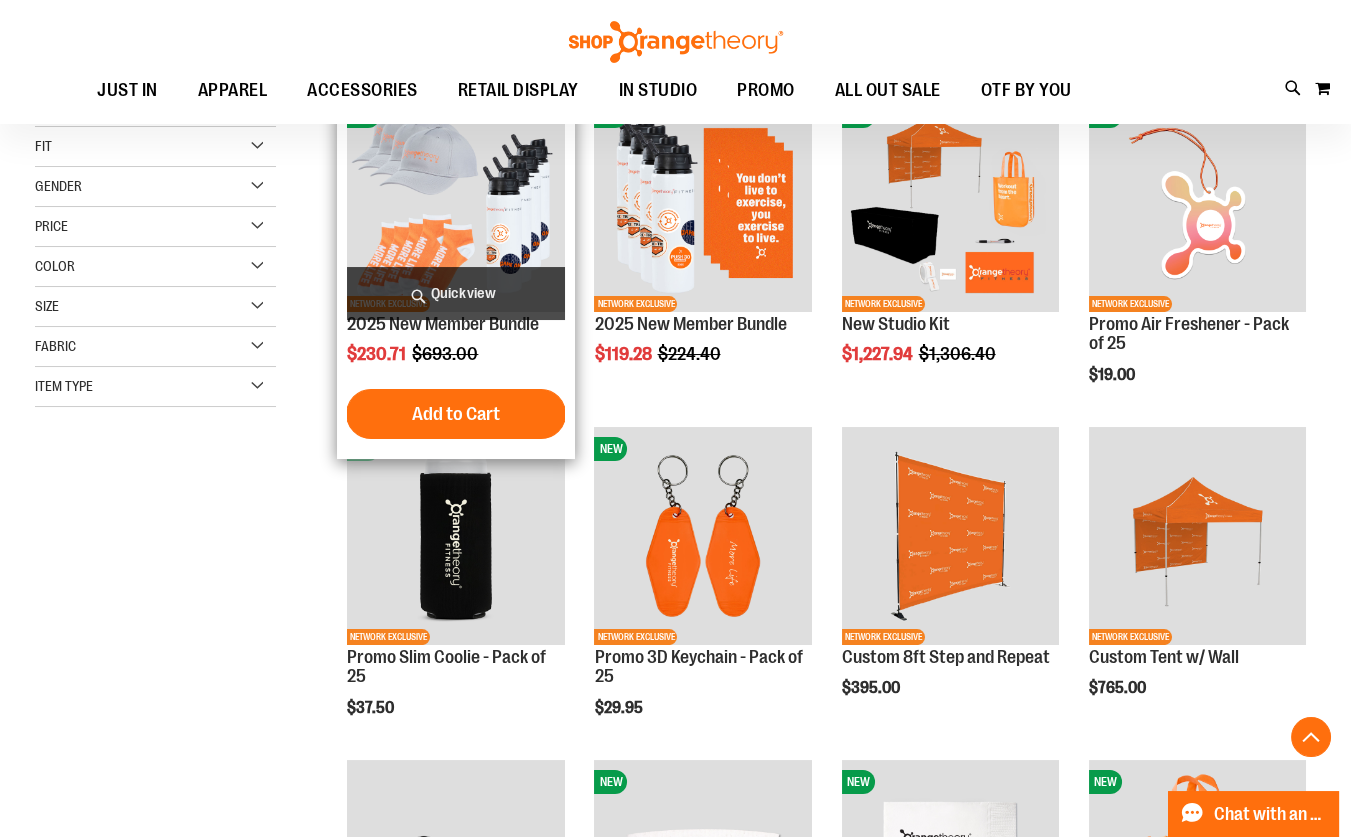 scroll, scrollTop: 0, scrollLeft: 0, axis: both 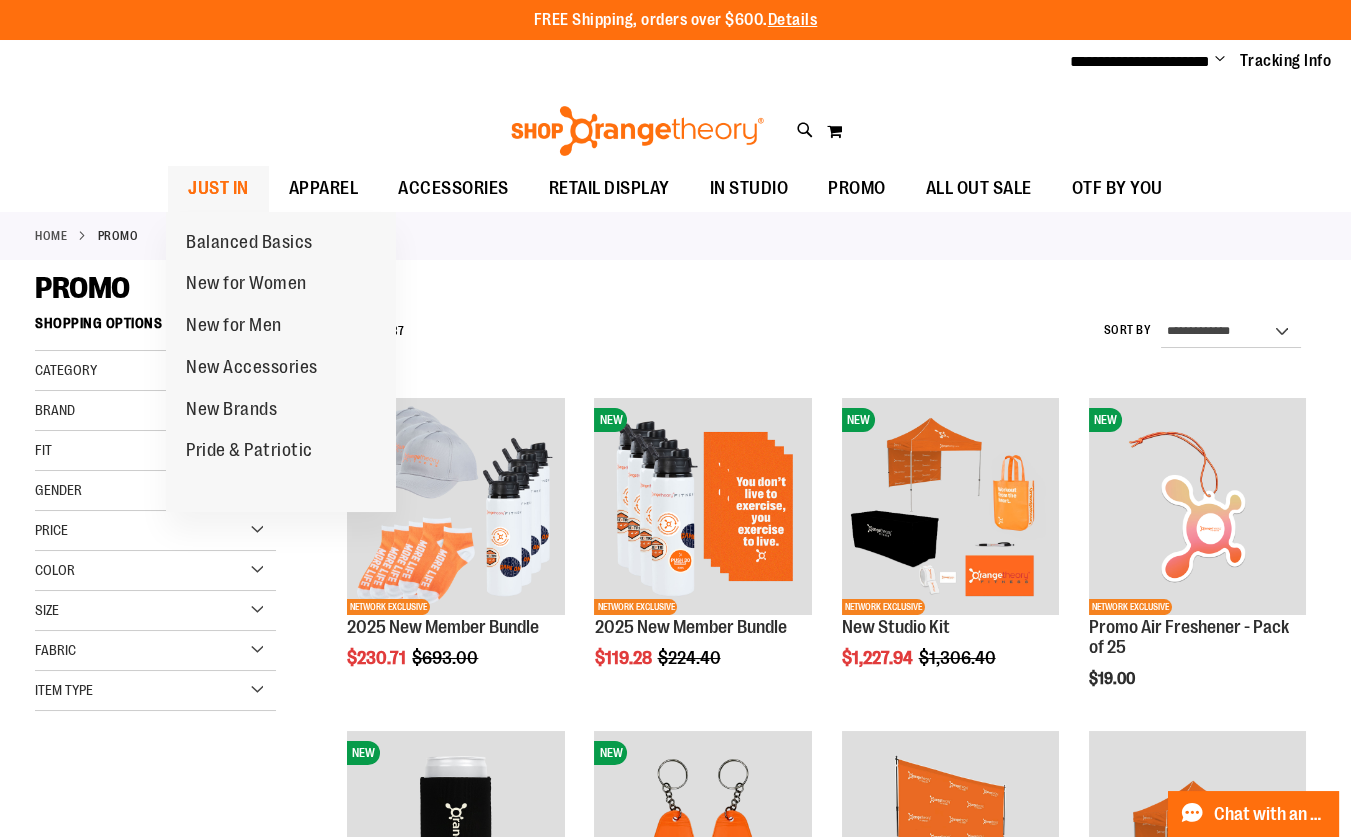 type on "**********" 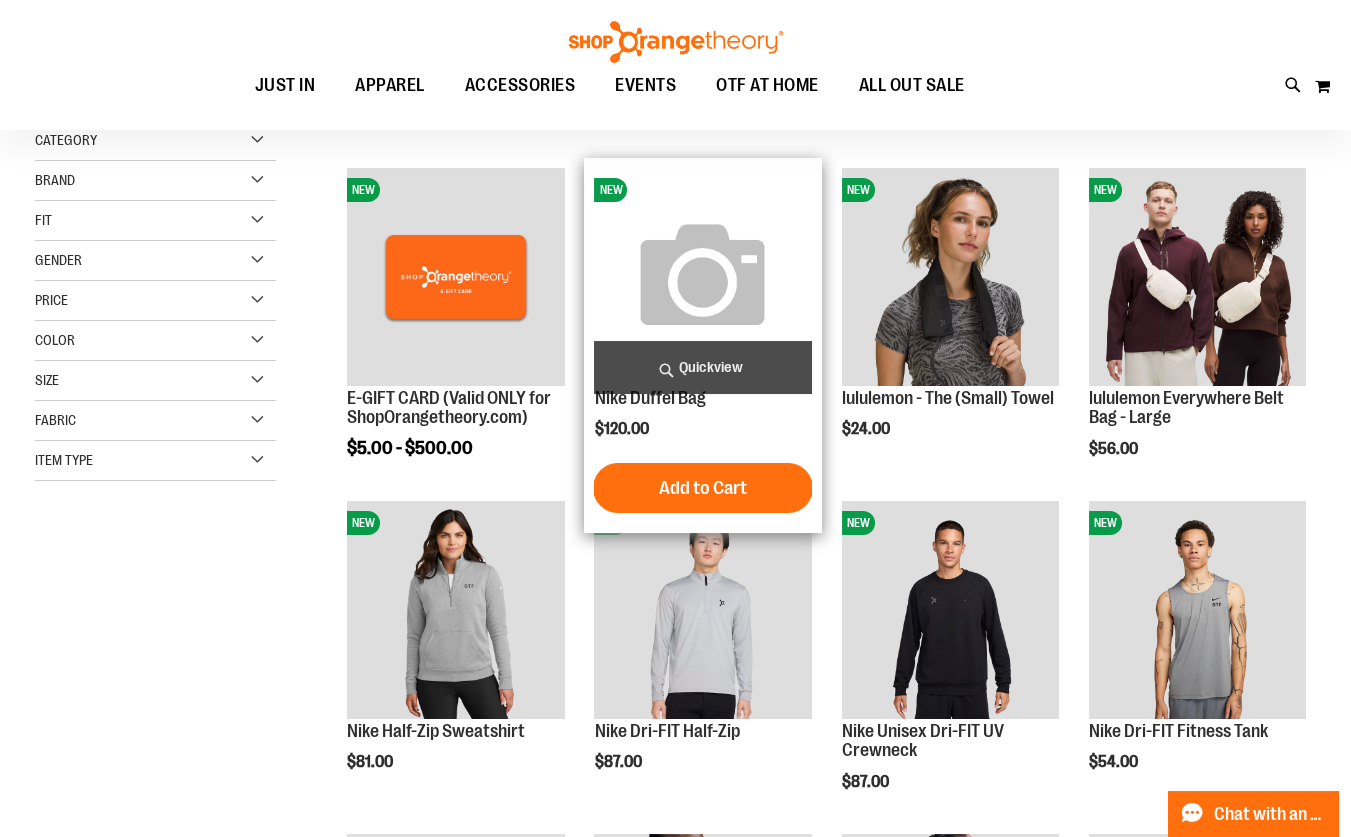 scroll, scrollTop: 271, scrollLeft: 0, axis: vertical 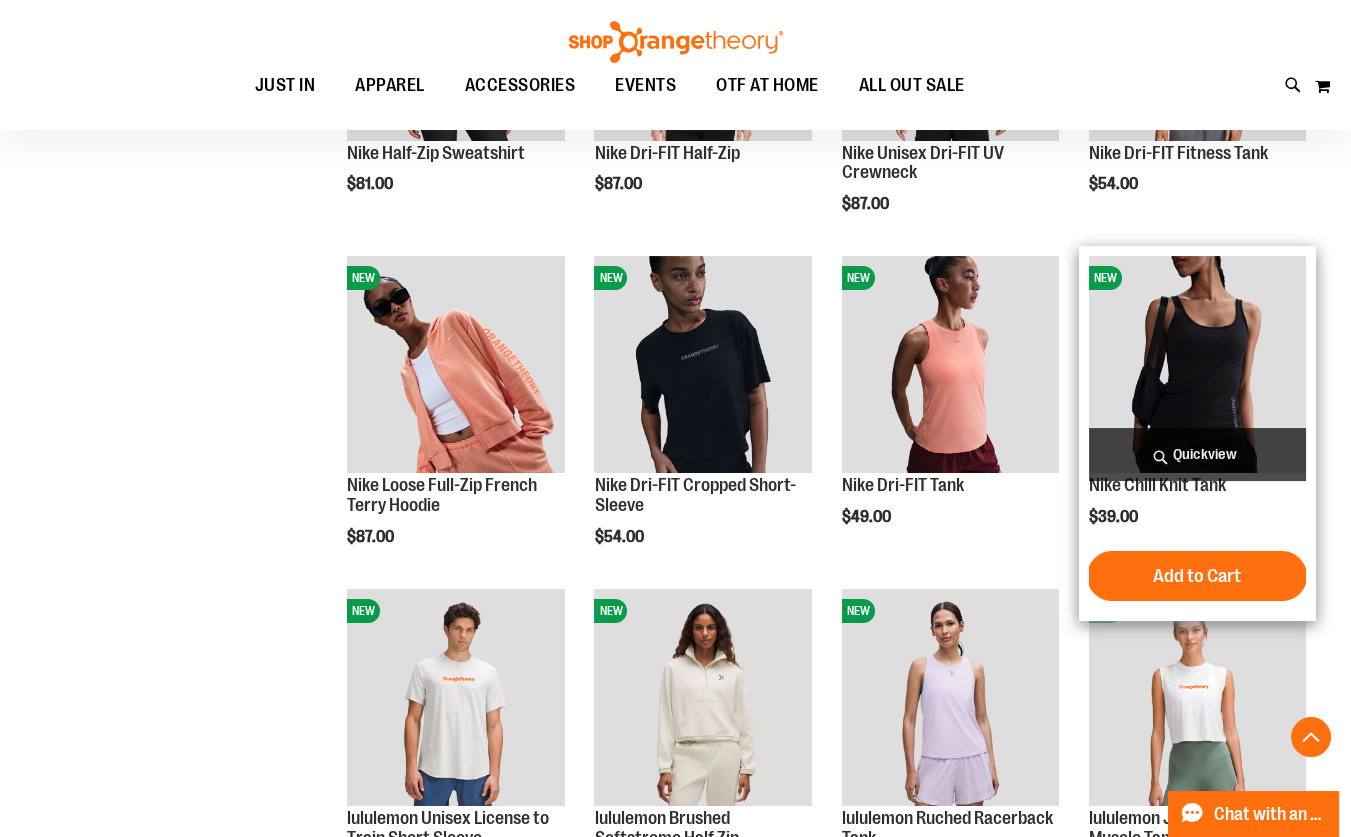 type on "**********" 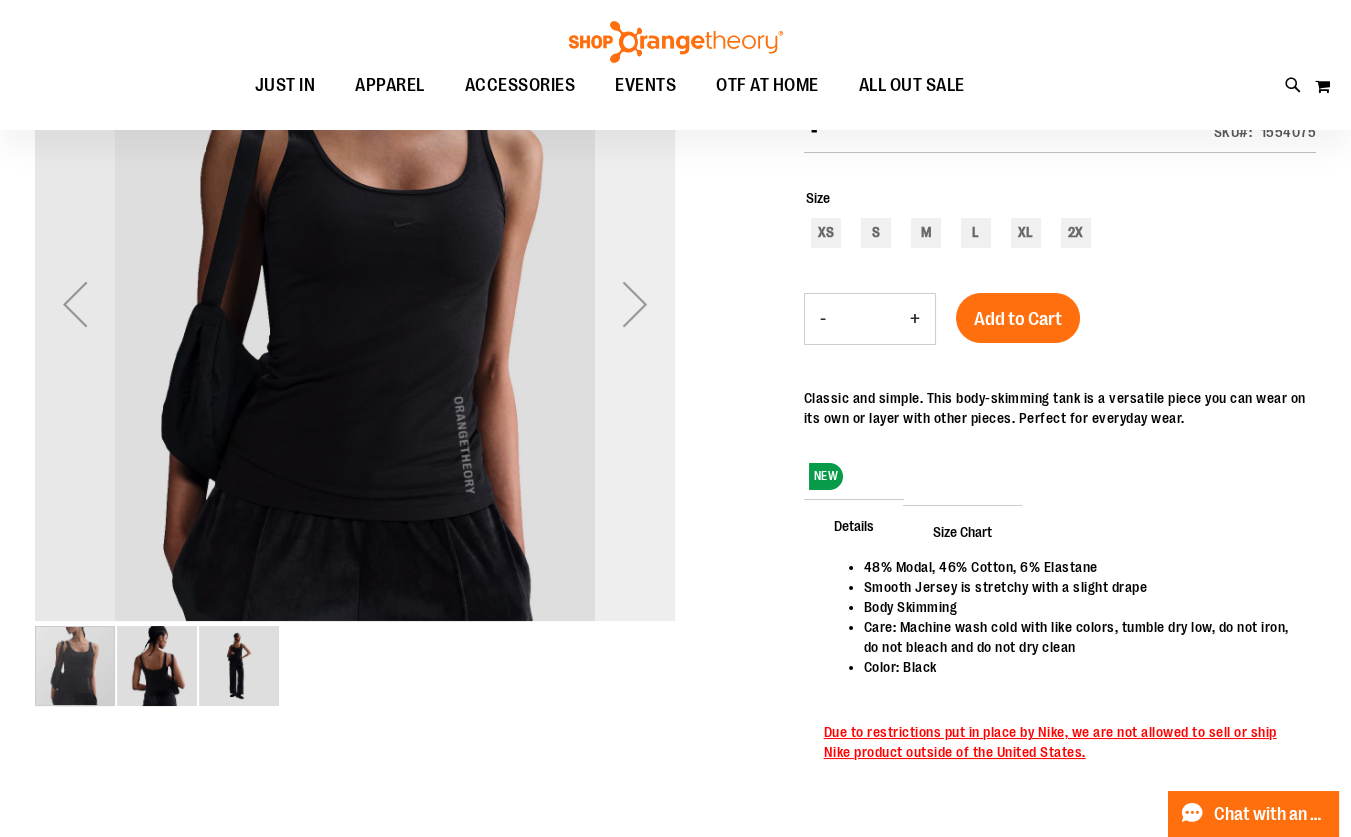 scroll, scrollTop: 0, scrollLeft: 0, axis: both 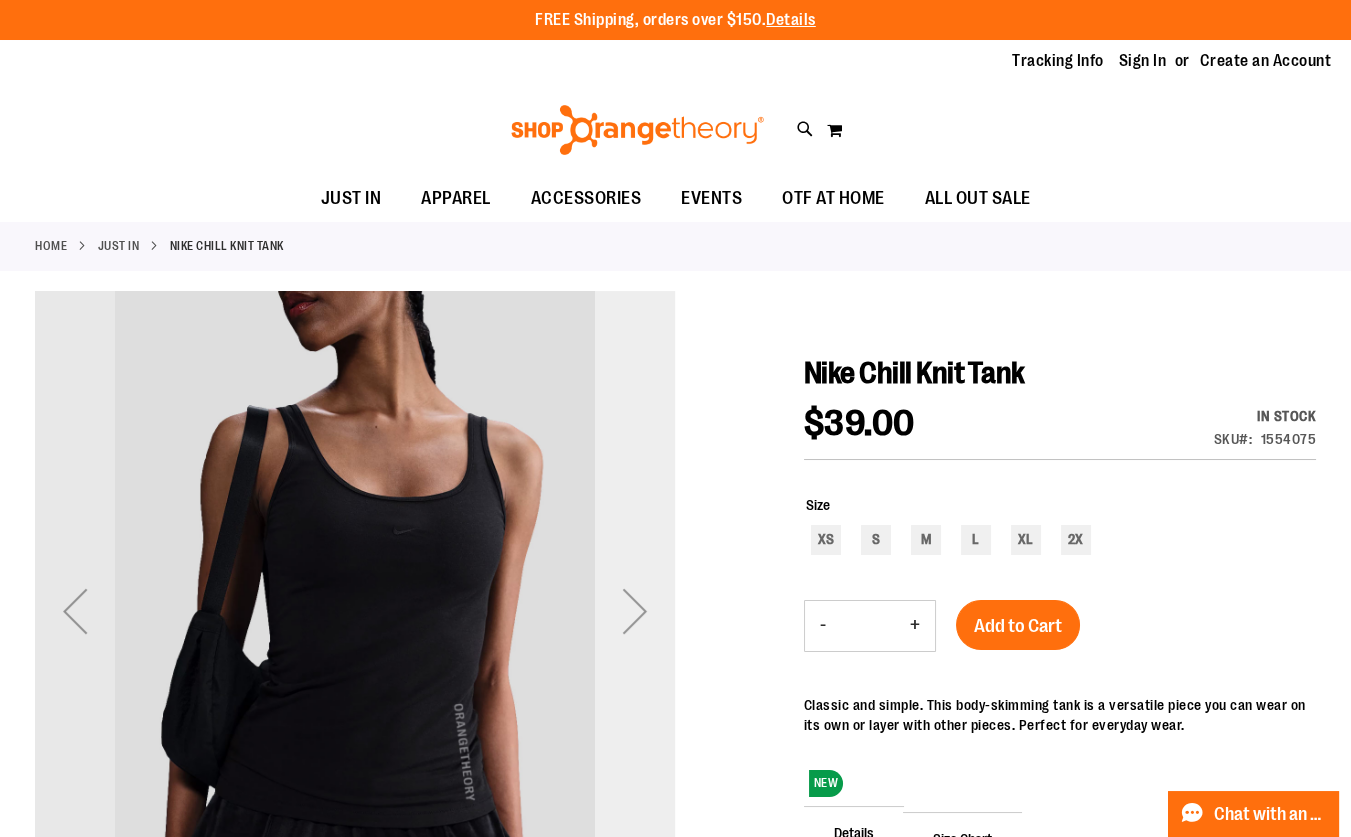 type on "**********" 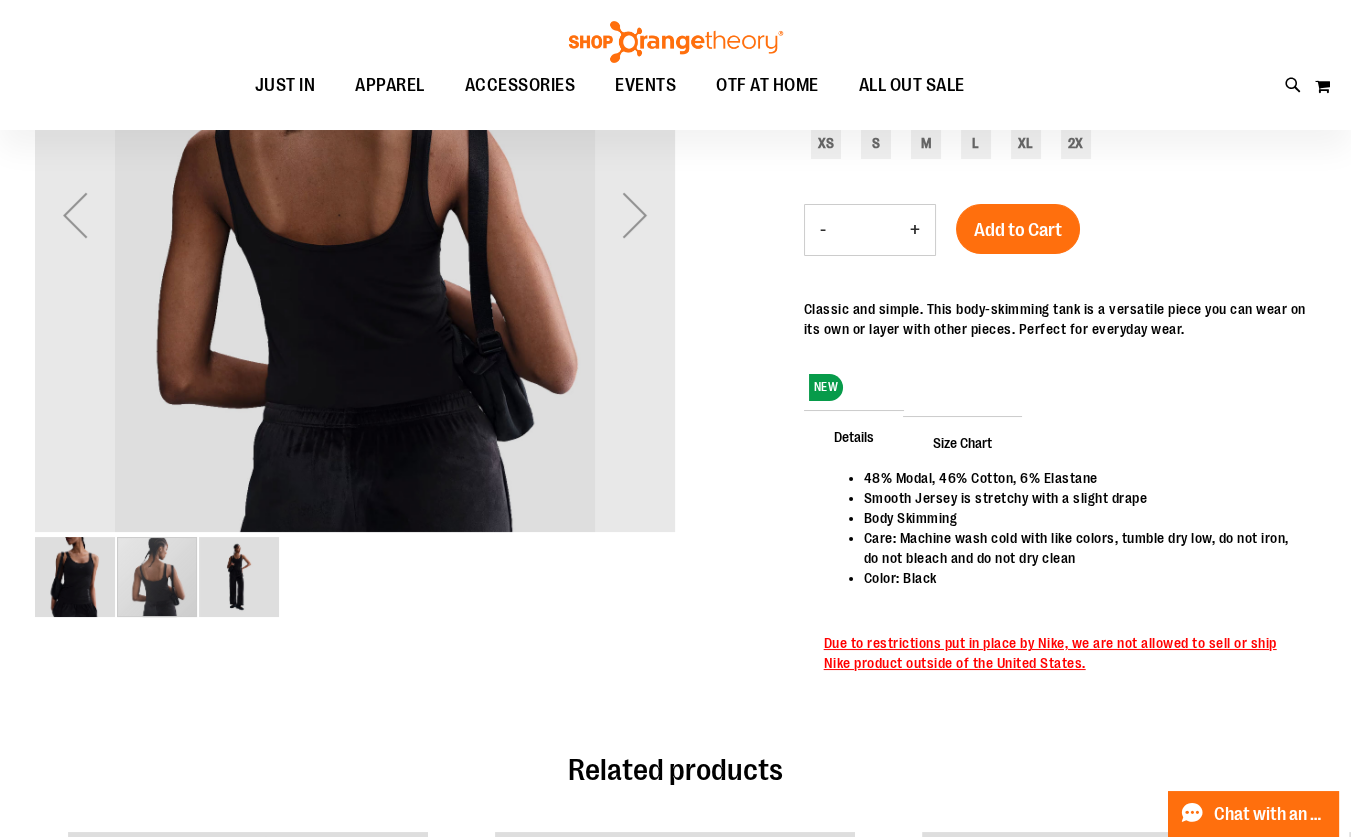 scroll, scrollTop: 180, scrollLeft: 0, axis: vertical 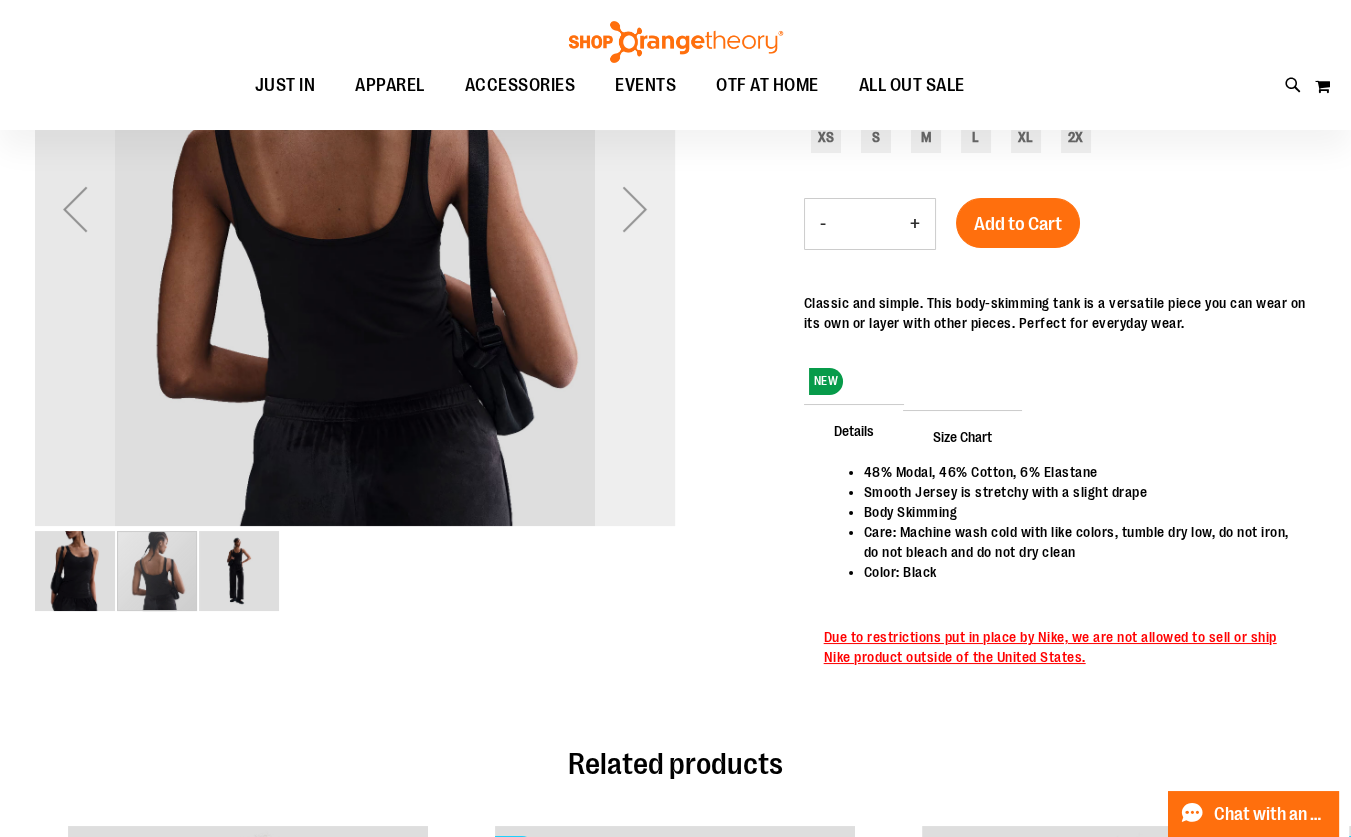 click at bounding box center (635, 209) 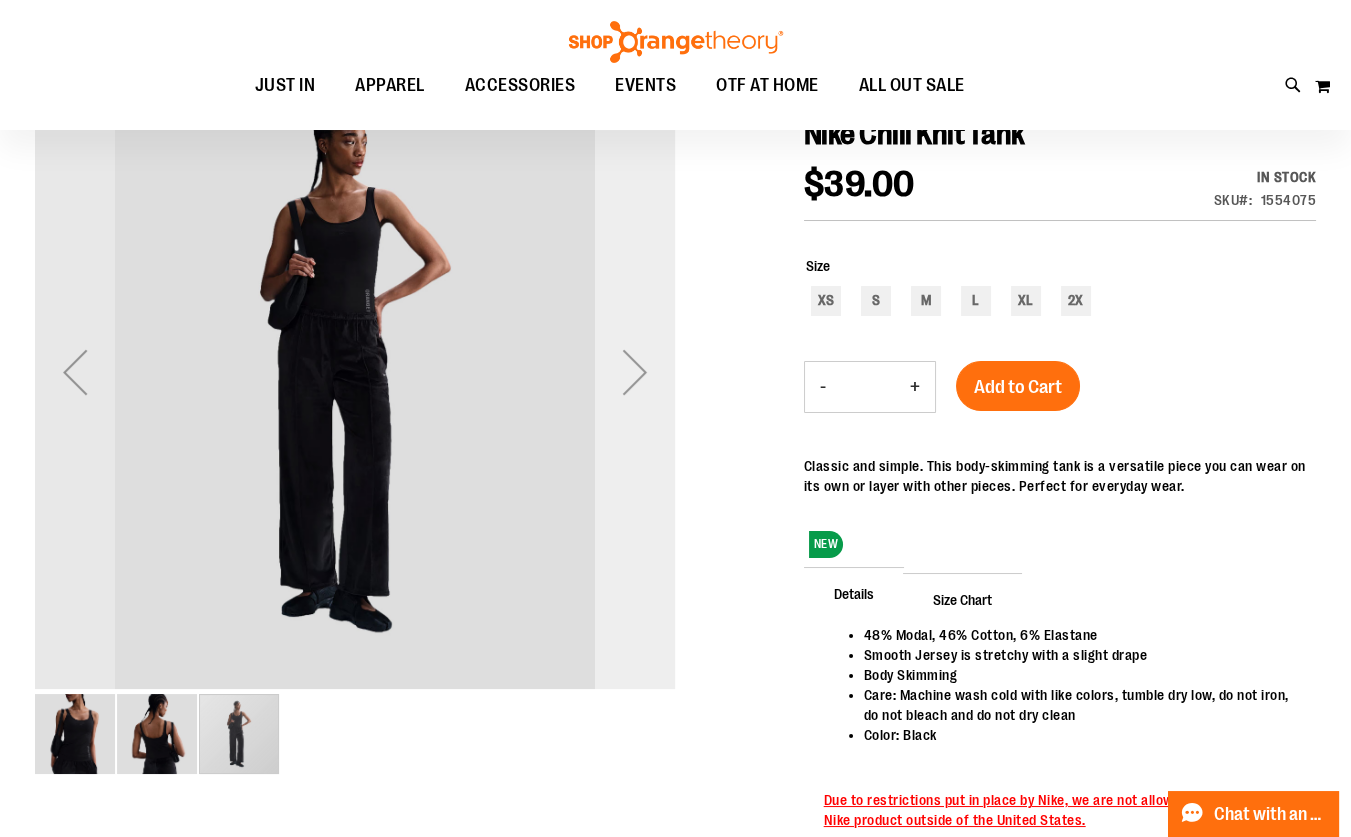 scroll, scrollTop: 0, scrollLeft: 0, axis: both 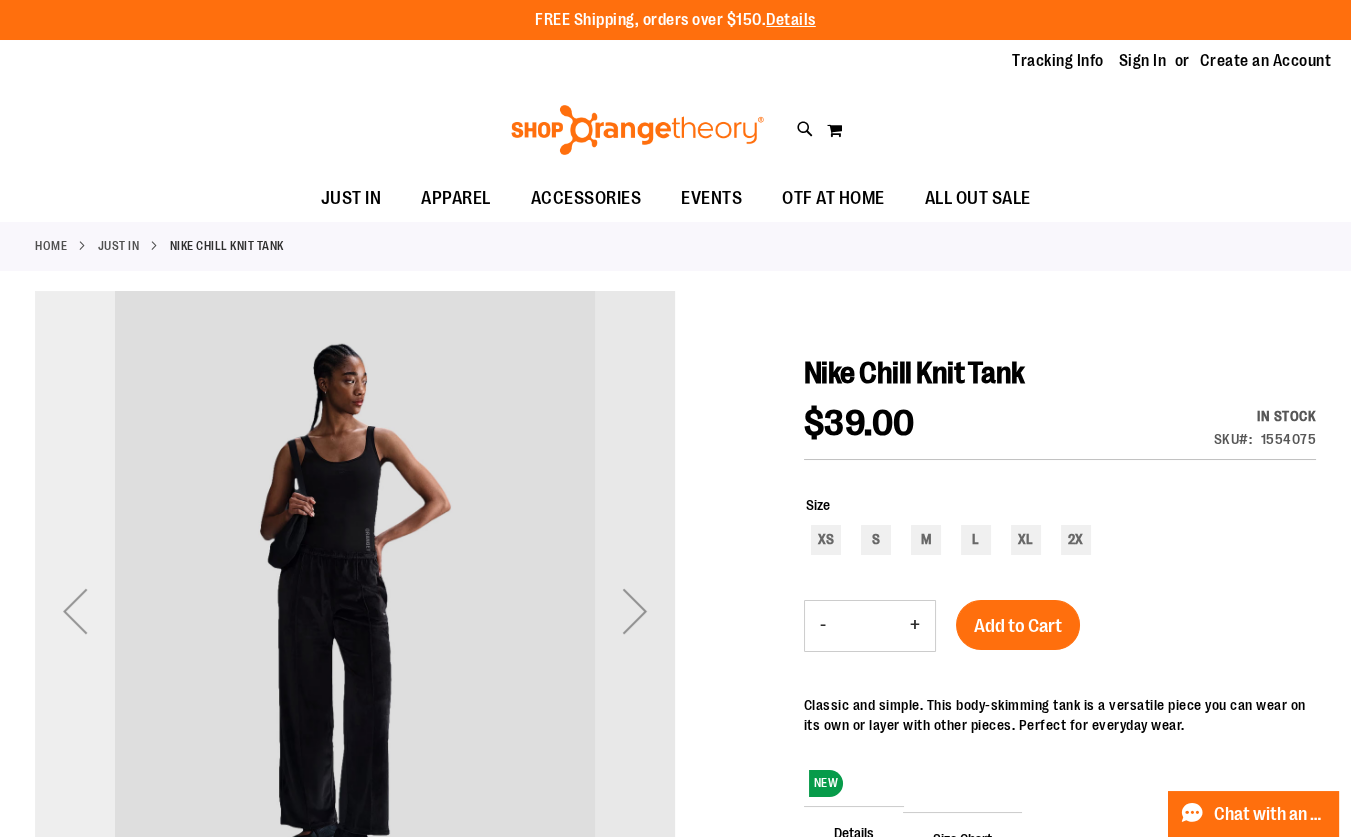 click at bounding box center [75, 611] 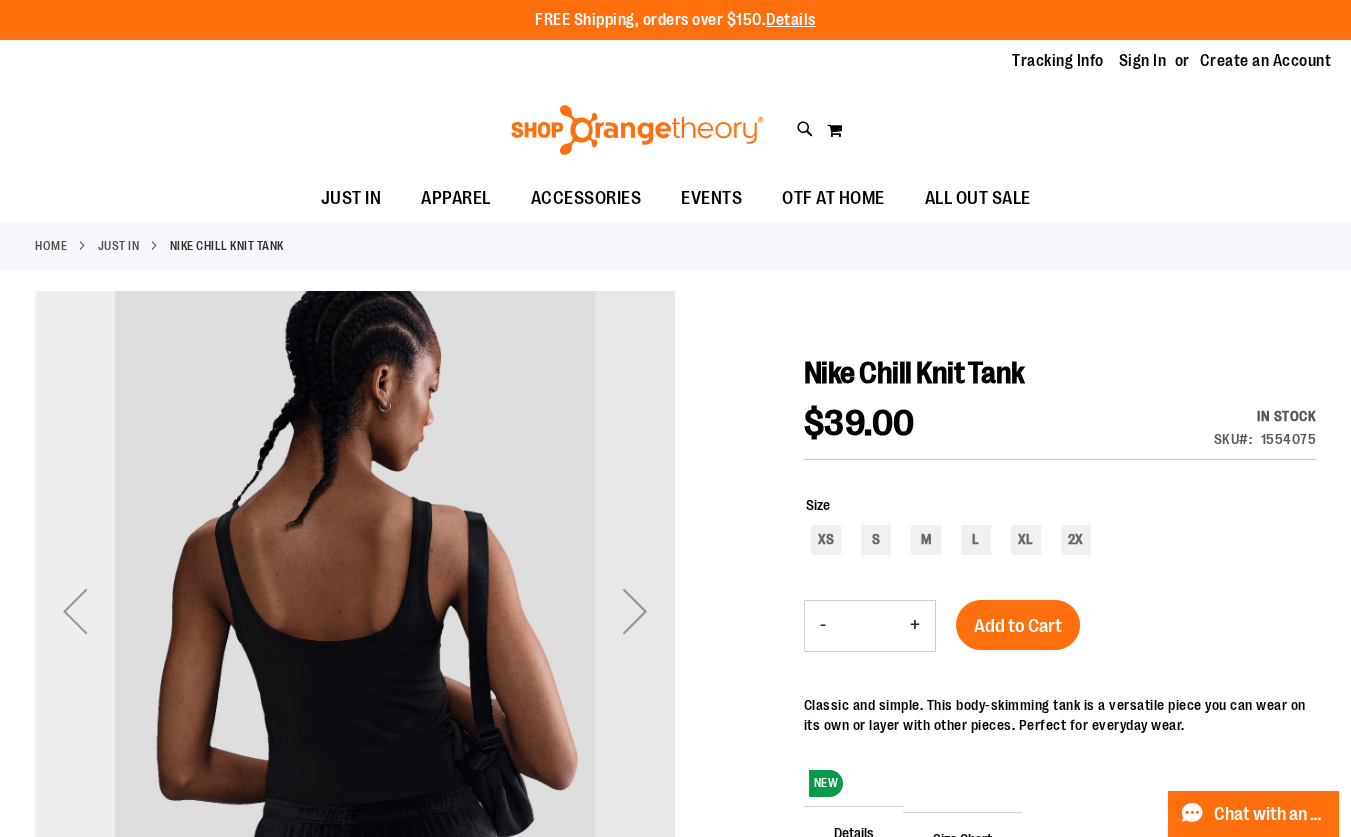 click at bounding box center (75, 611) 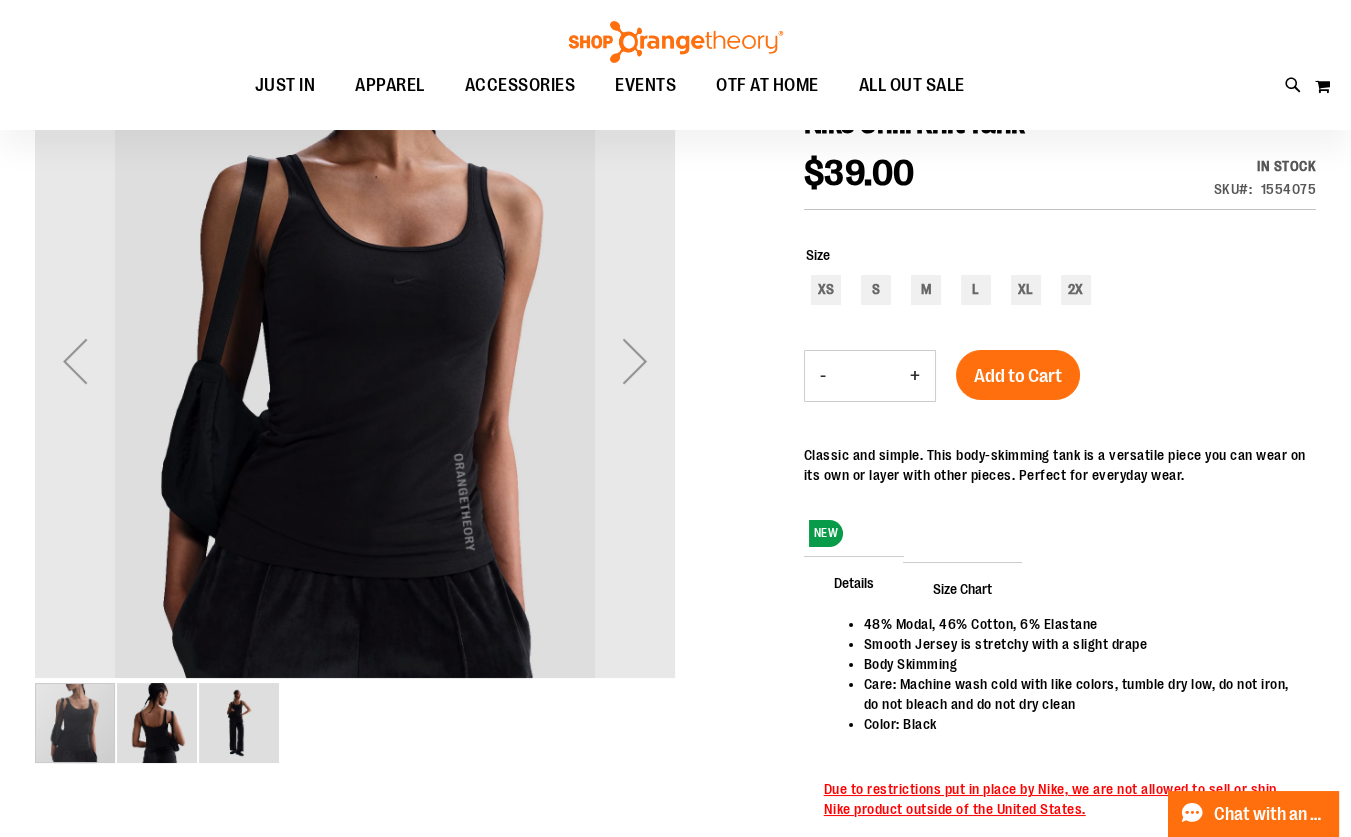 scroll, scrollTop: 0, scrollLeft: 0, axis: both 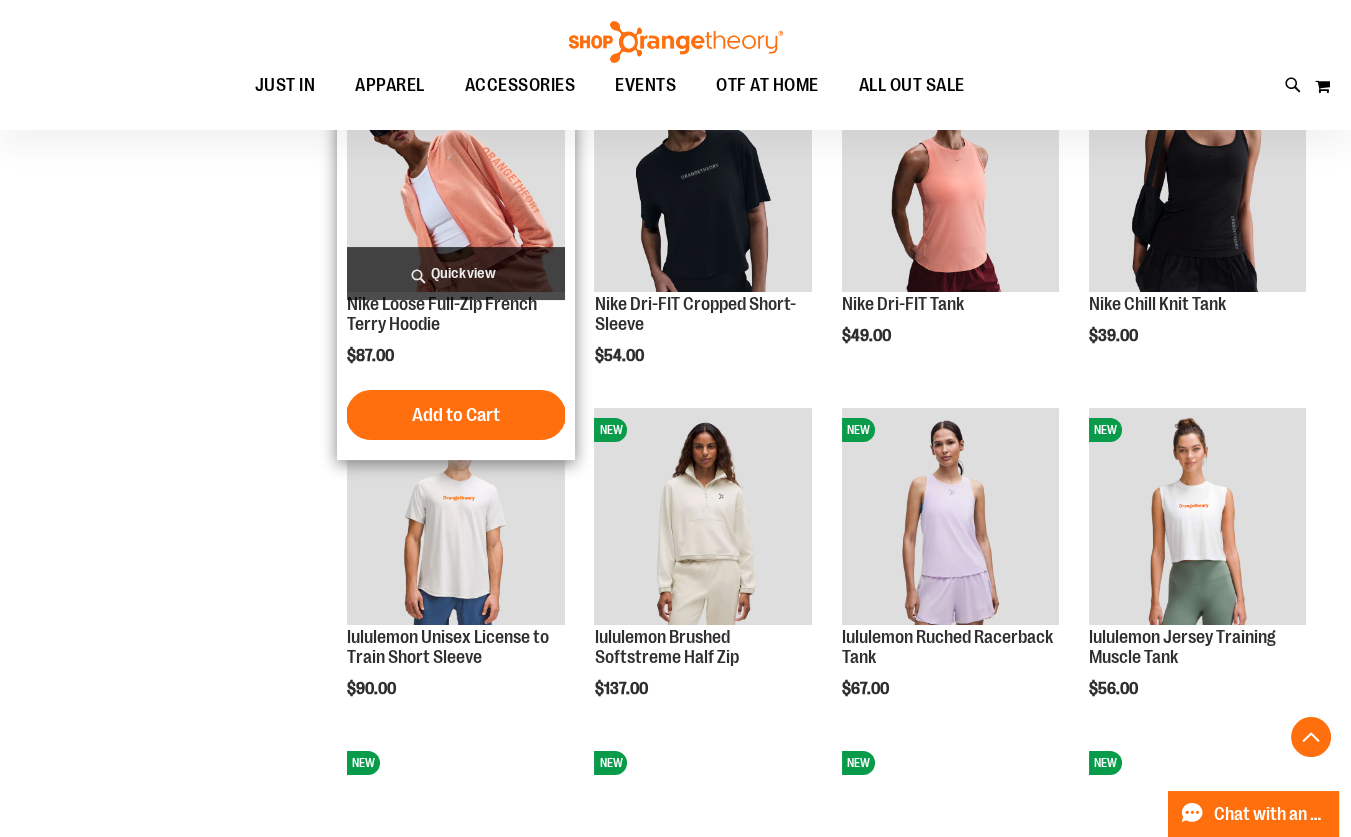 type on "**********" 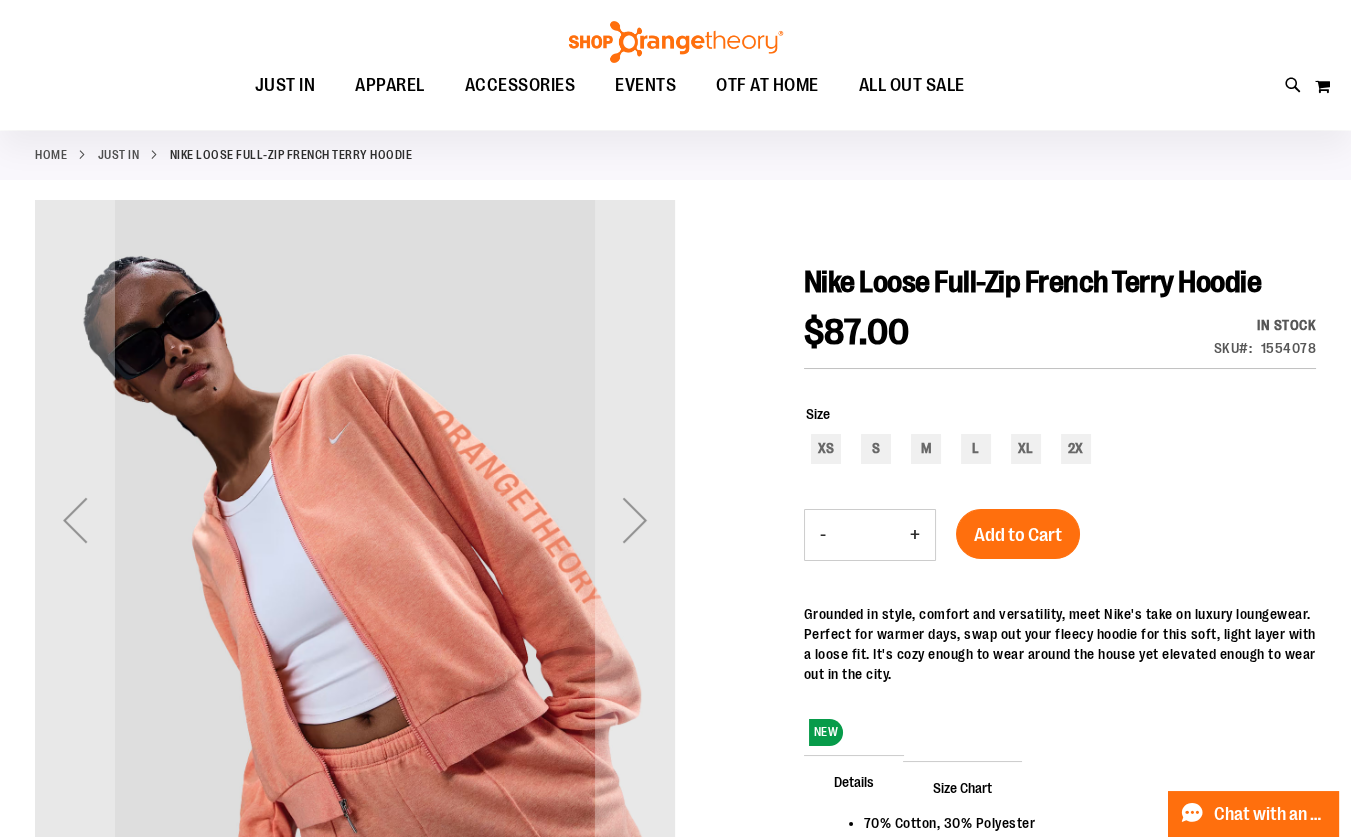 scroll, scrollTop: 180, scrollLeft: 0, axis: vertical 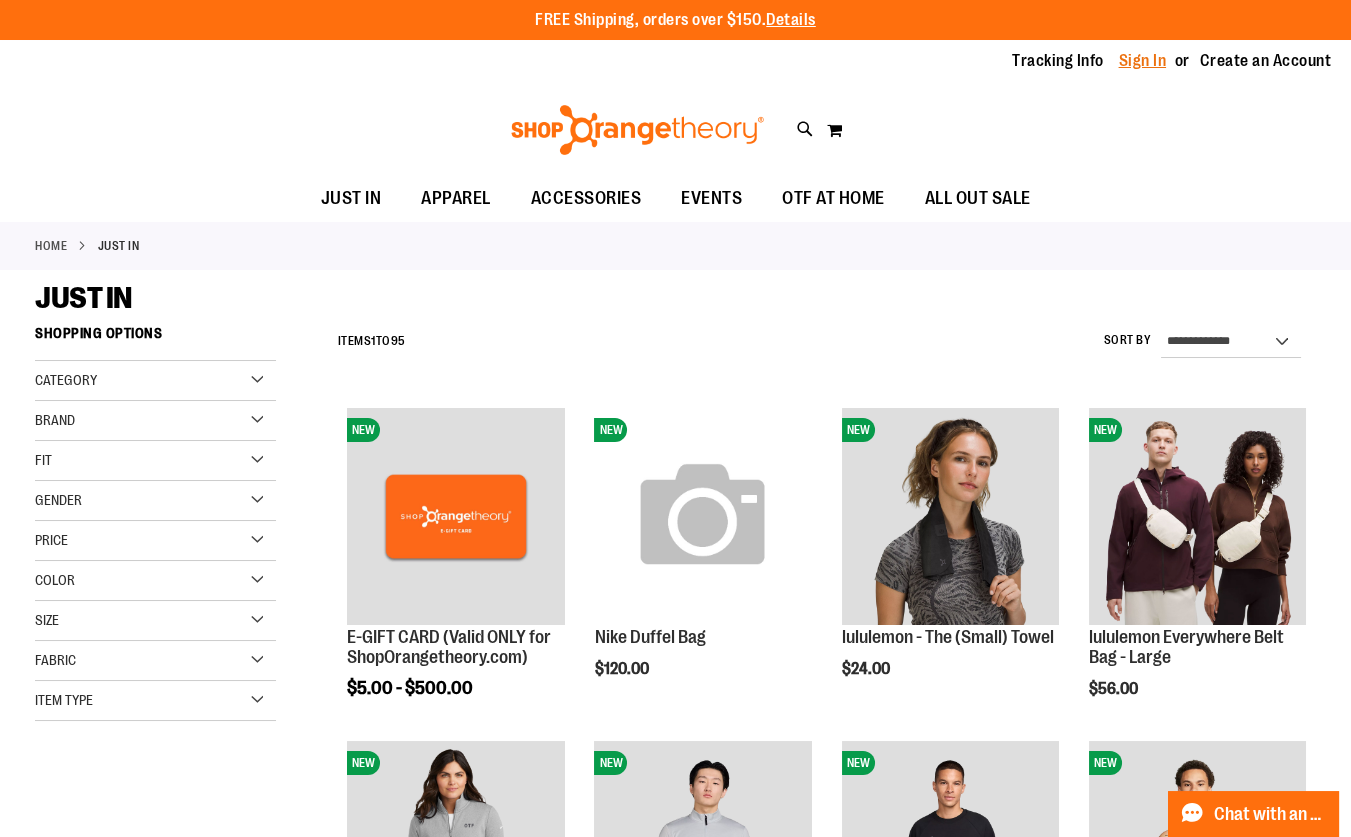 type on "**********" 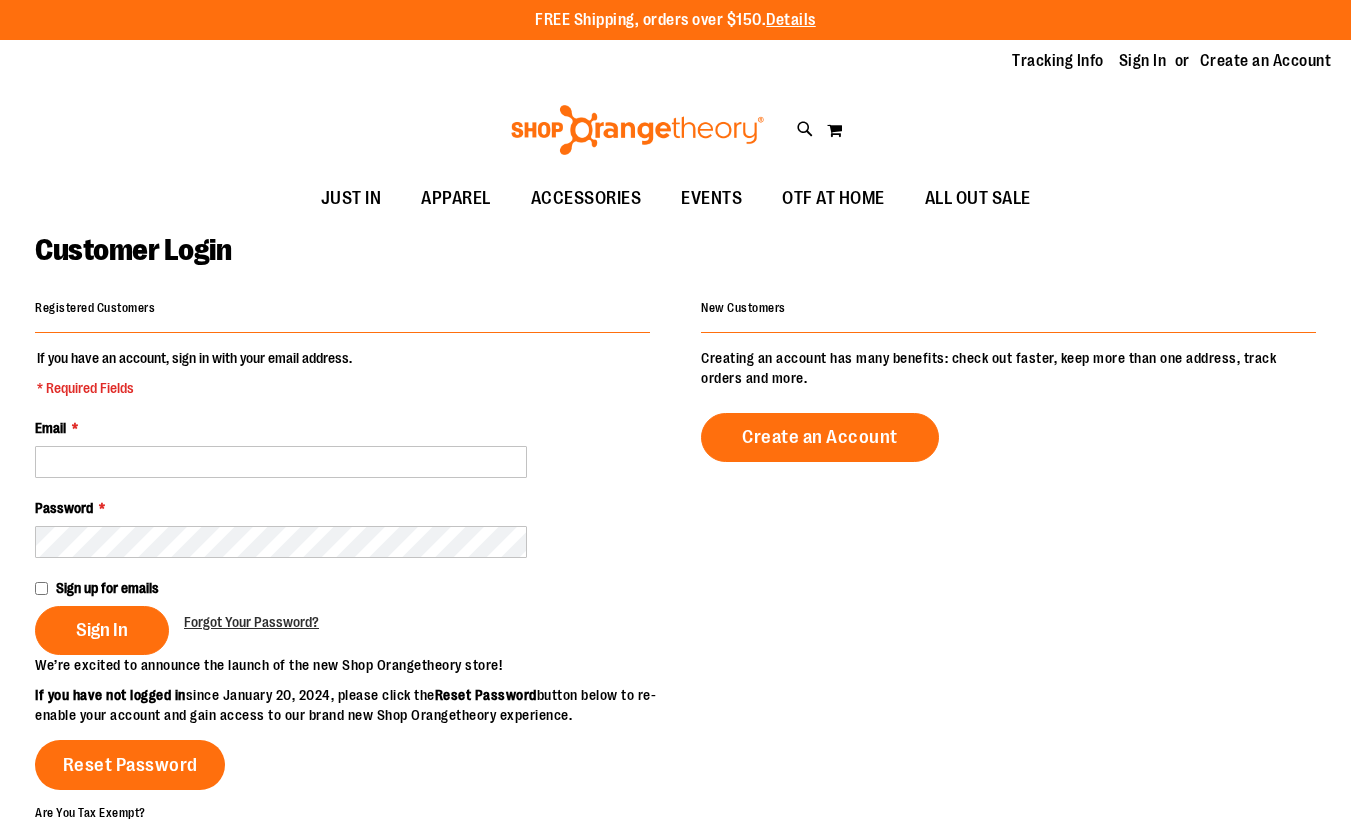 scroll, scrollTop: 0, scrollLeft: 0, axis: both 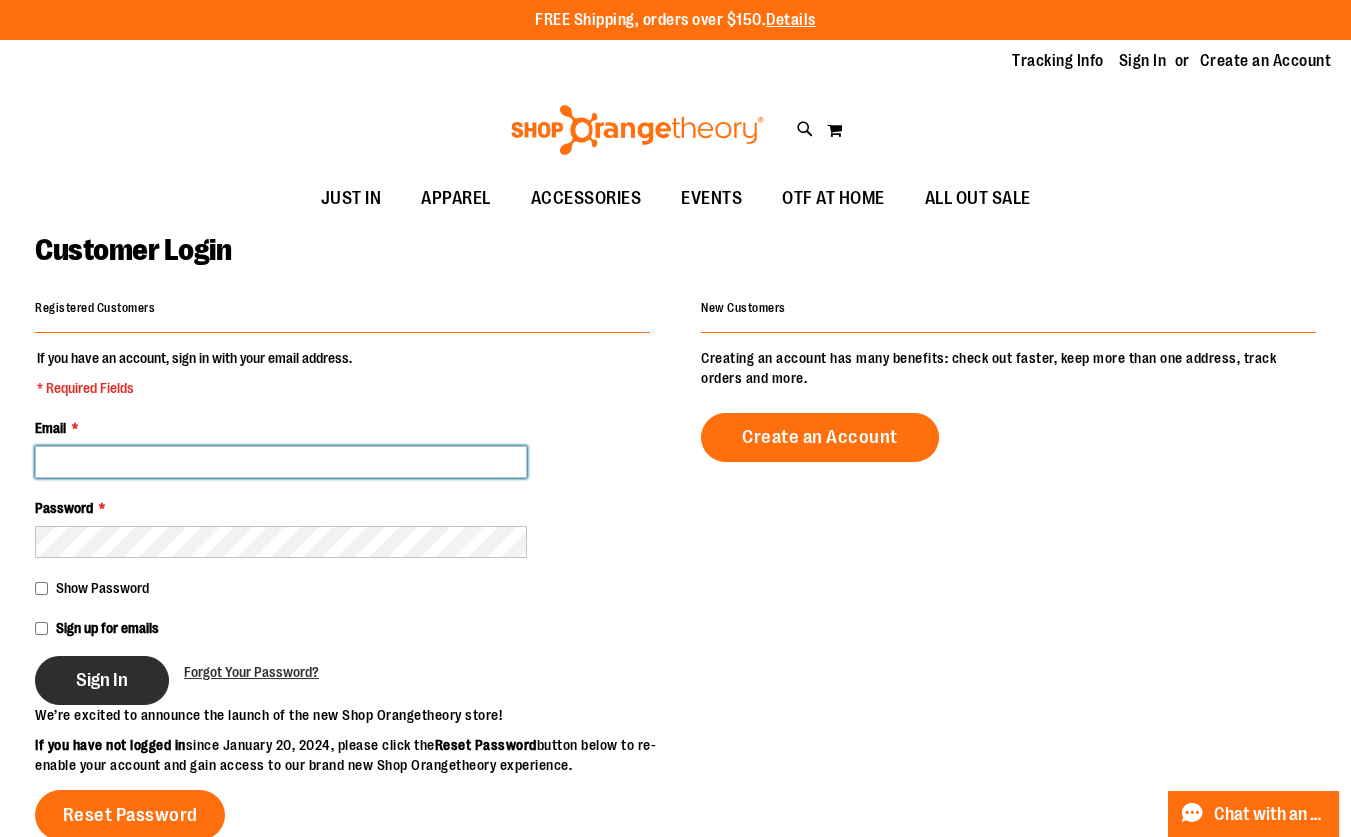 type on "**********" 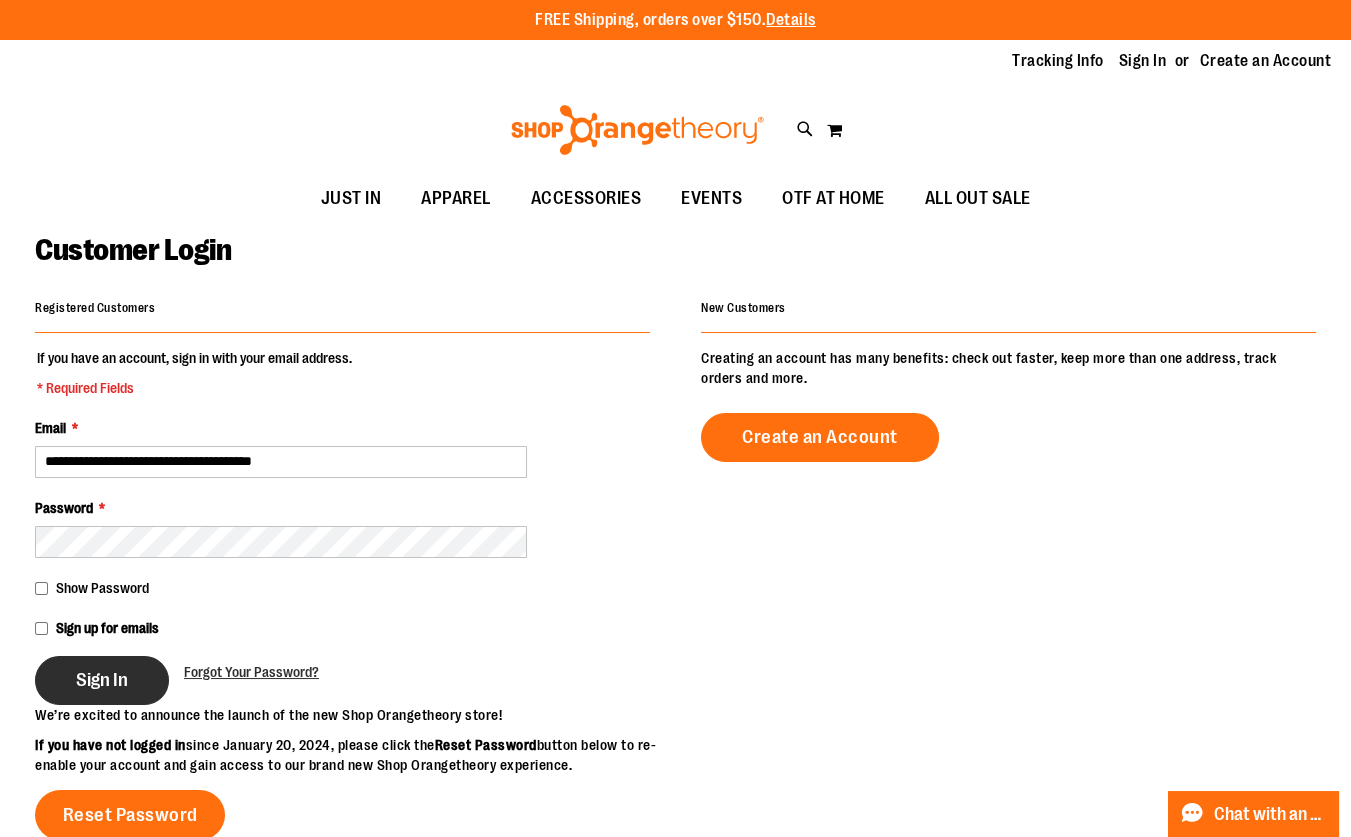 type on "**********" 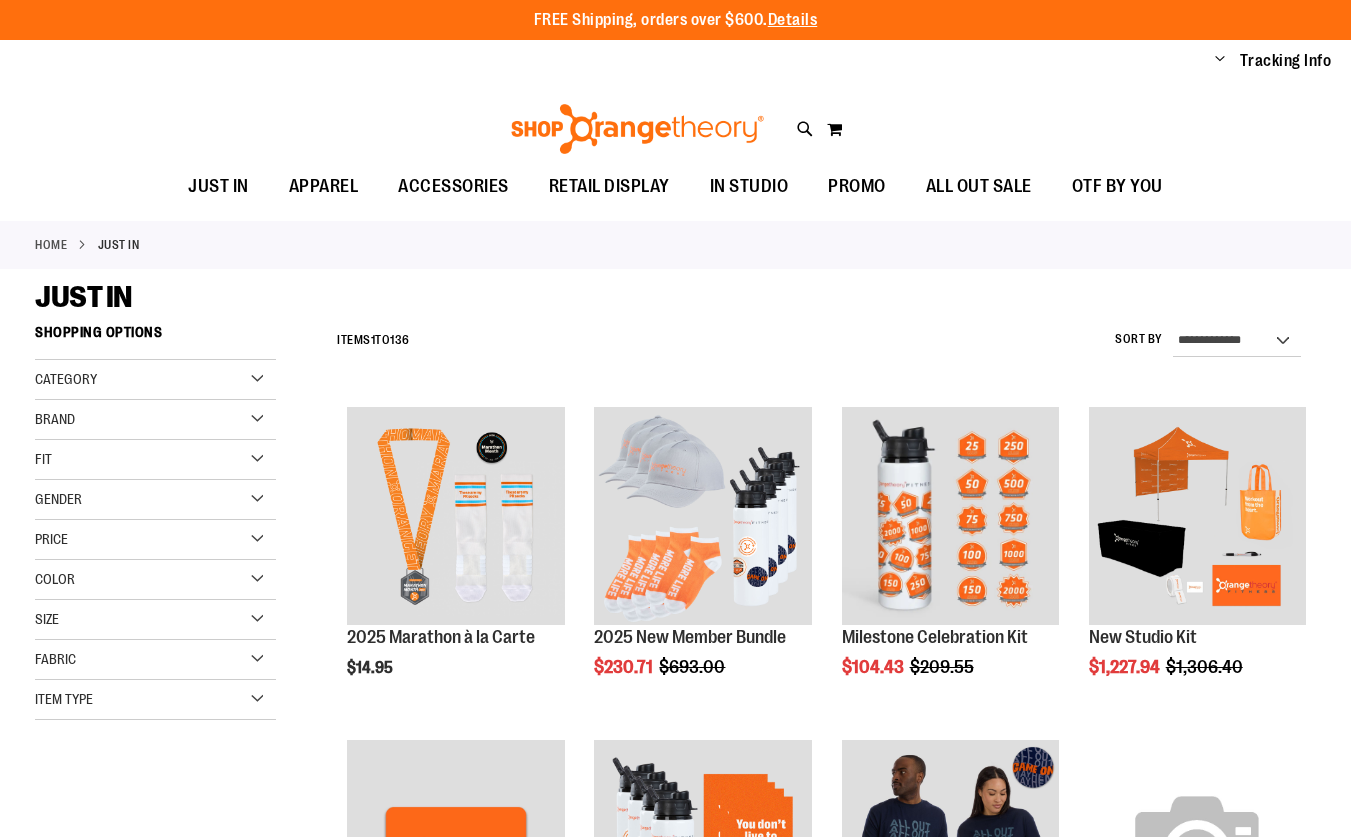 scroll, scrollTop: 0, scrollLeft: 0, axis: both 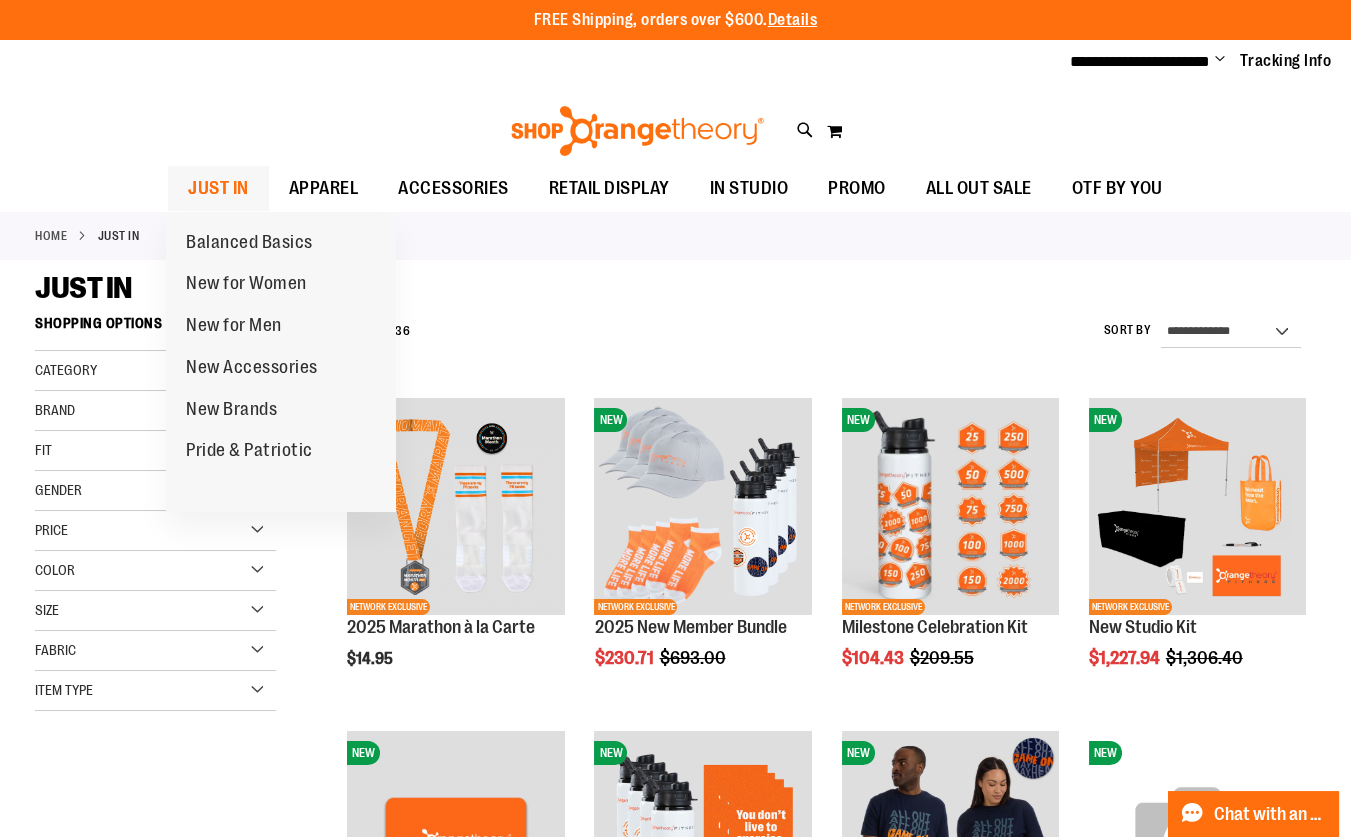 type on "**********" 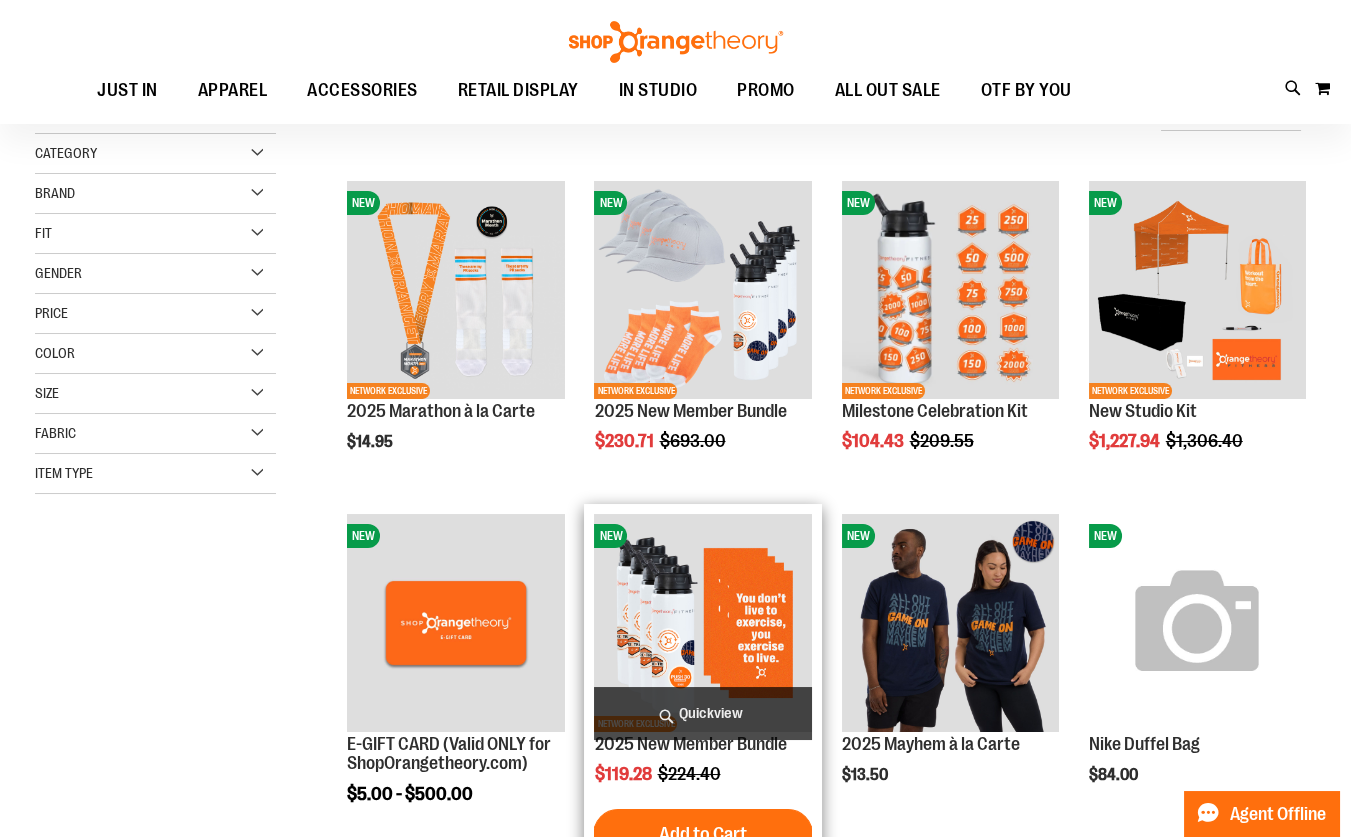 scroll, scrollTop: 142, scrollLeft: 0, axis: vertical 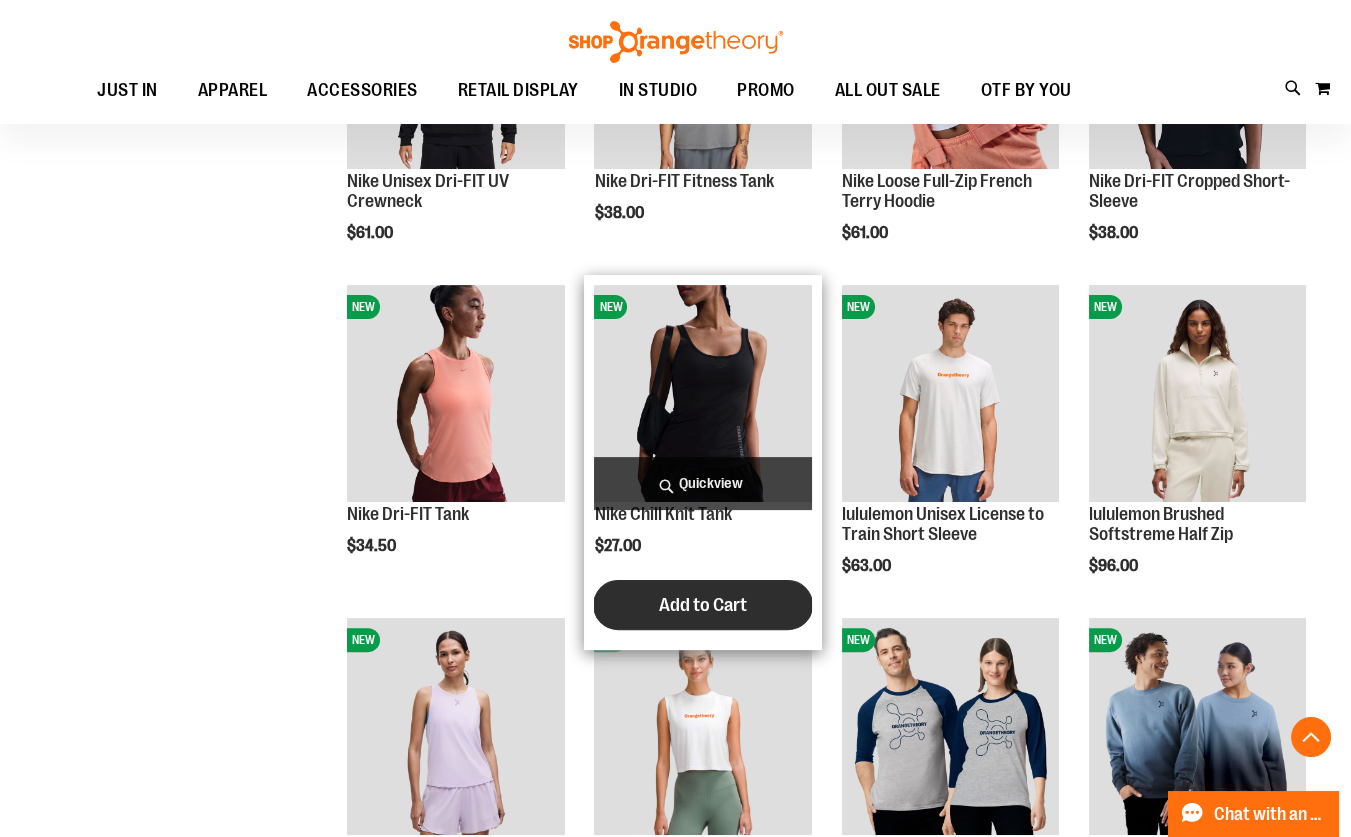 type on "**********" 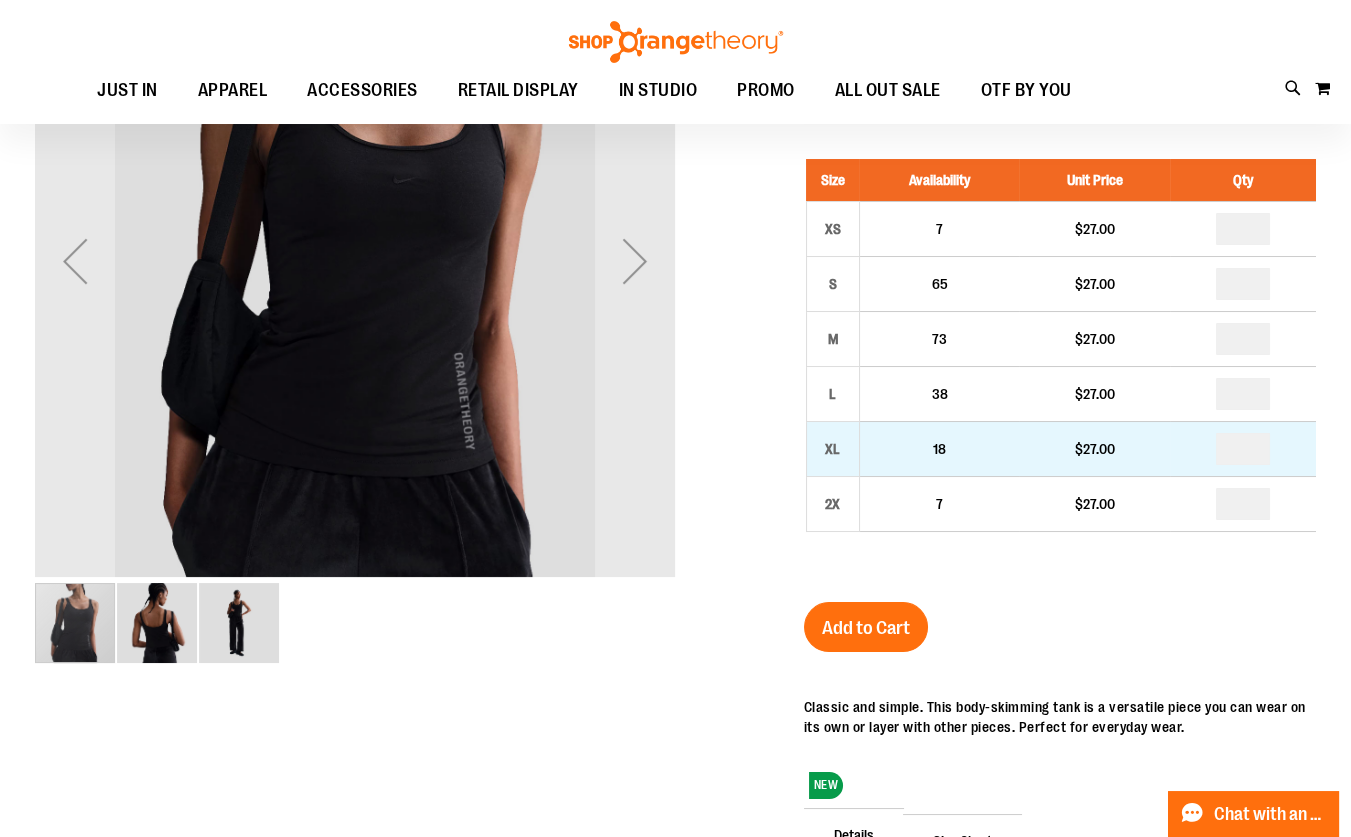scroll, scrollTop: 180, scrollLeft: 0, axis: vertical 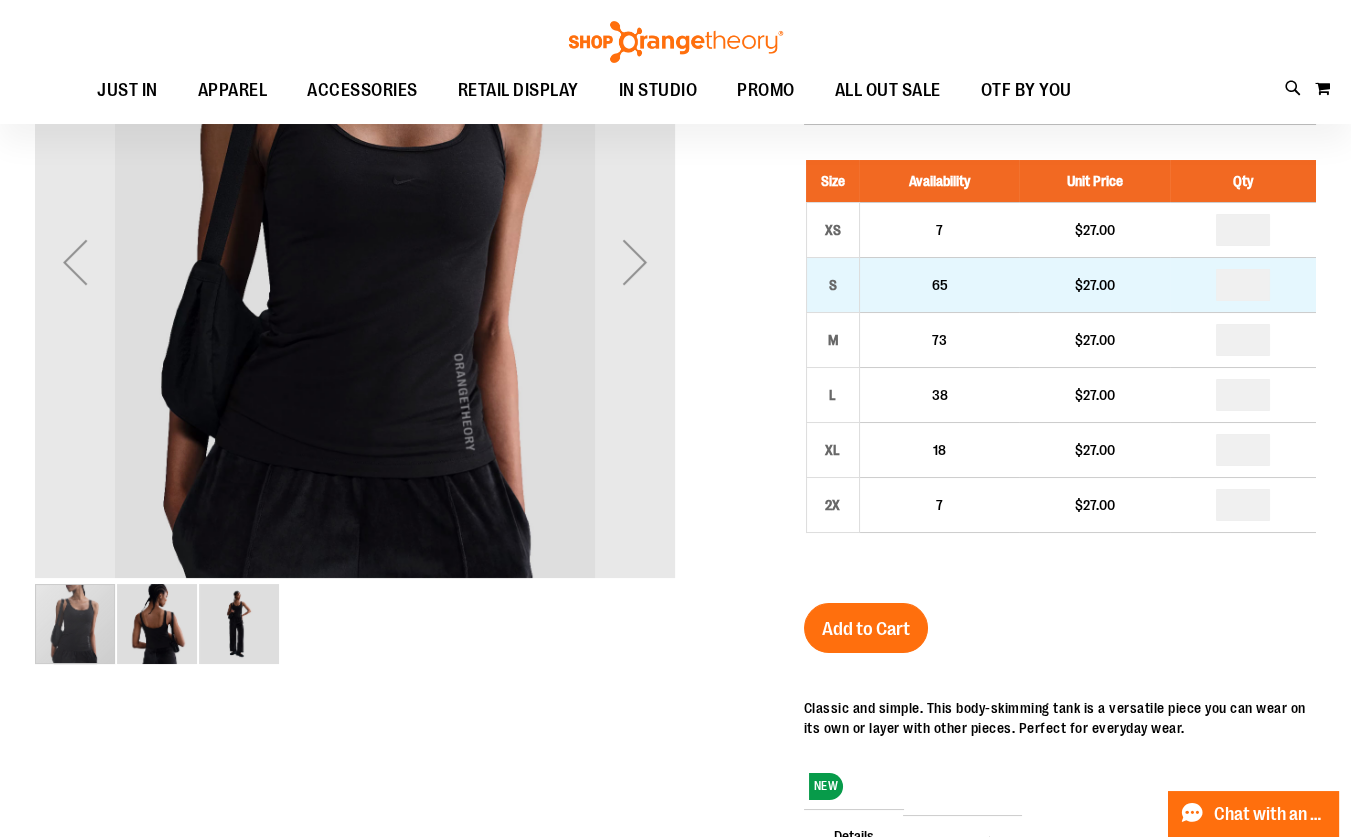 type on "**********" 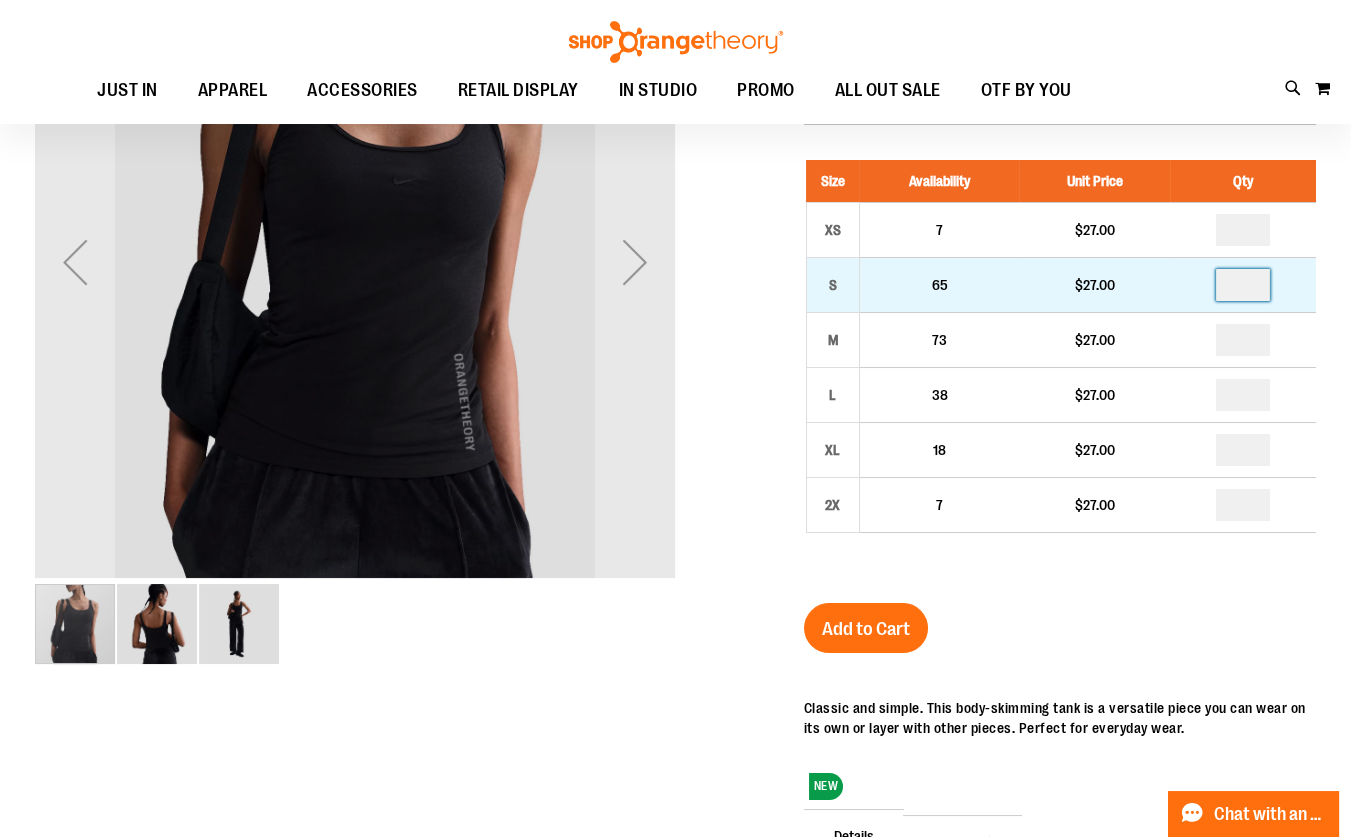 click at bounding box center (1243, 285) 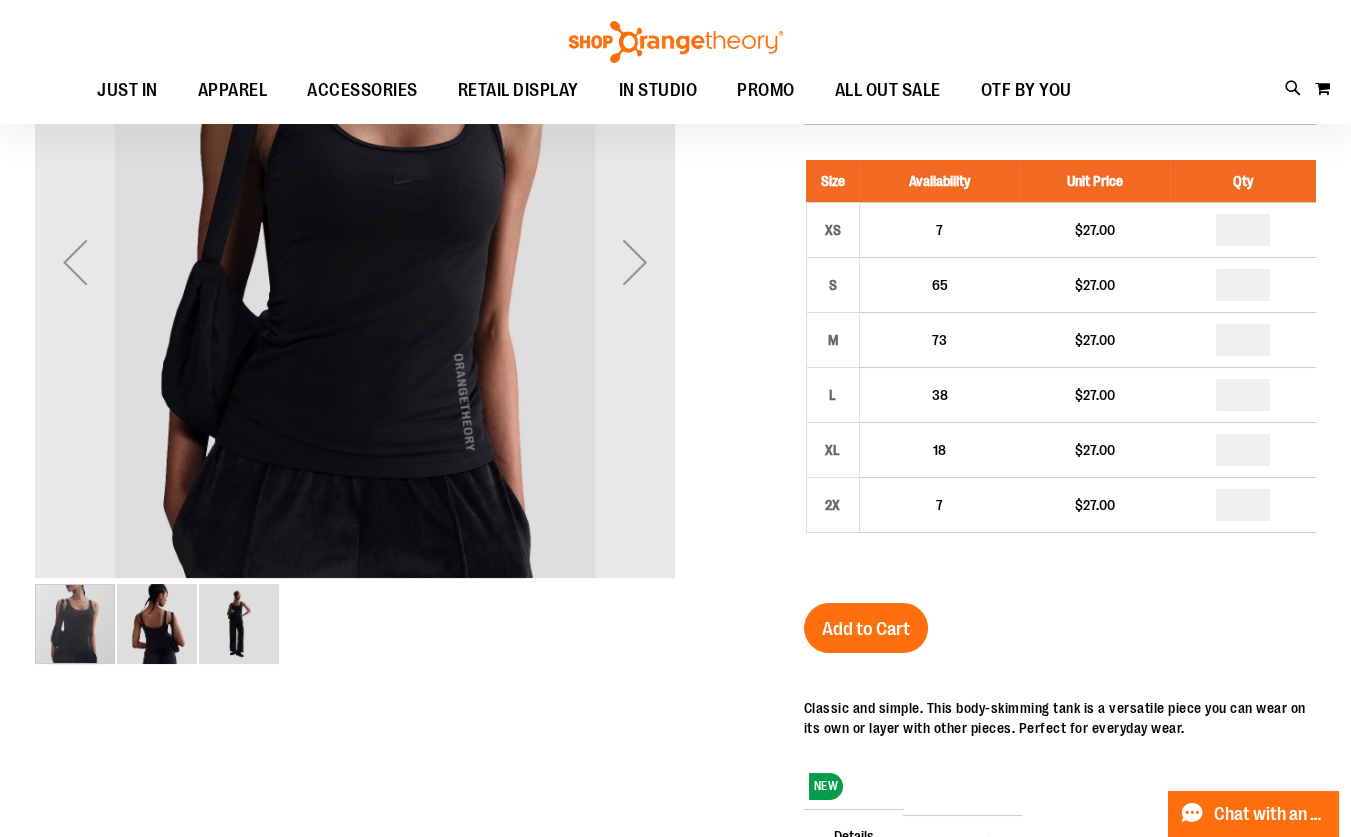 click on "Nike Chill Knit Tank
$27.00
In stock
Only  %1  left
SKU
1554075
31% Studio Margin  (MSRP: $39.00)
Size
Availability
Unit Price
Qty
XS
7
$27.00
* S" at bounding box center (1060, 567) 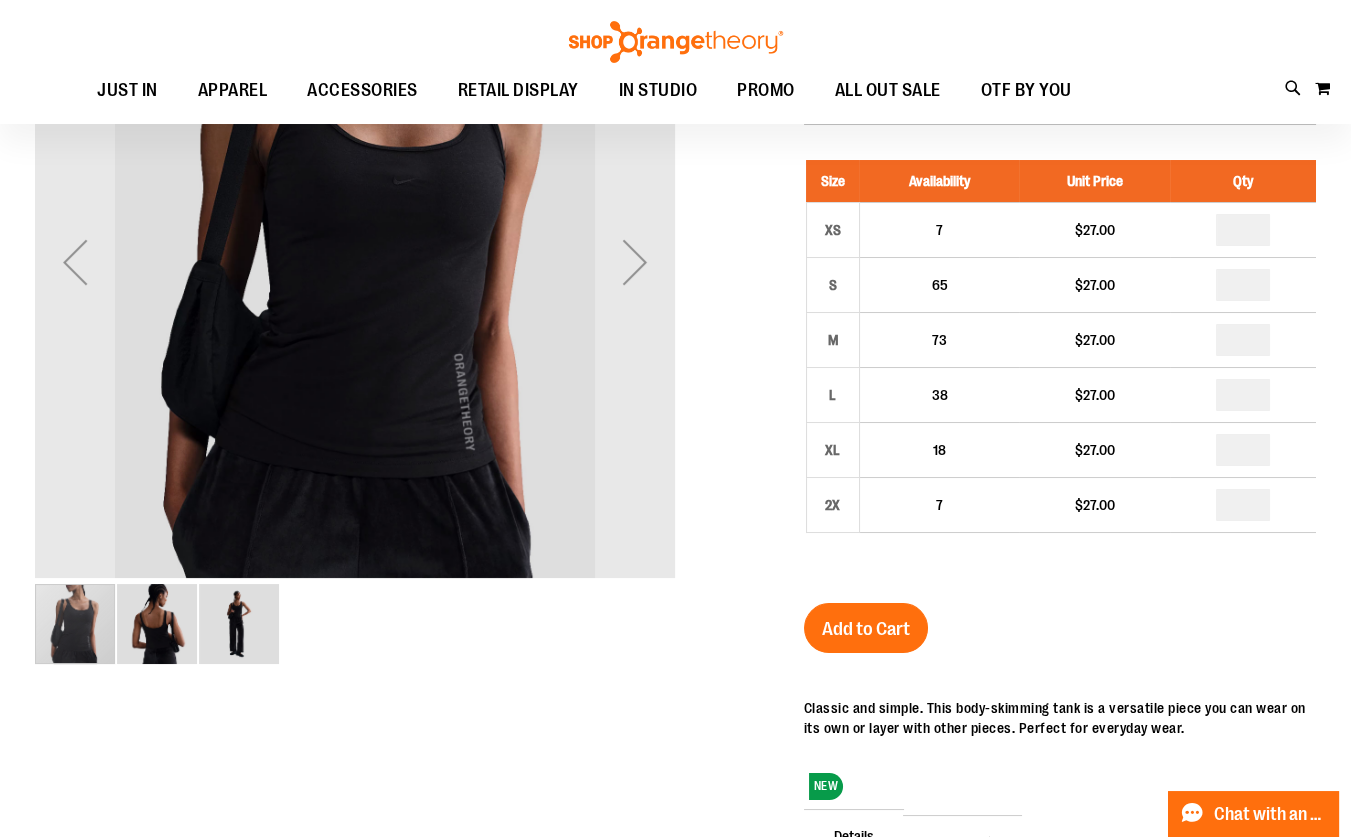 click on "Add to Cart" at bounding box center (866, 628) 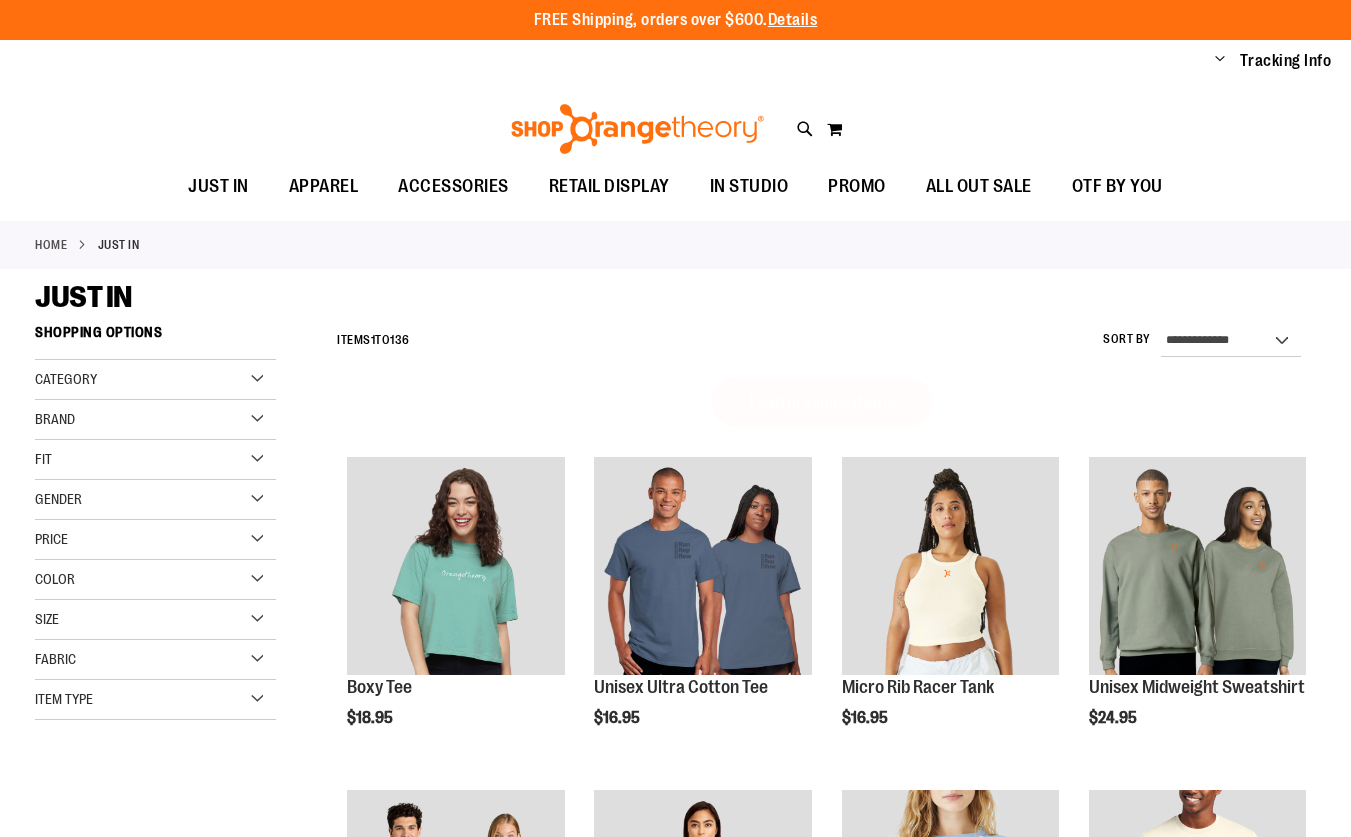 scroll, scrollTop: 0, scrollLeft: 0, axis: both 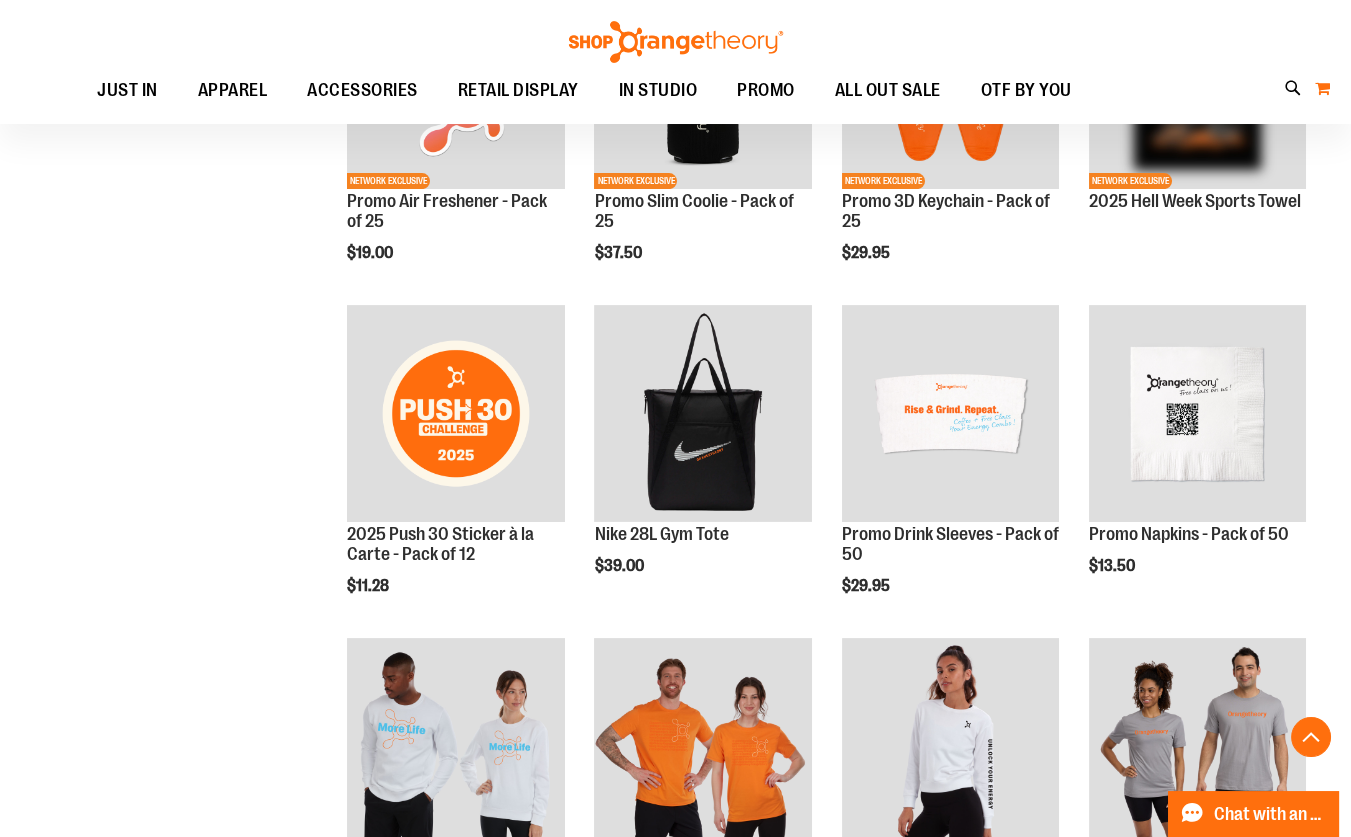 type on "**********" 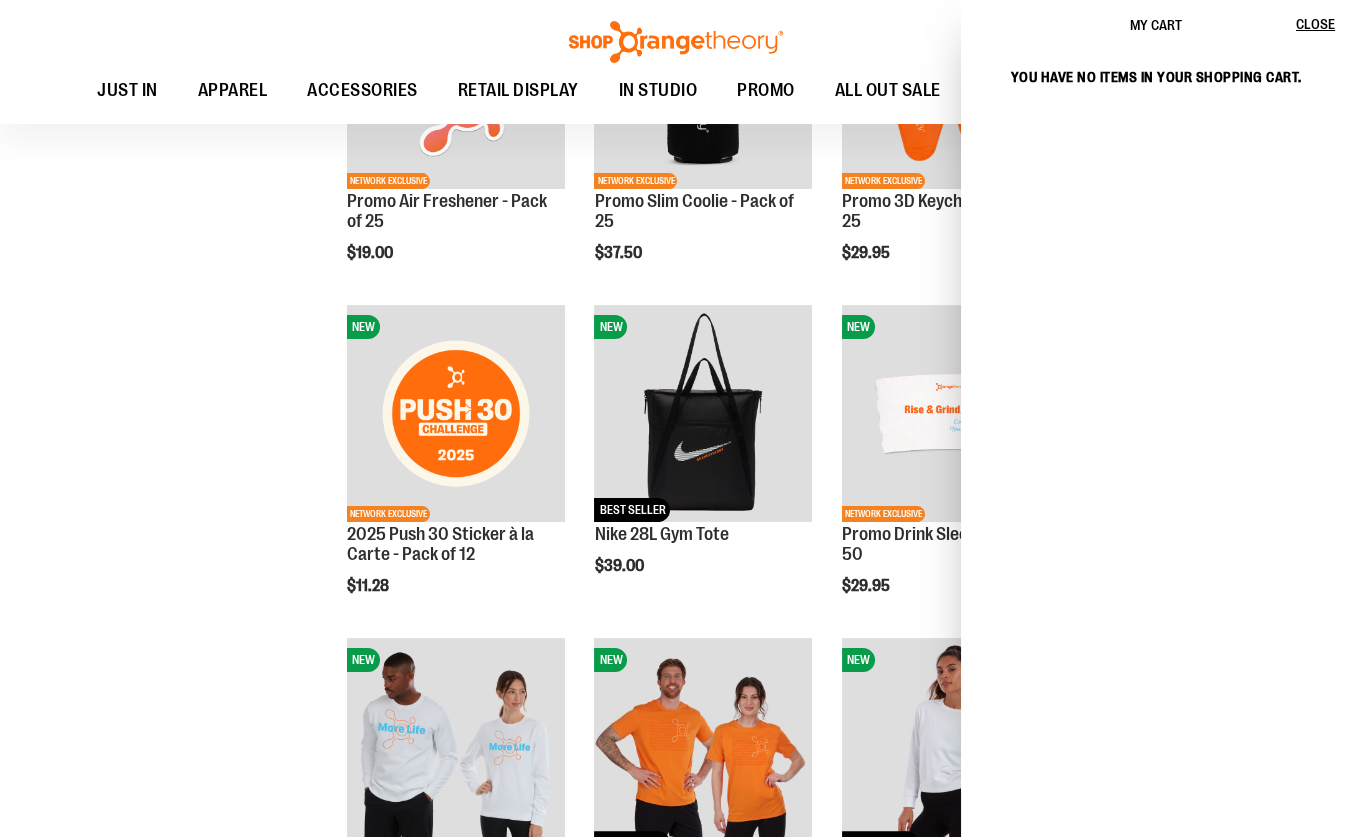 click on "**********" at bounding box center (675, 288) 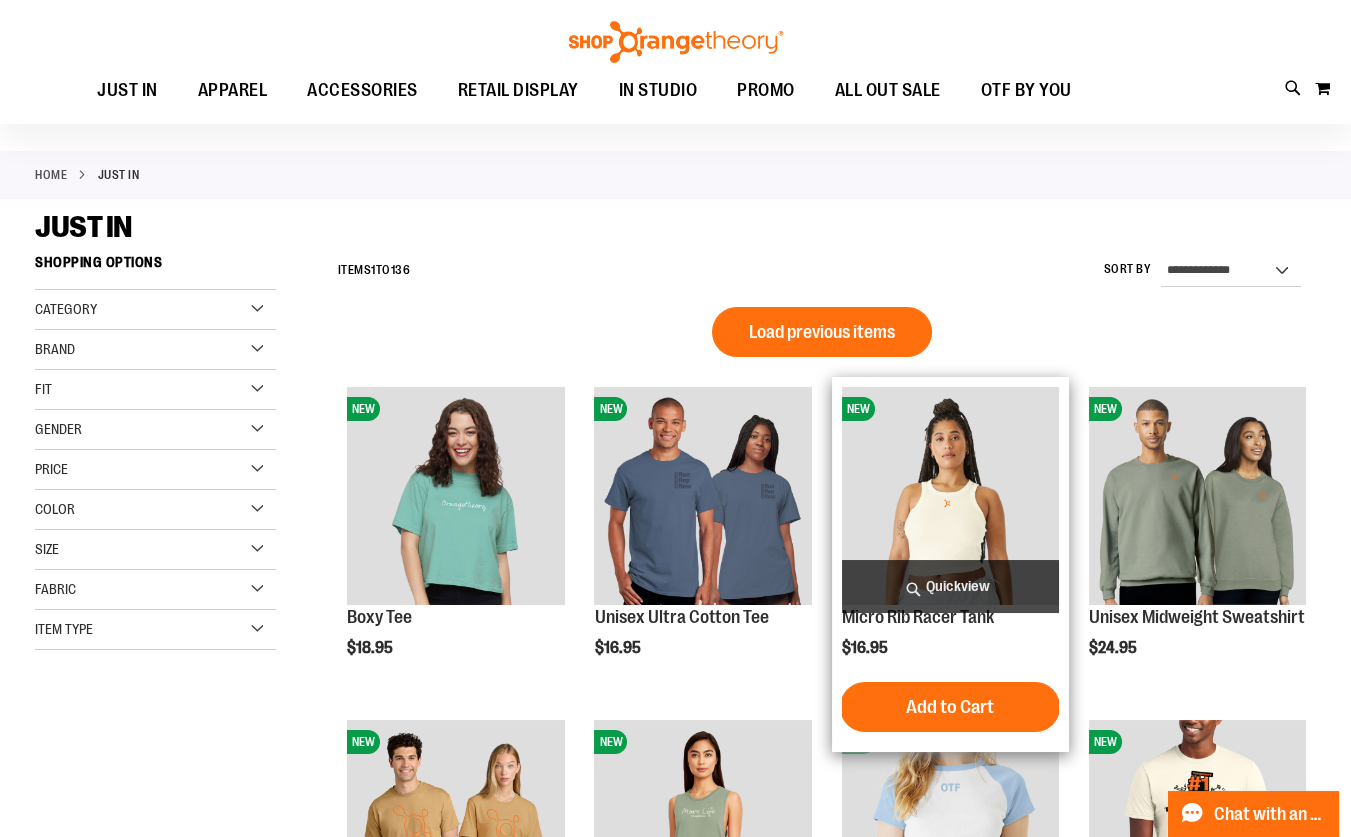 scroll, scrollTop: 0, scrollLeft: 0, axis: both 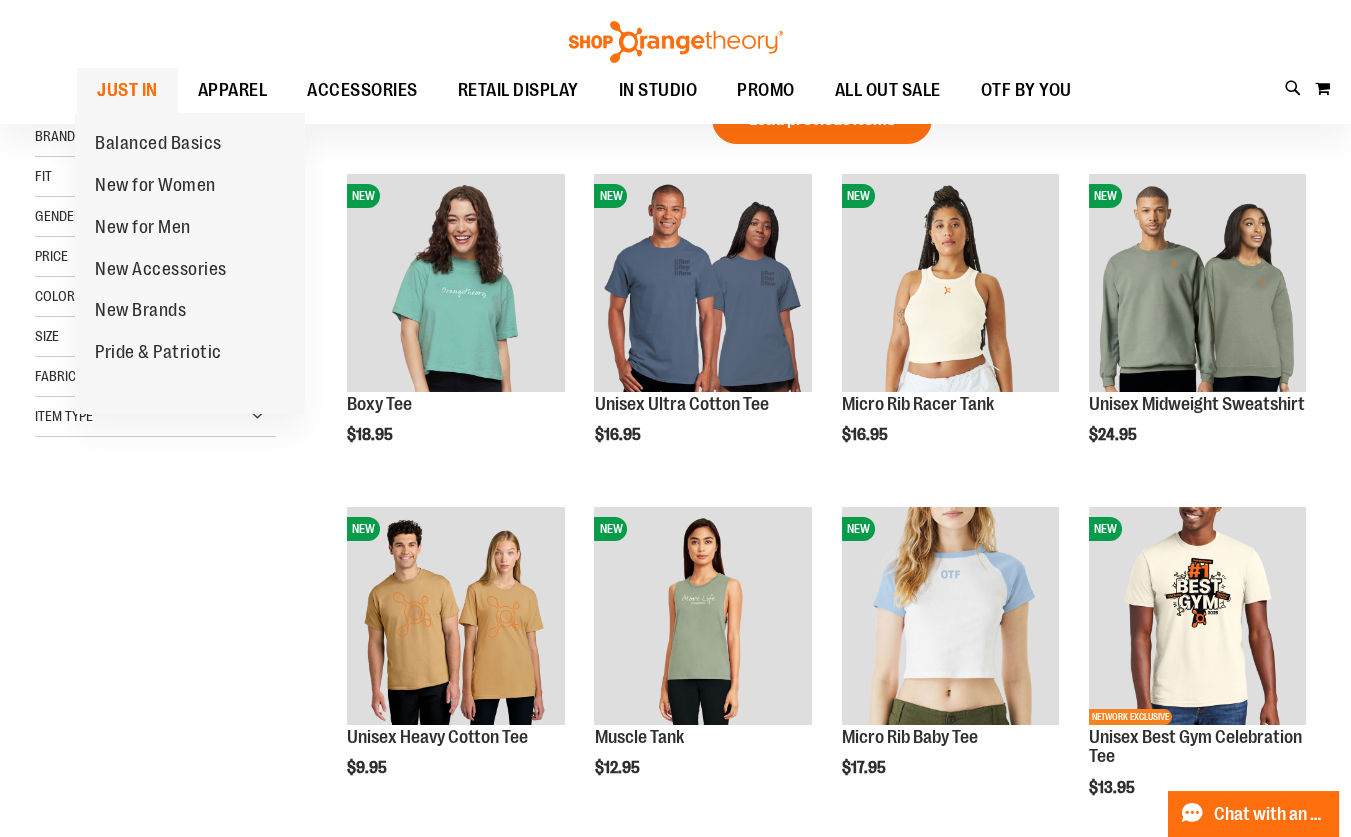 click on "JUST IN" at bounding box center [127, 90] 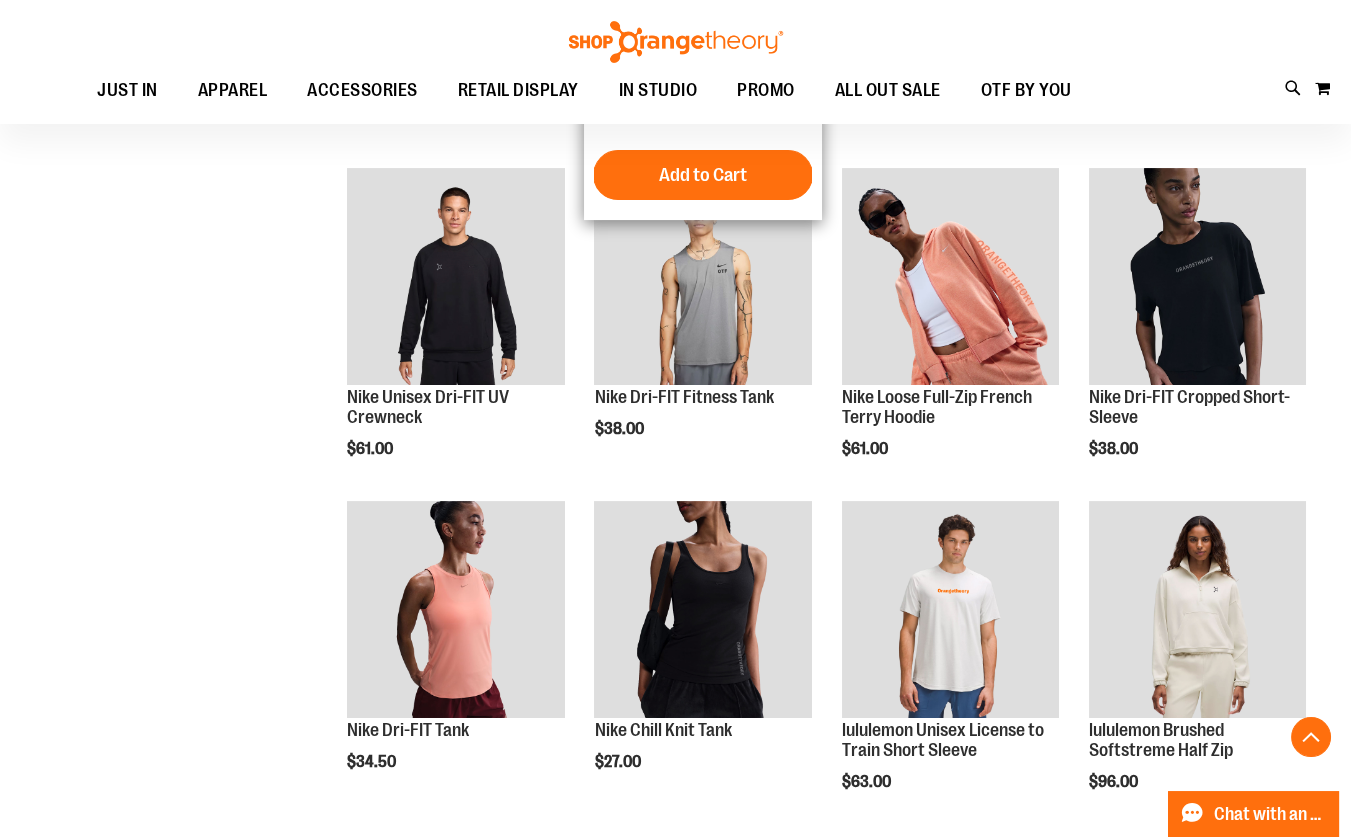 scroll, scrollTop: 1051, scrollLeft: 0, axis: vertical 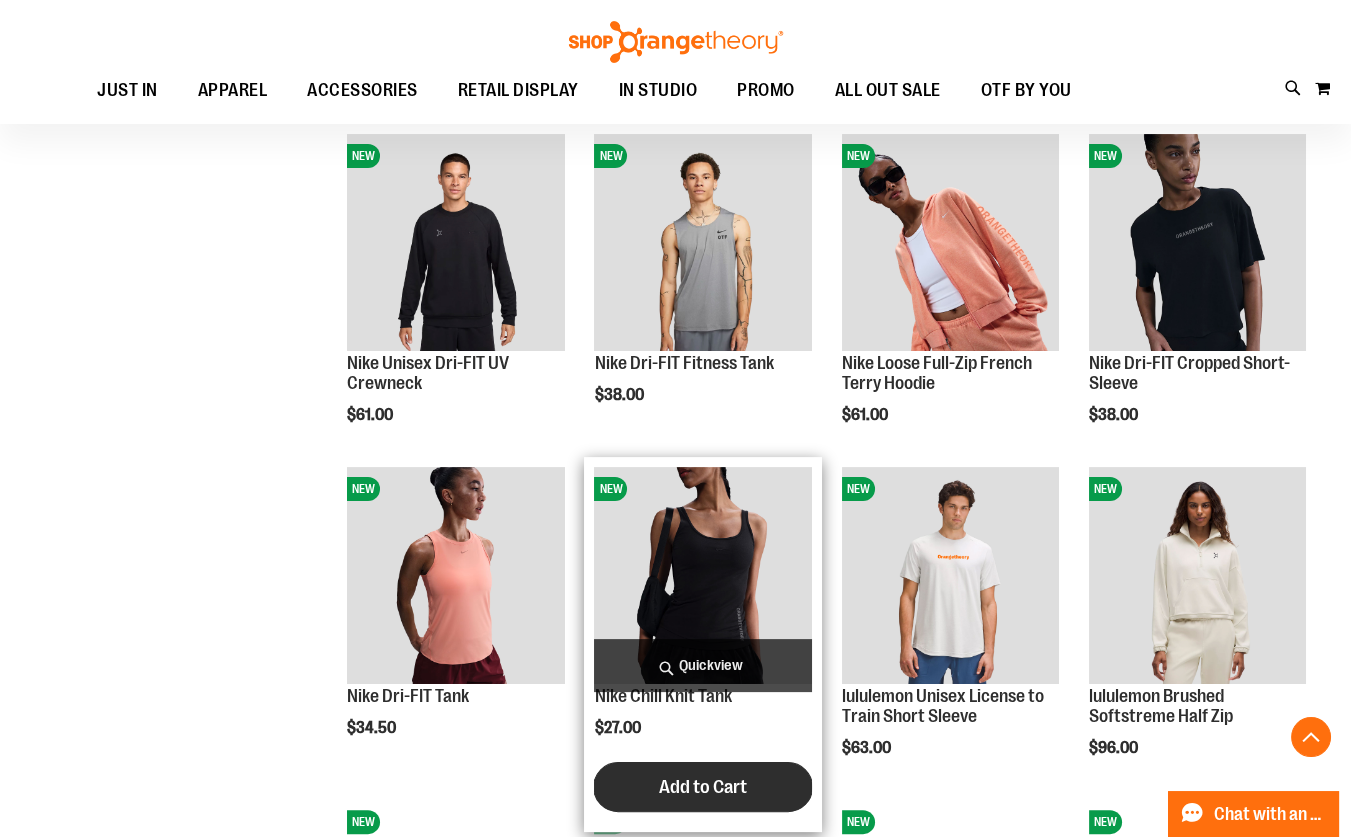 type on "**********" 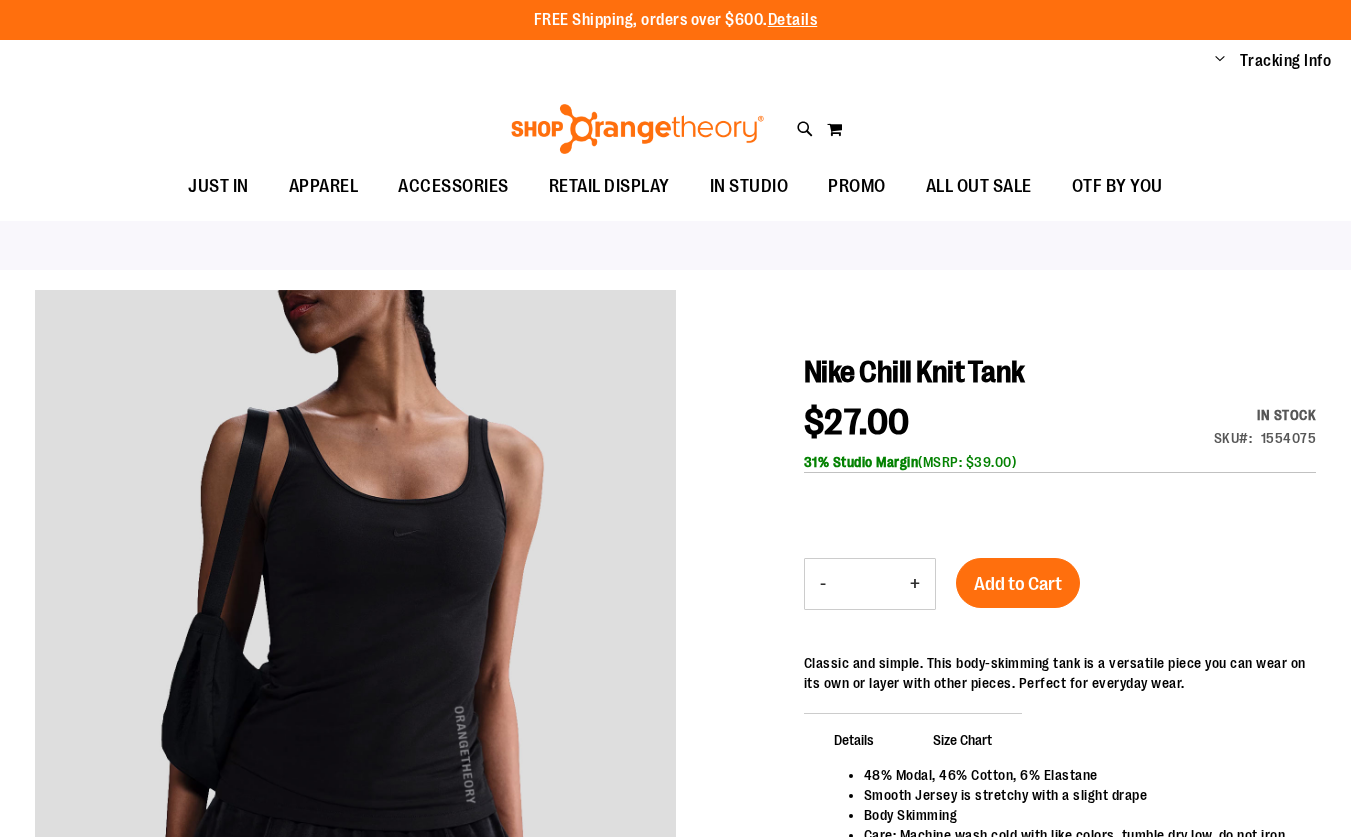 scroll, scrollTop: 0, scrollLeft: 0, axis: both 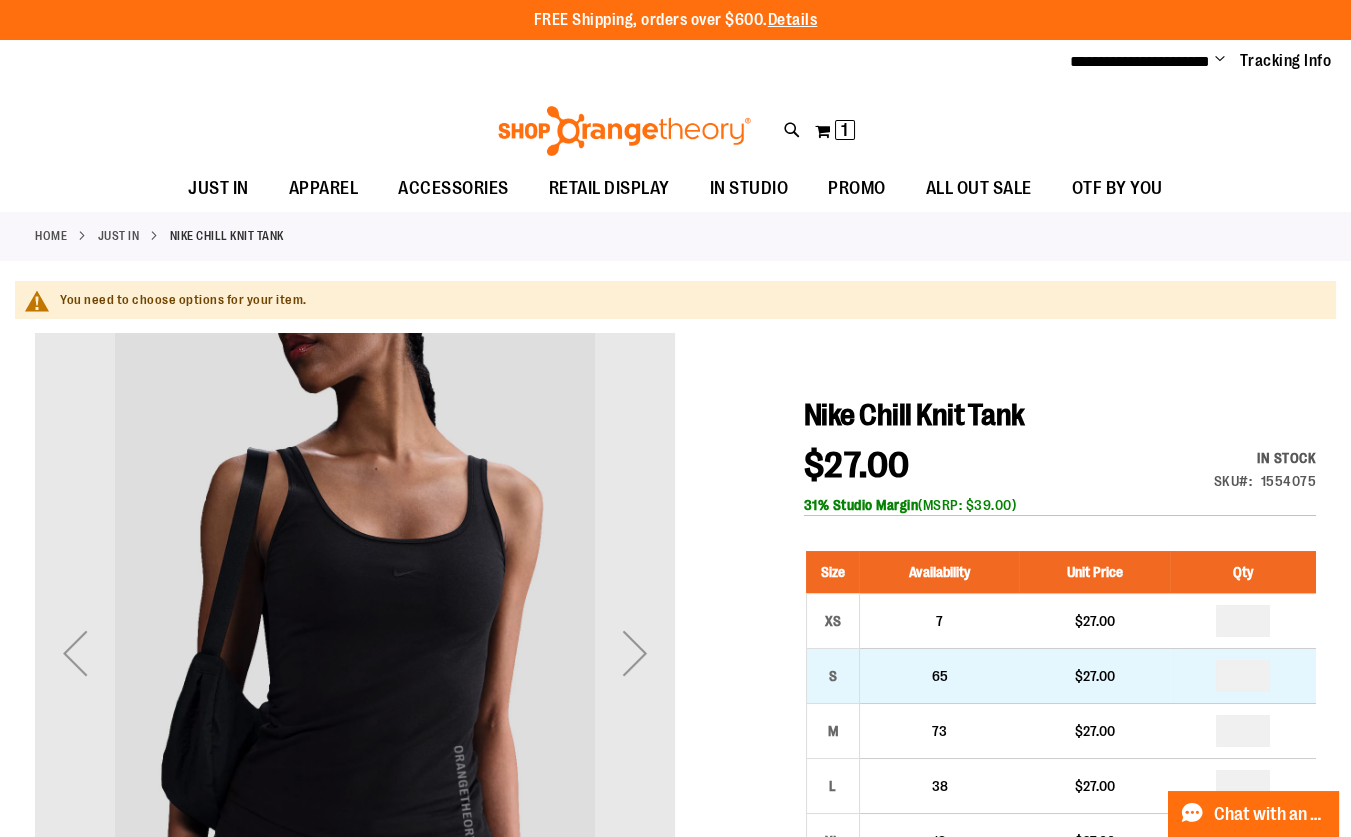 type on "**********" 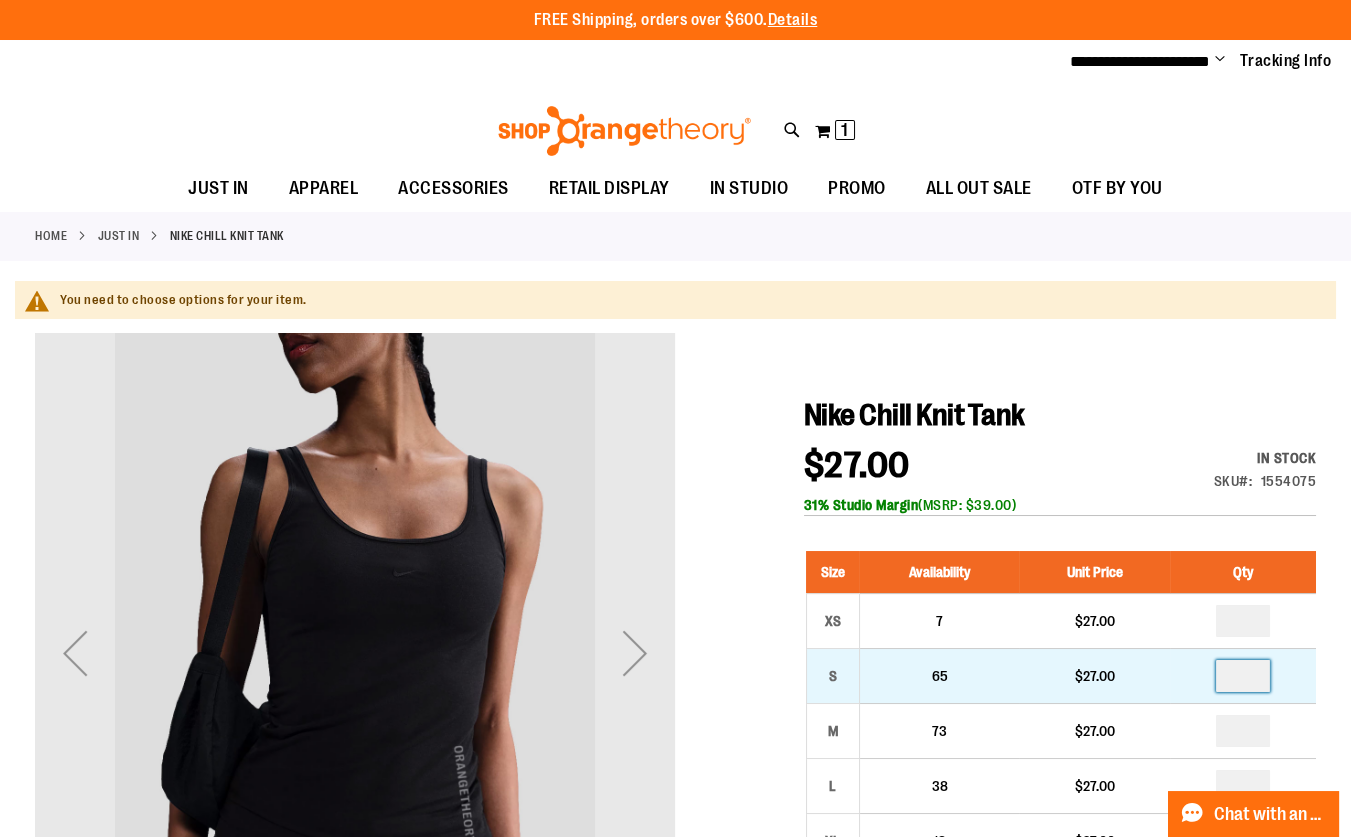 click at bounding box center (1243, 676) 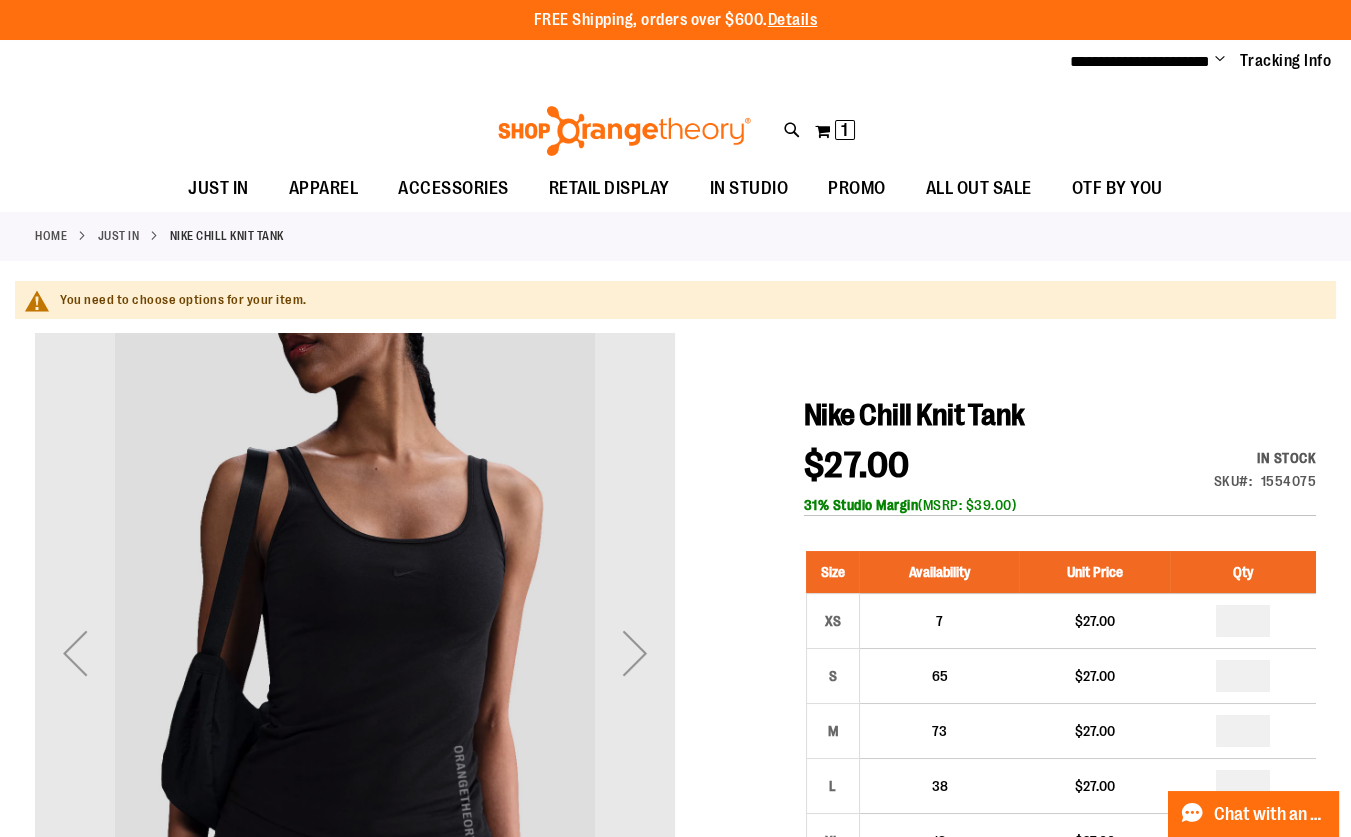 click on "$27.00
In stock
Only  %1  left
SKU
1554075
31% Studio Margin  (MSRP: $39.00)" at bounding box center [1060, 482] 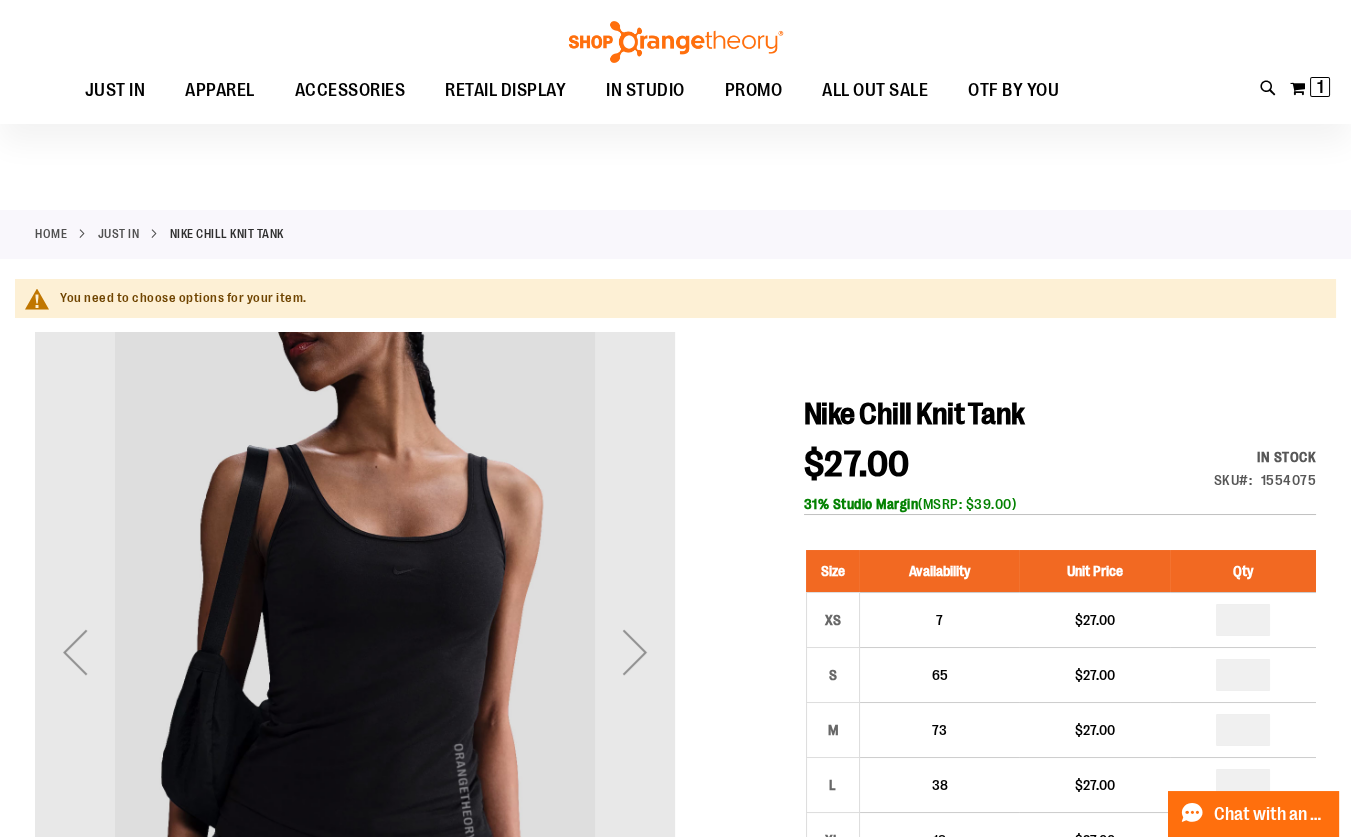 scroll, scrollTop: 453, scrollLeft: 0, axis: vertical 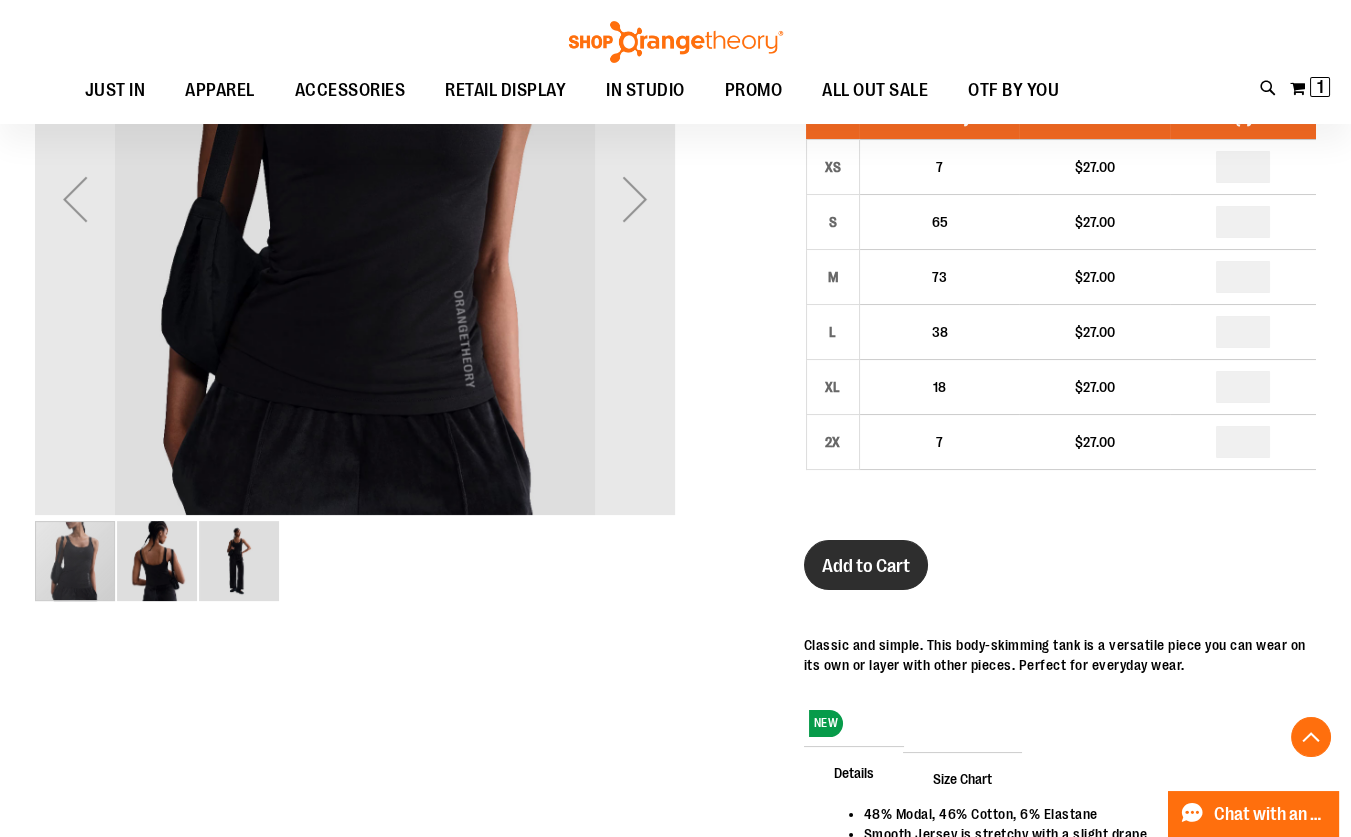 click on "Add to Cart" at bounding box center (866, 566) 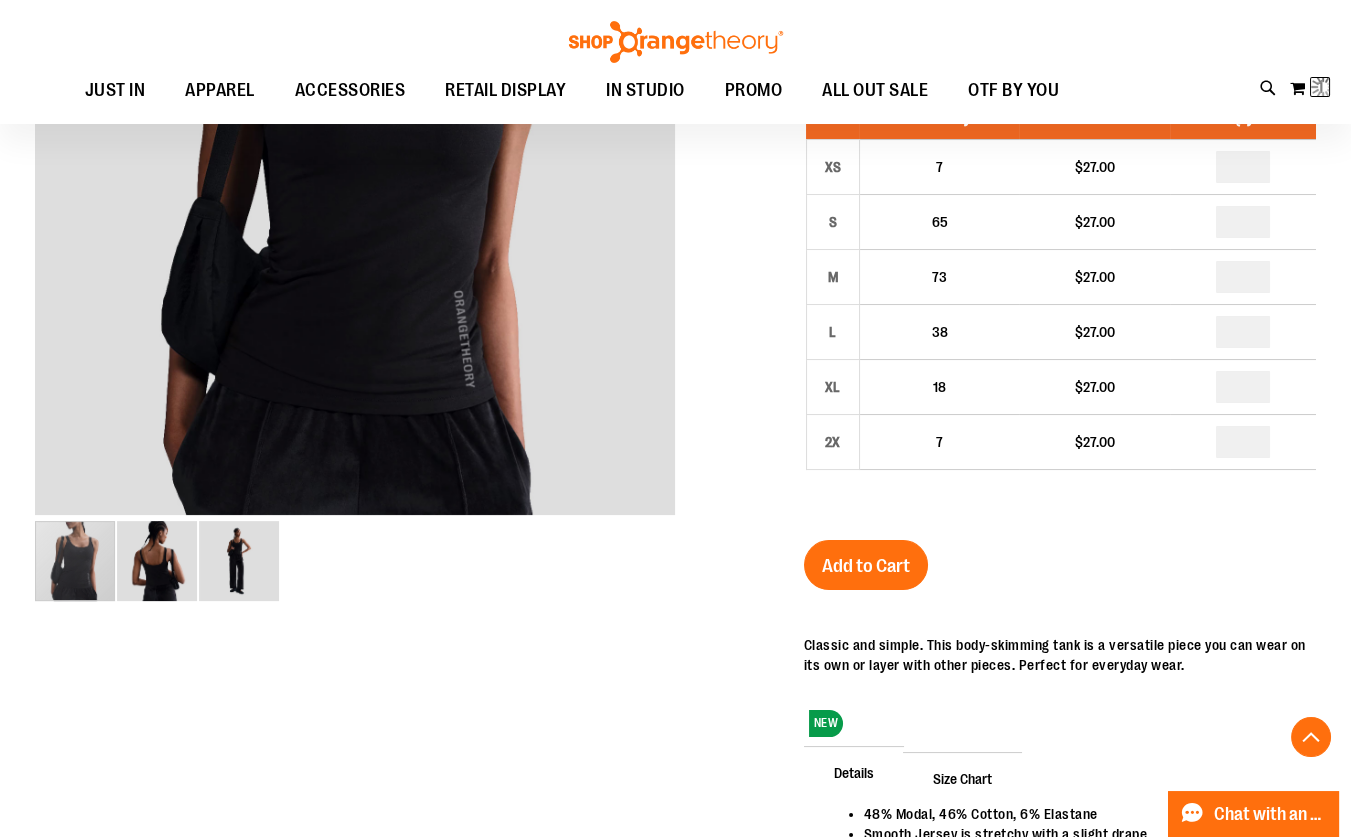 scroll, scrollTop: 400, scrollLeft: 0, axis: vertical 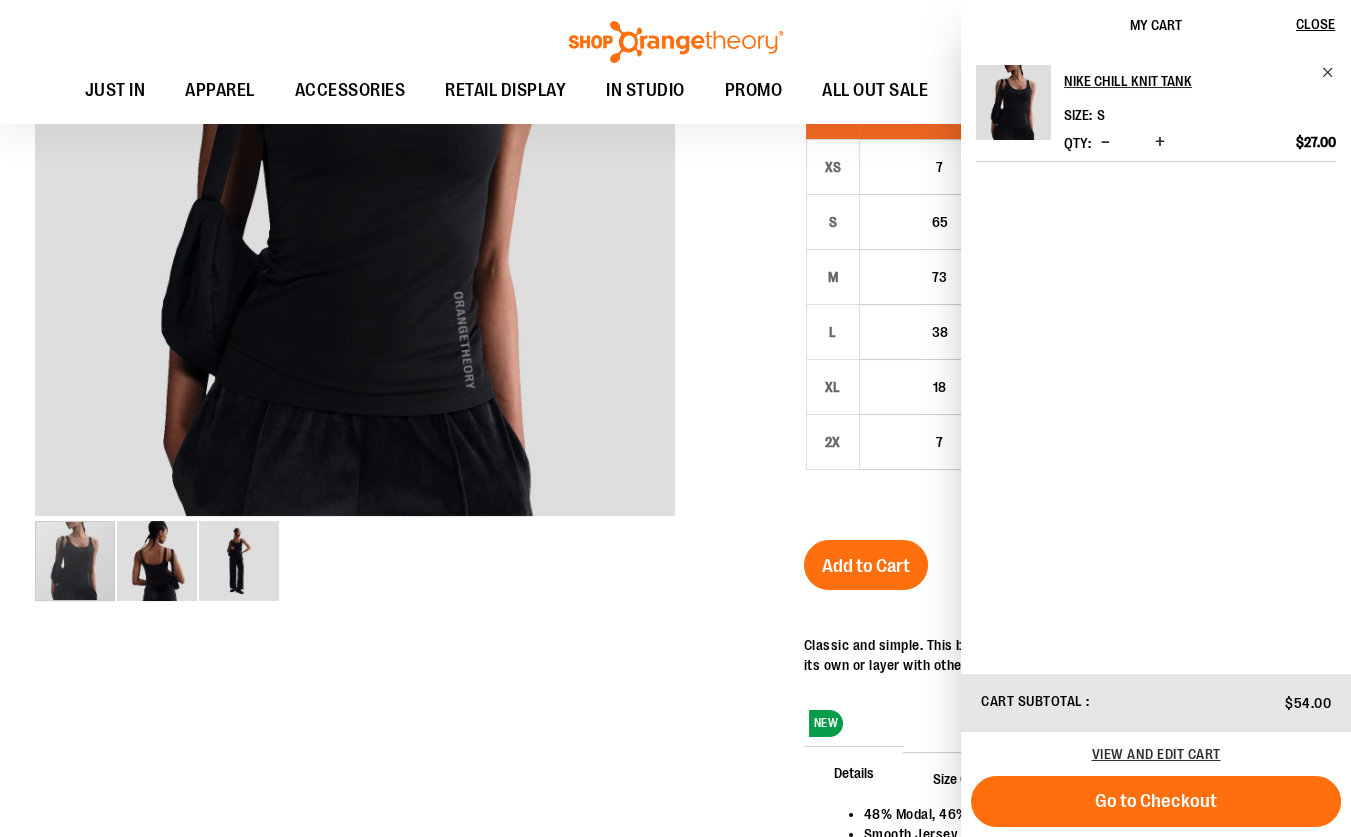 click at bounding box center (675, 472) 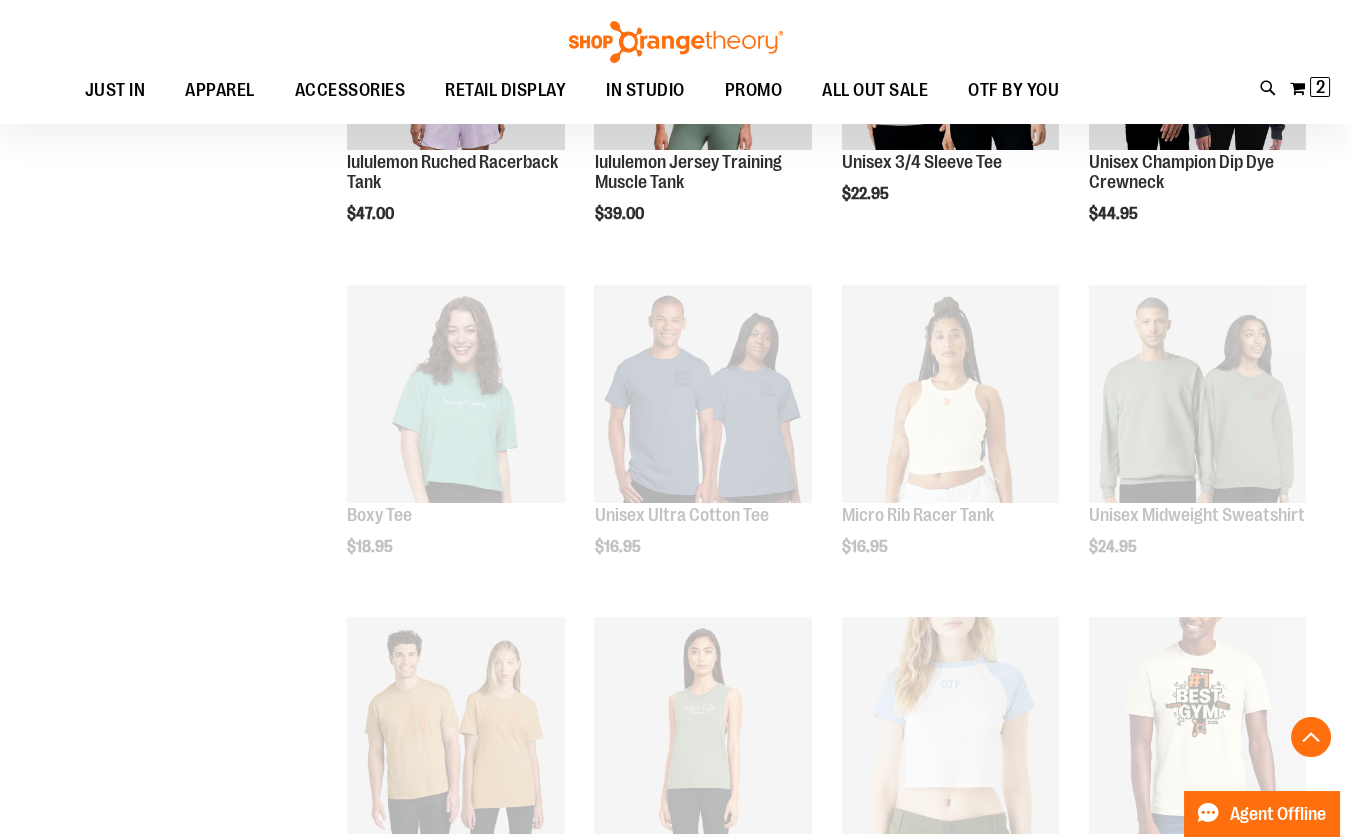 scroll, scrollTop: 897, scrollLeft: 0, axis: vertical 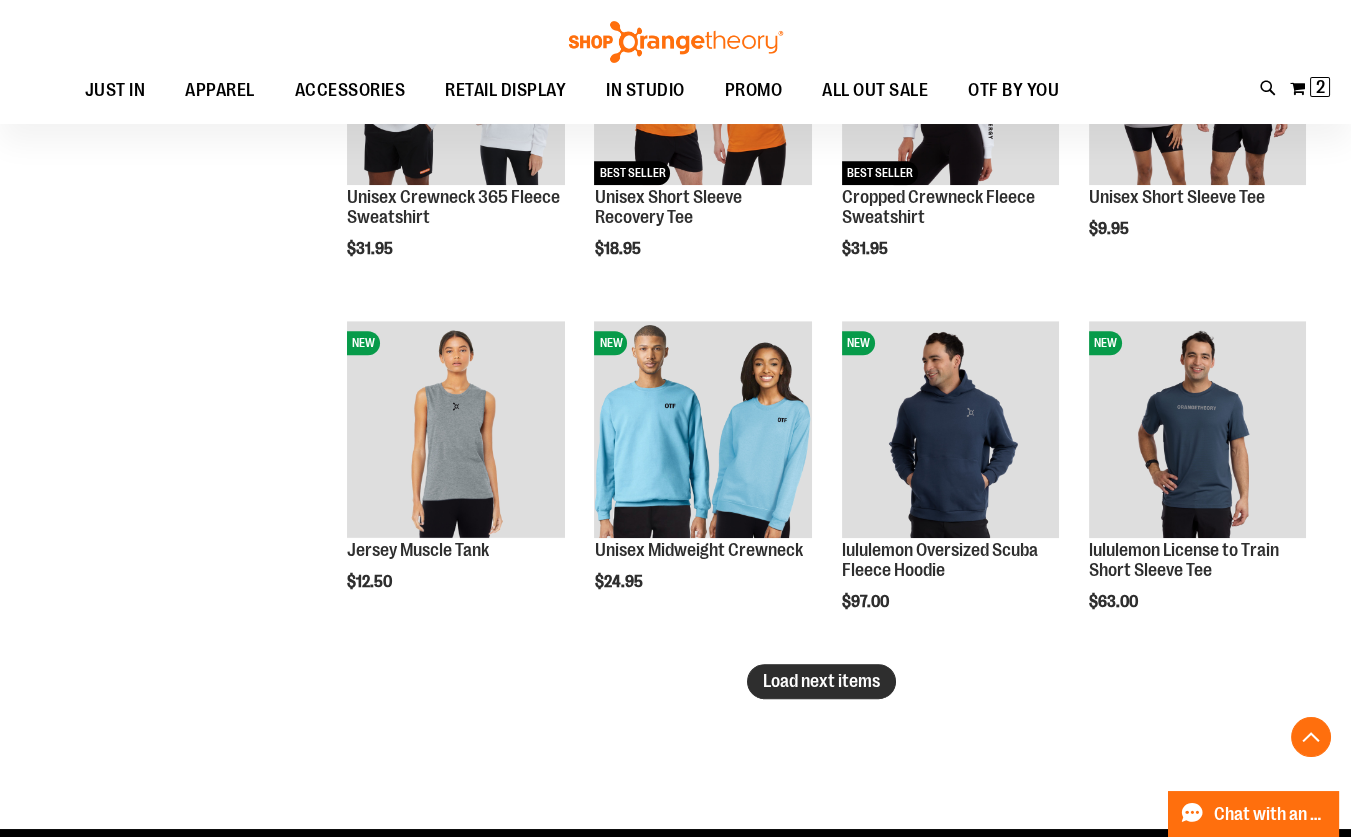 type on "**********" 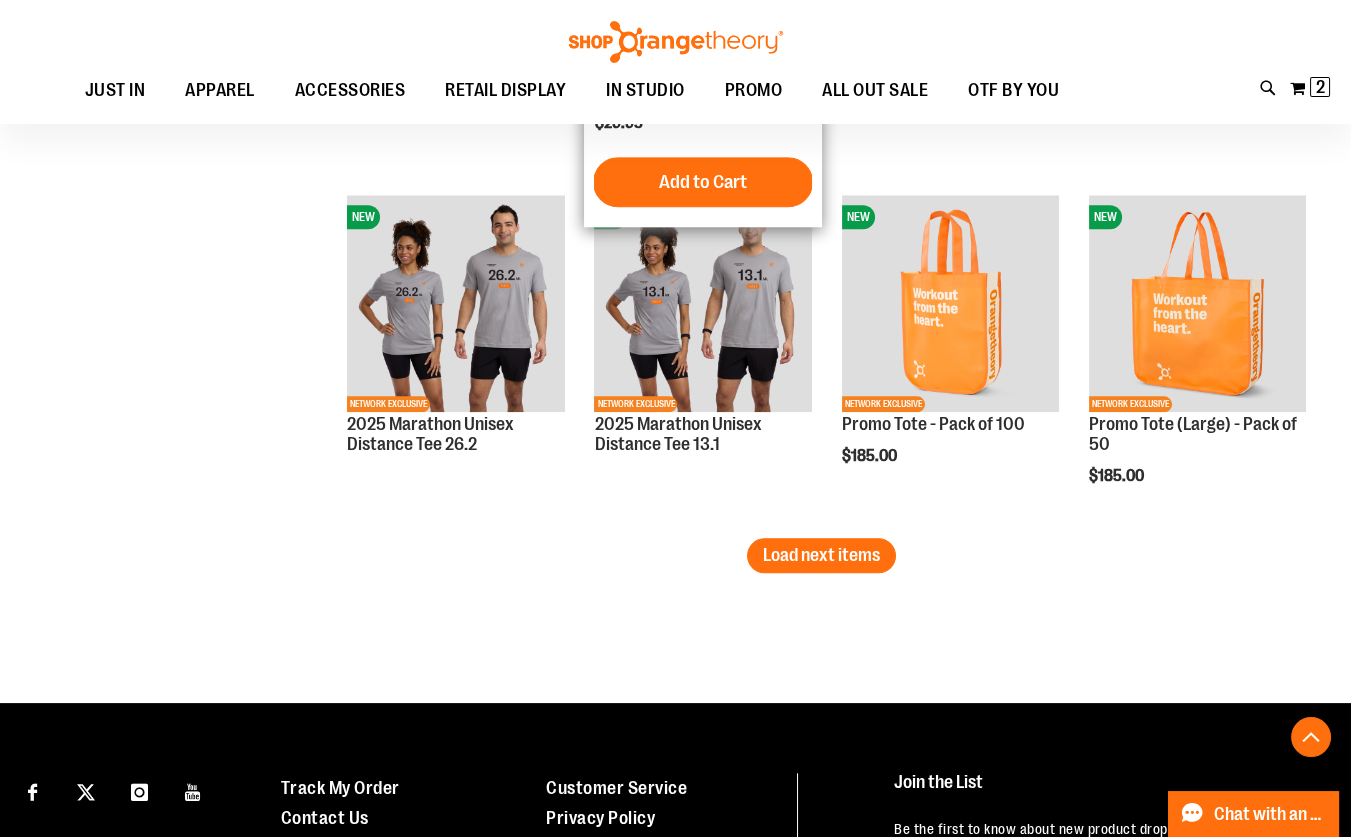 scroll, scrollTop: 4079, scrollLeft: 0, axis: vertical 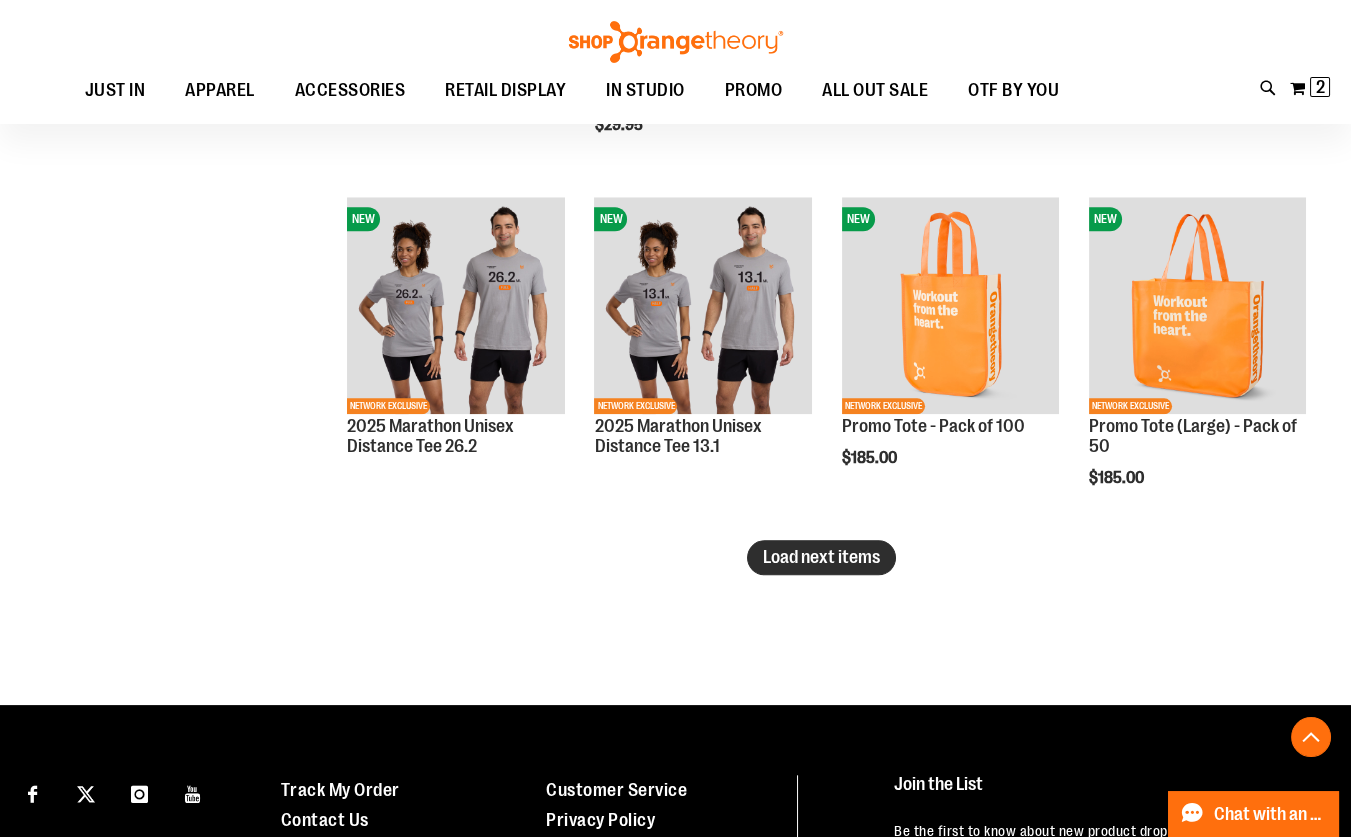 click on "Load next items" at bounding box center (821, 557) 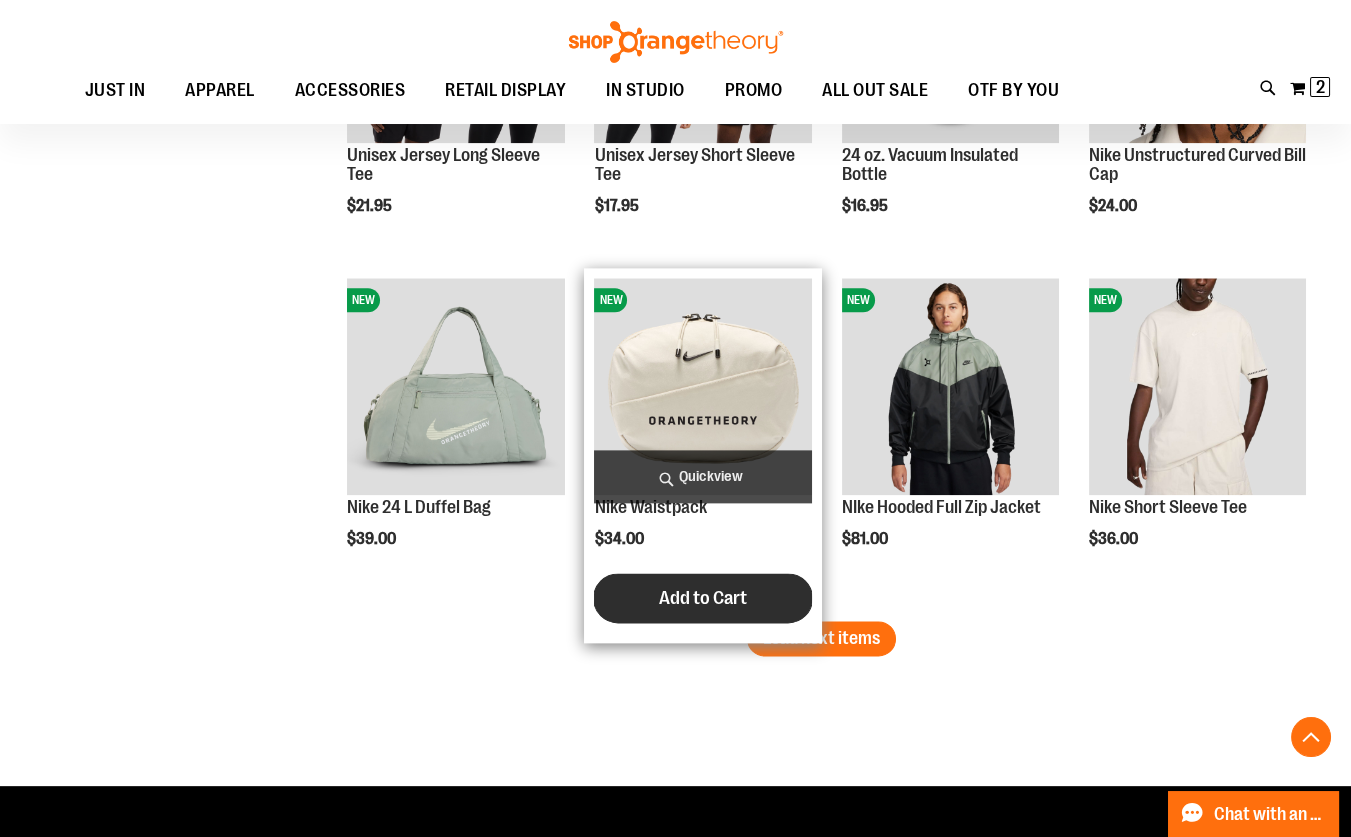 scroll, scrollTop: 5079, scrollLeft: 0, axis: vertical 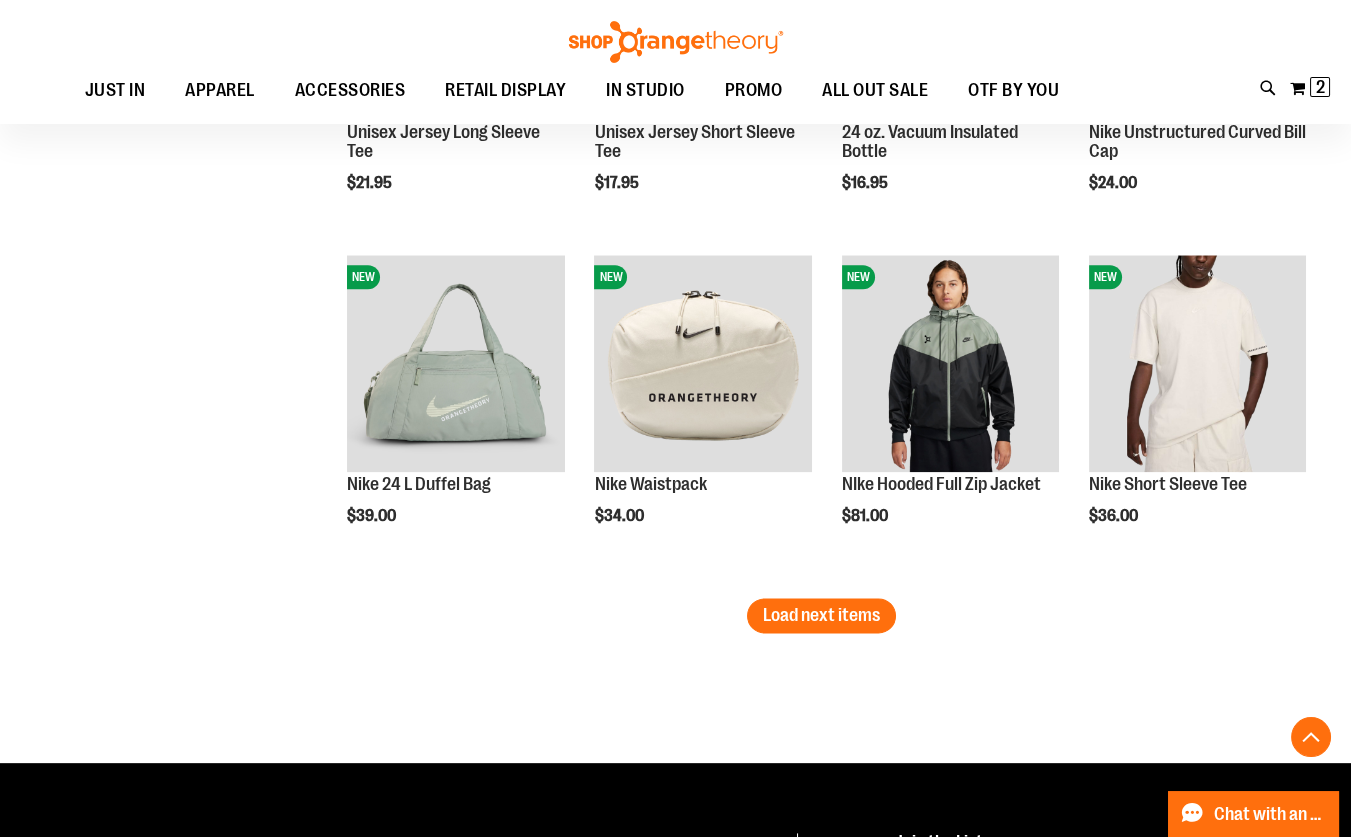 click on "**********" at bounding box center (821, -2047) 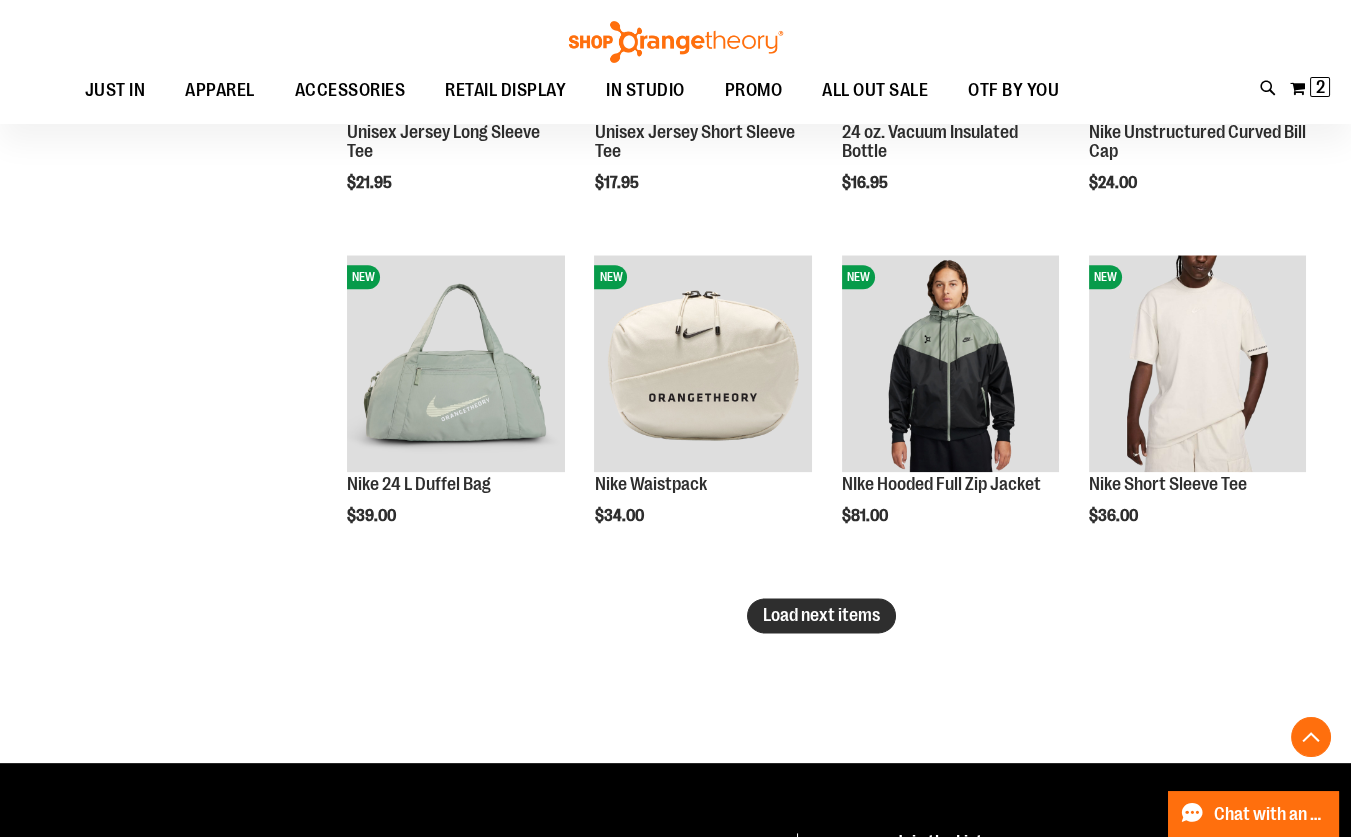 click on "Load next items" at bounding box center (821, 615) 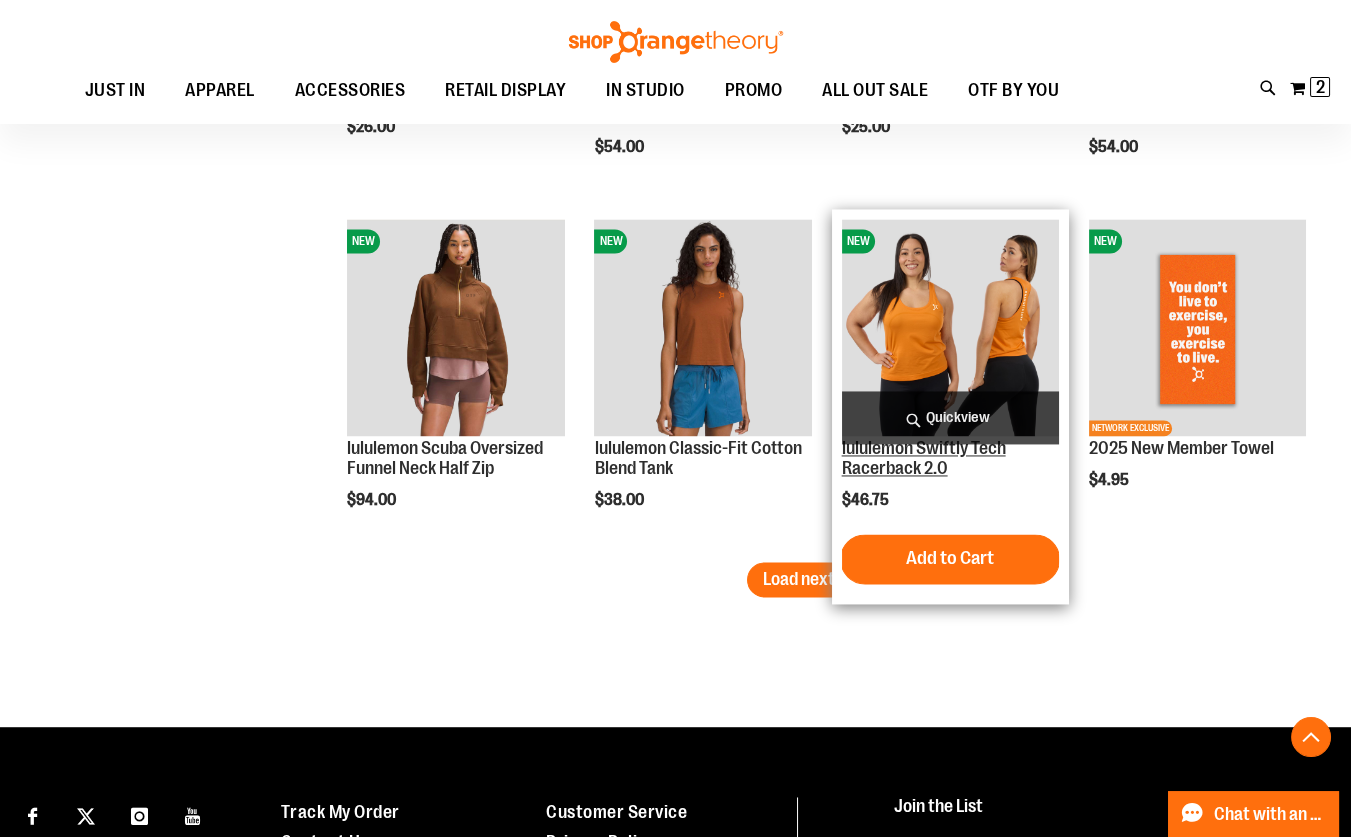 scroll, scrollTop: 6170, scrollLeft: 0, axis: vertical 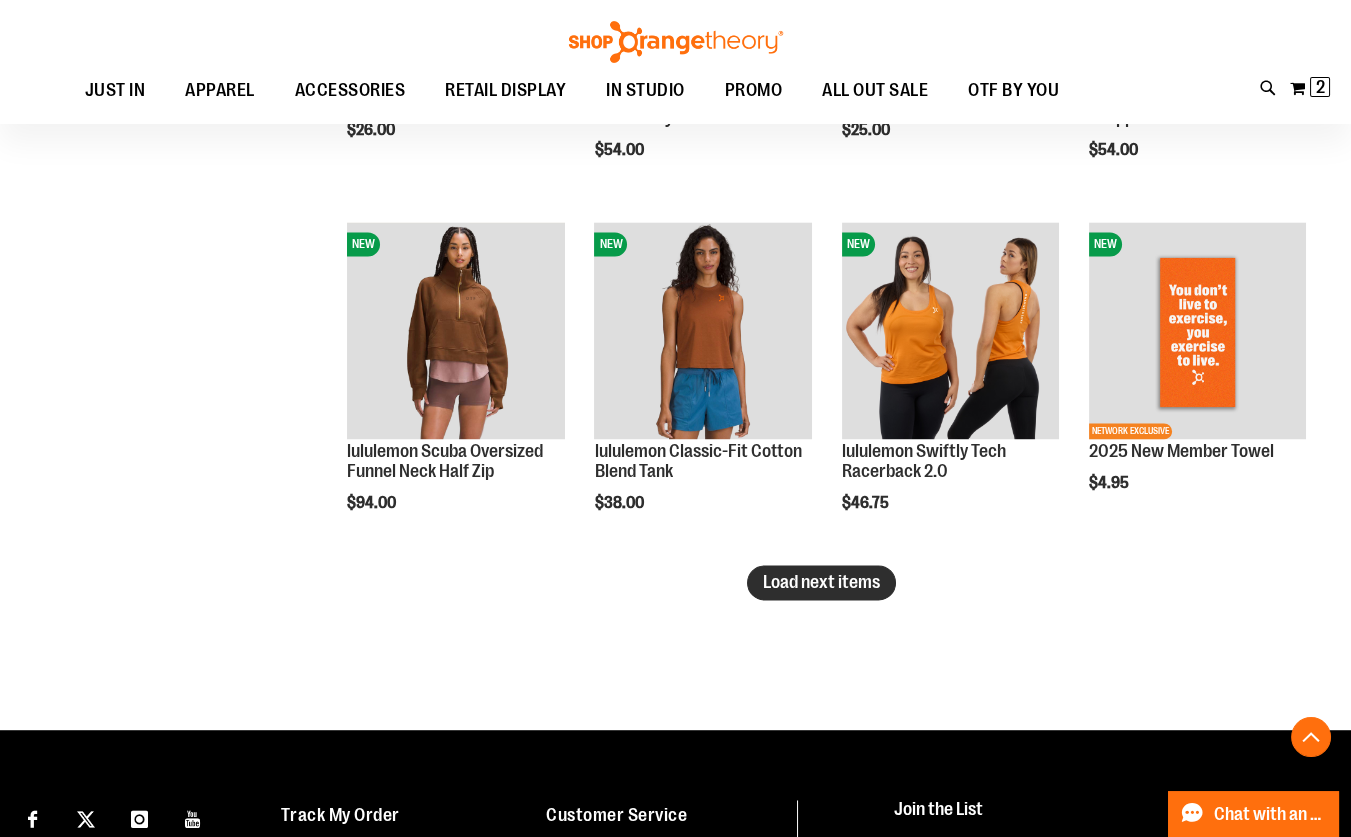 click on "Load next items" at bounding box center (821, 582) 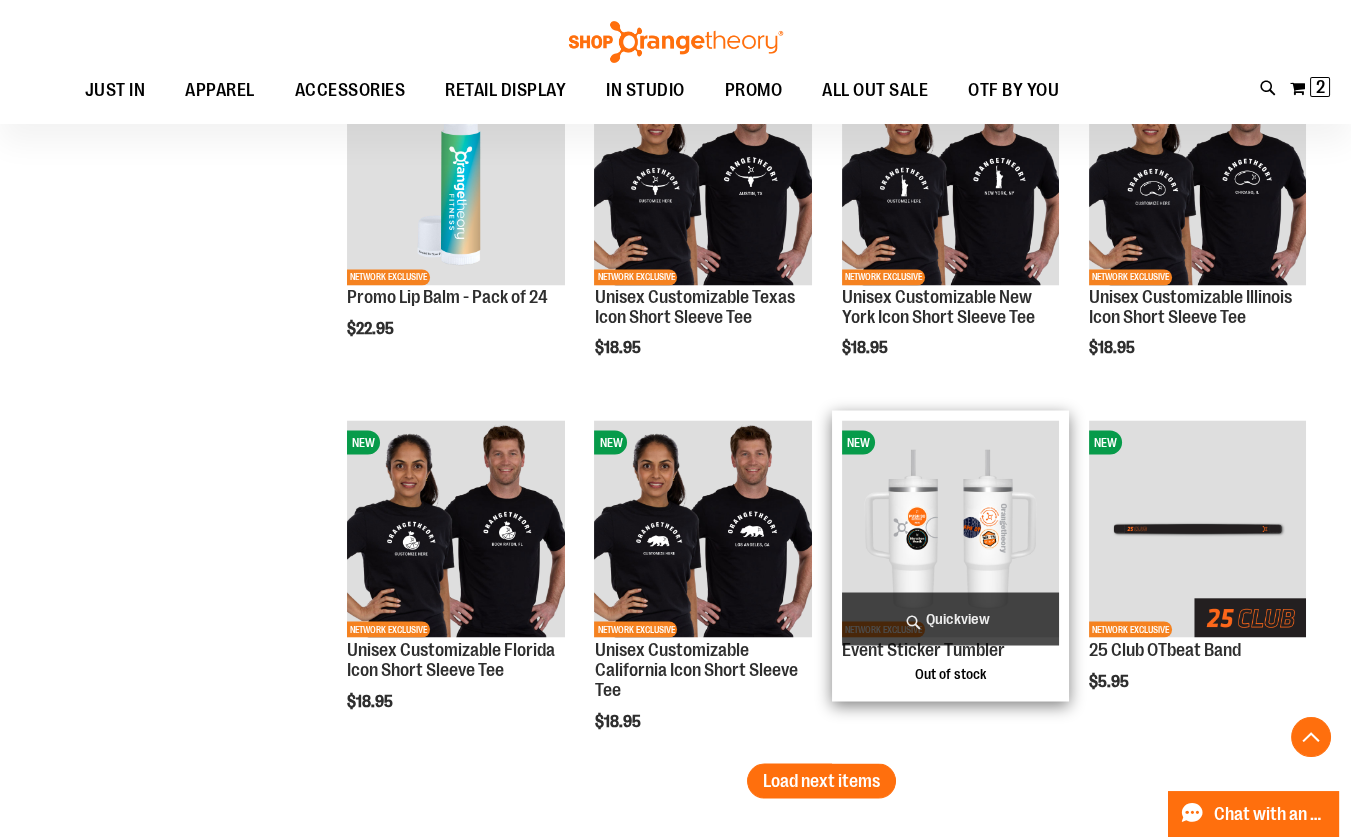 scroll, scrollTop: 7351, scrollLeft: 0, axis: vertical 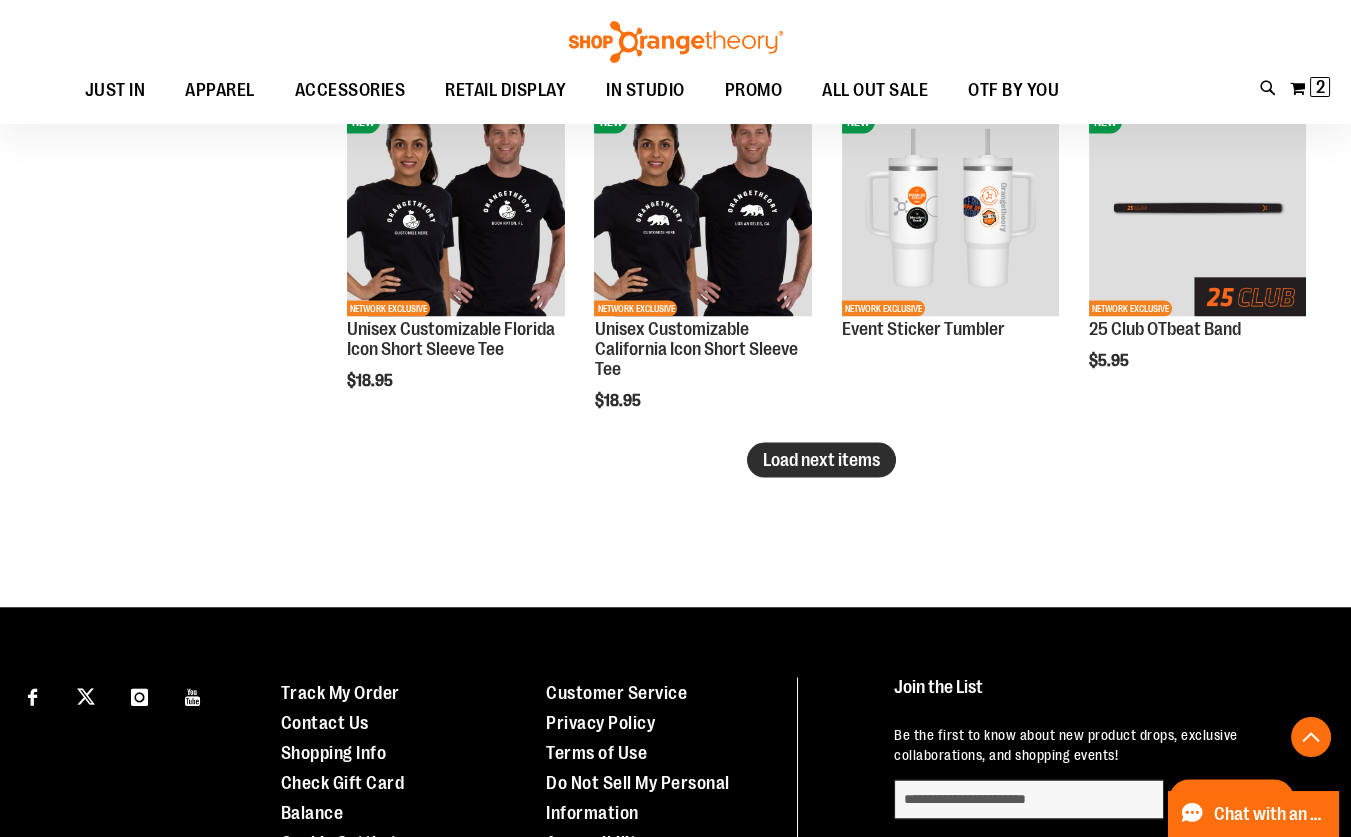 drag, startPoint x: 856, startPoint y: 433, endPoint x: 843, endPoint y: 448, distance: 19.849434 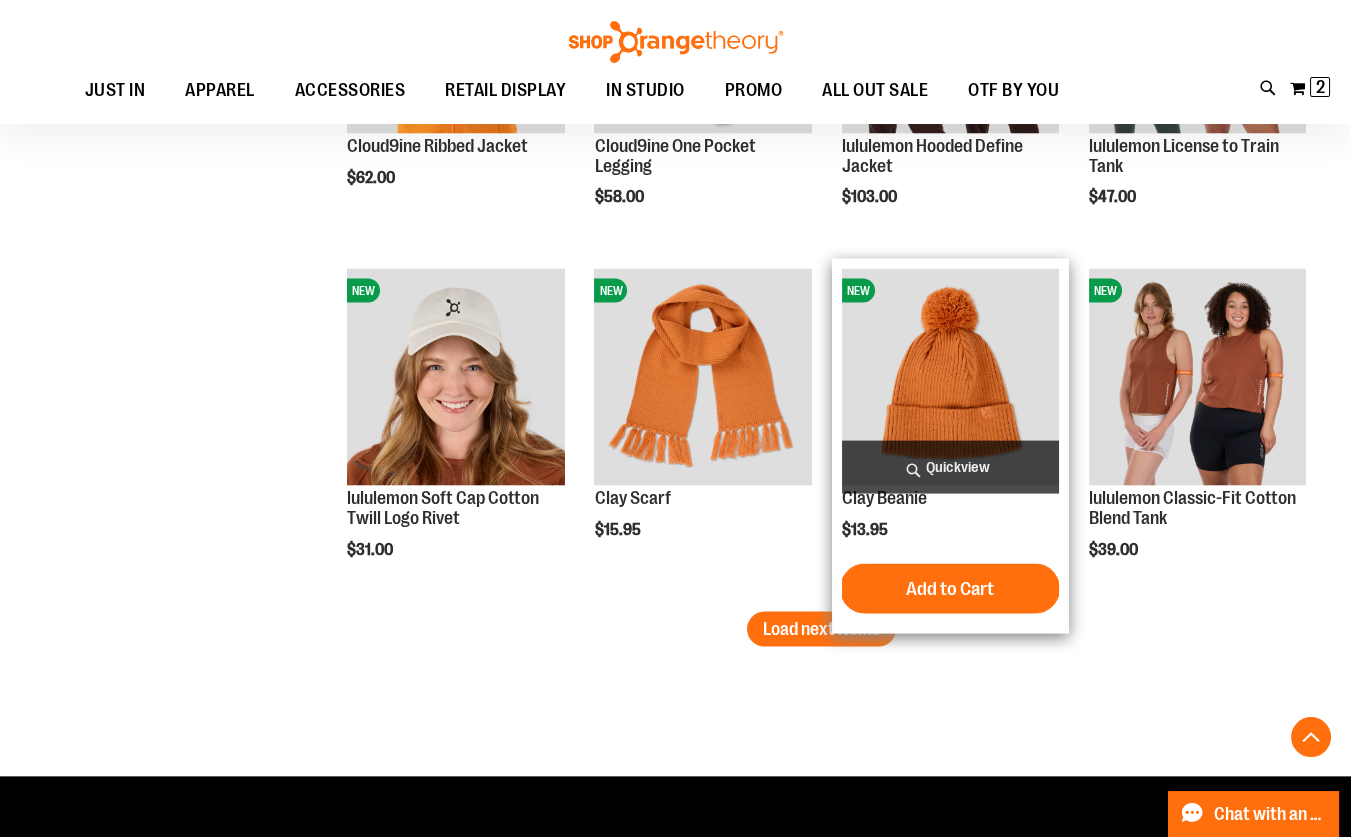 scroll, scrollTop: 8227, scrollLeft: 0, axis: vertical 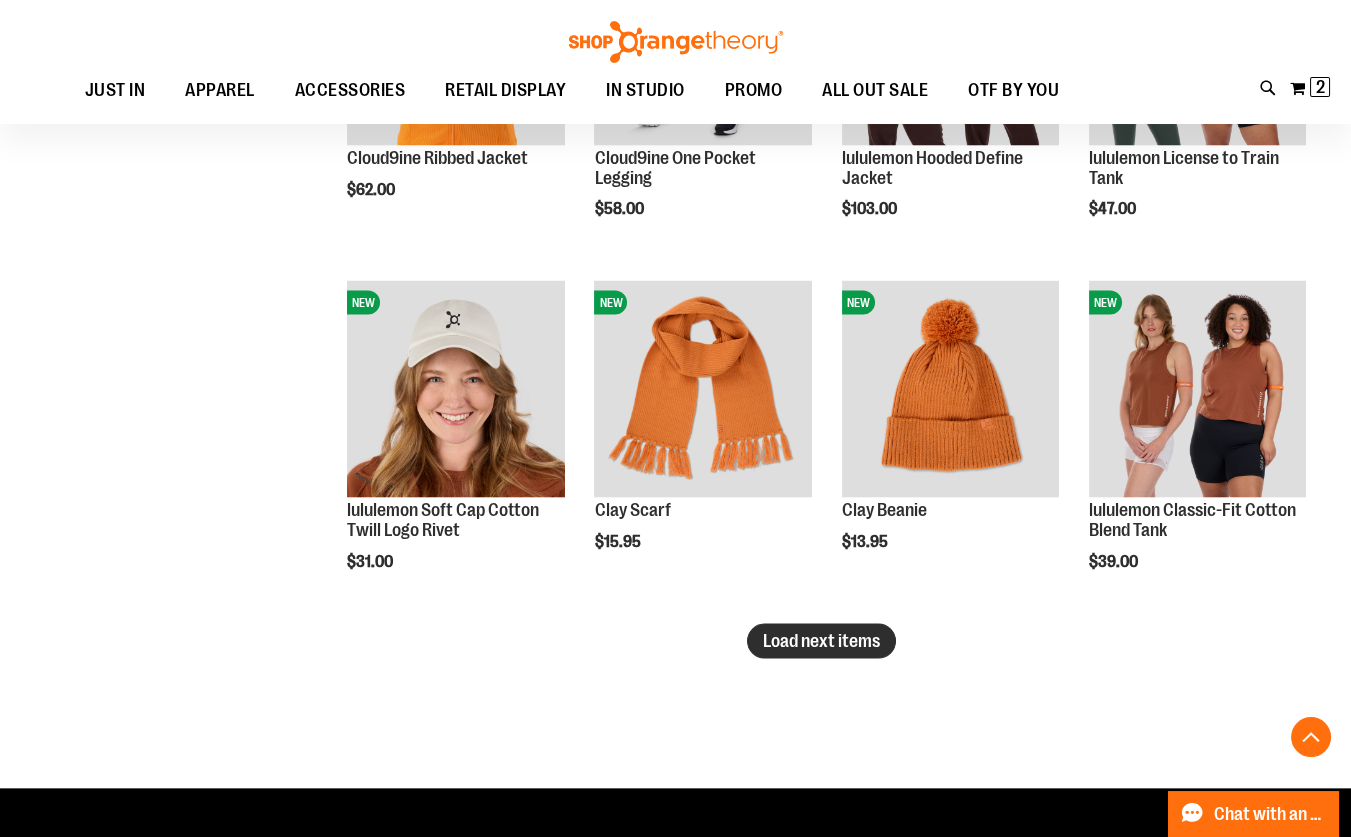 click on "Load next items" at bounding box center (821, 641) 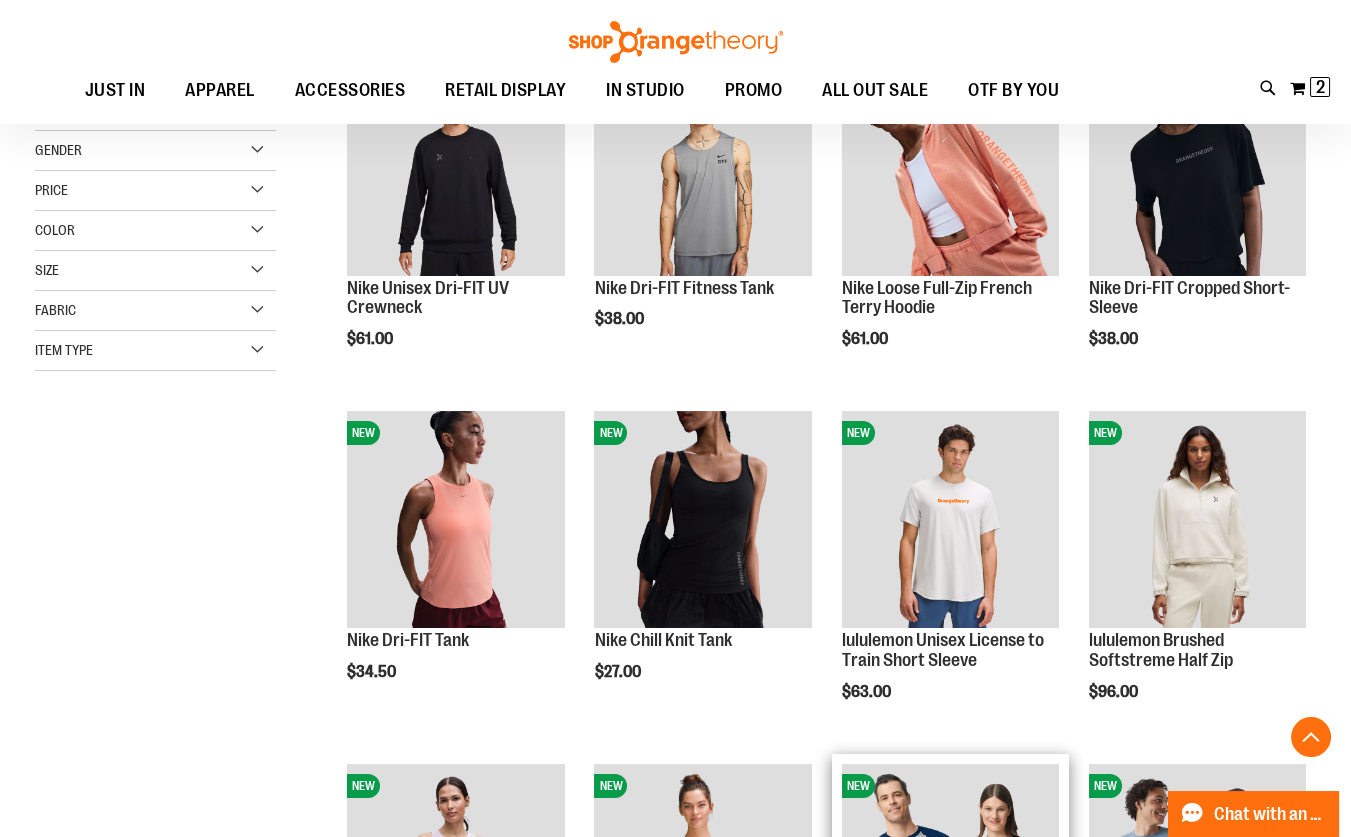 scroll, scrollTop: 227, scrollLeft: 0, axis: vertical 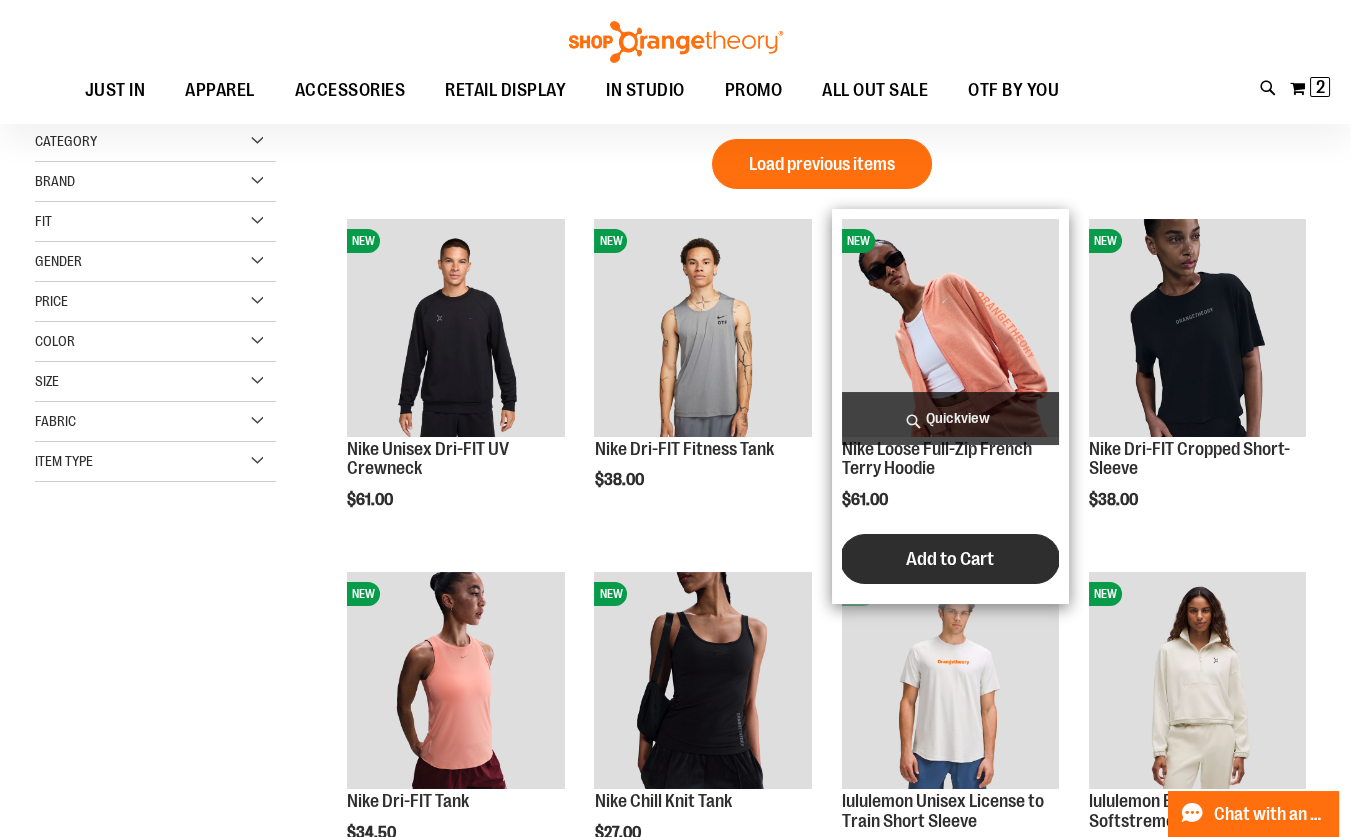 click on "Add to Cart" at bounding box center (950, 559) 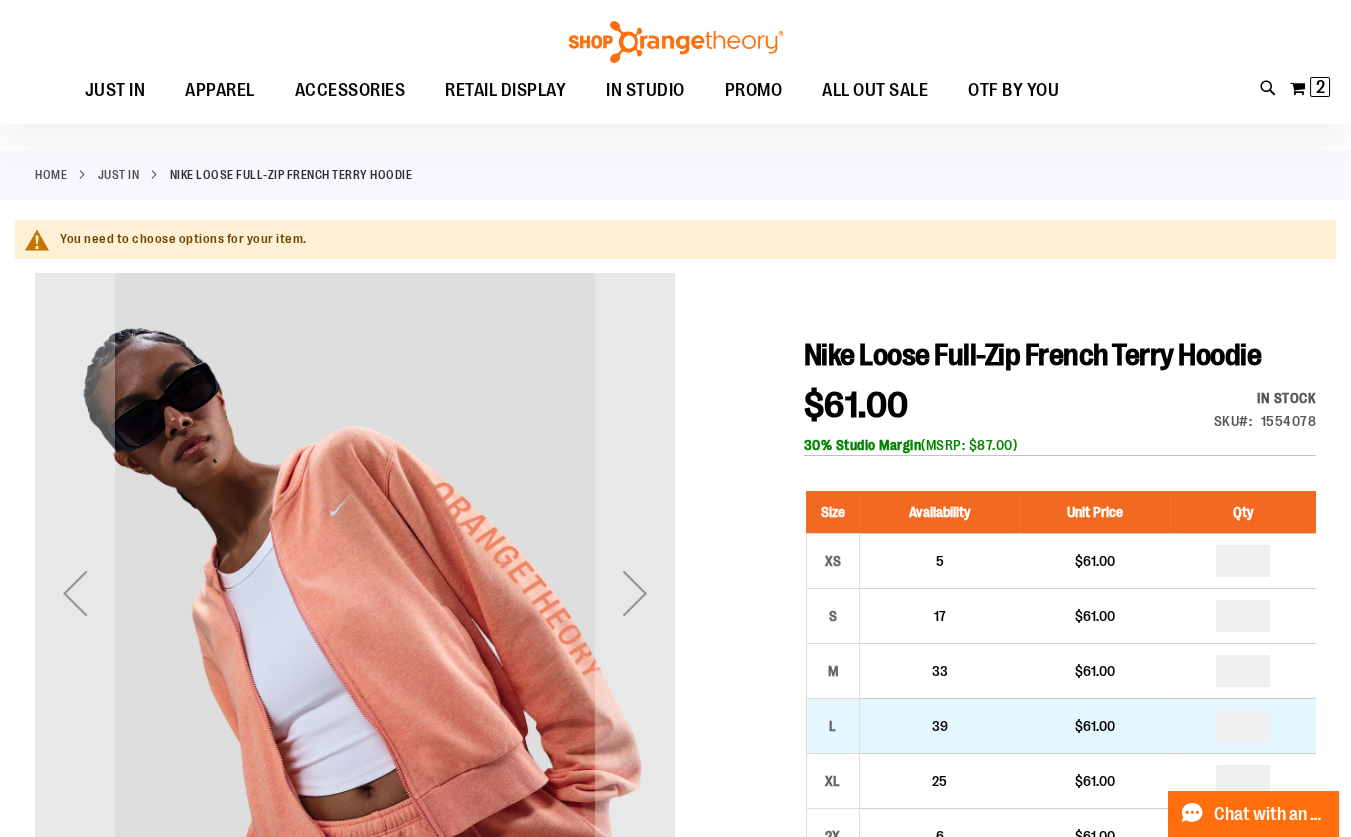 scroll, scrollTop: 180, scrollLeft: 0, axis: vertical 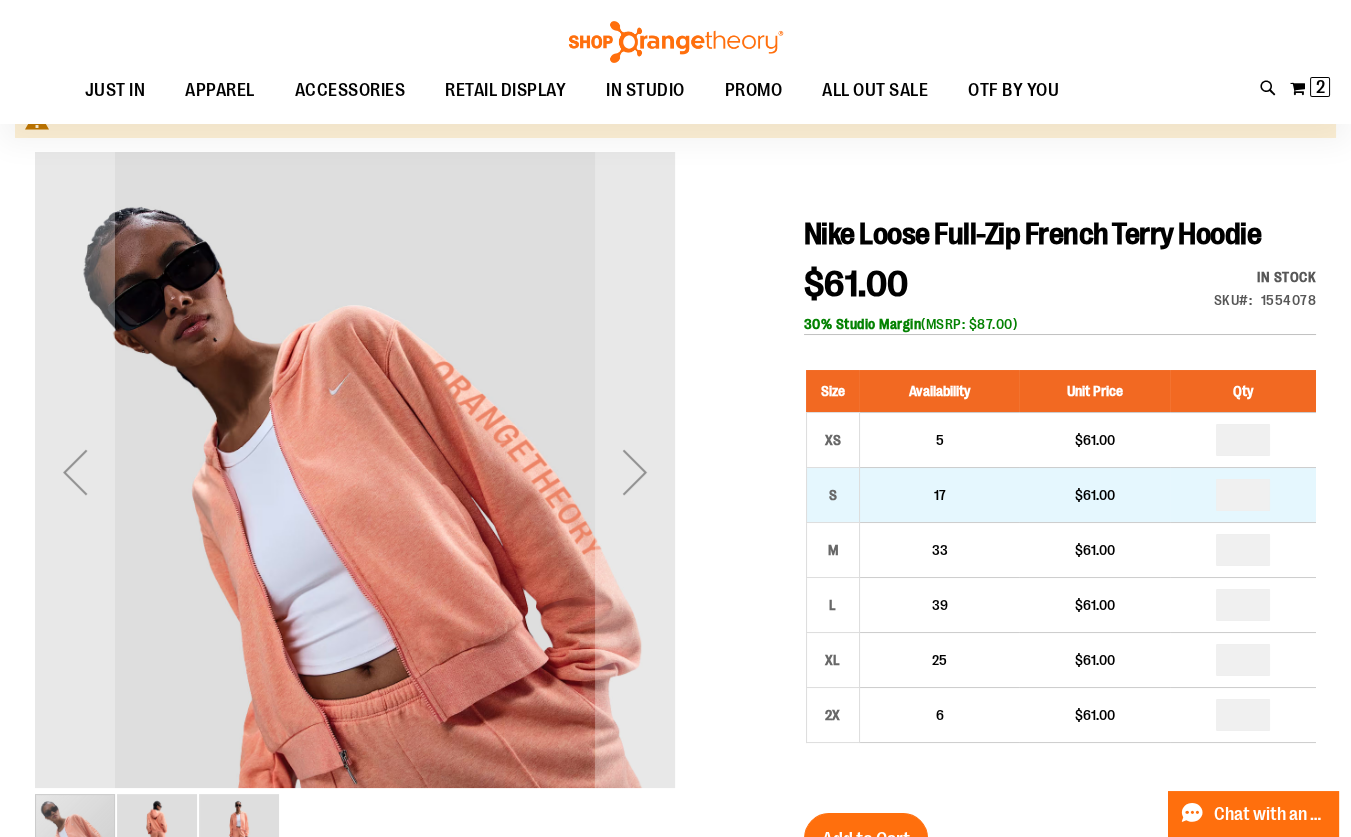 type on "**********" 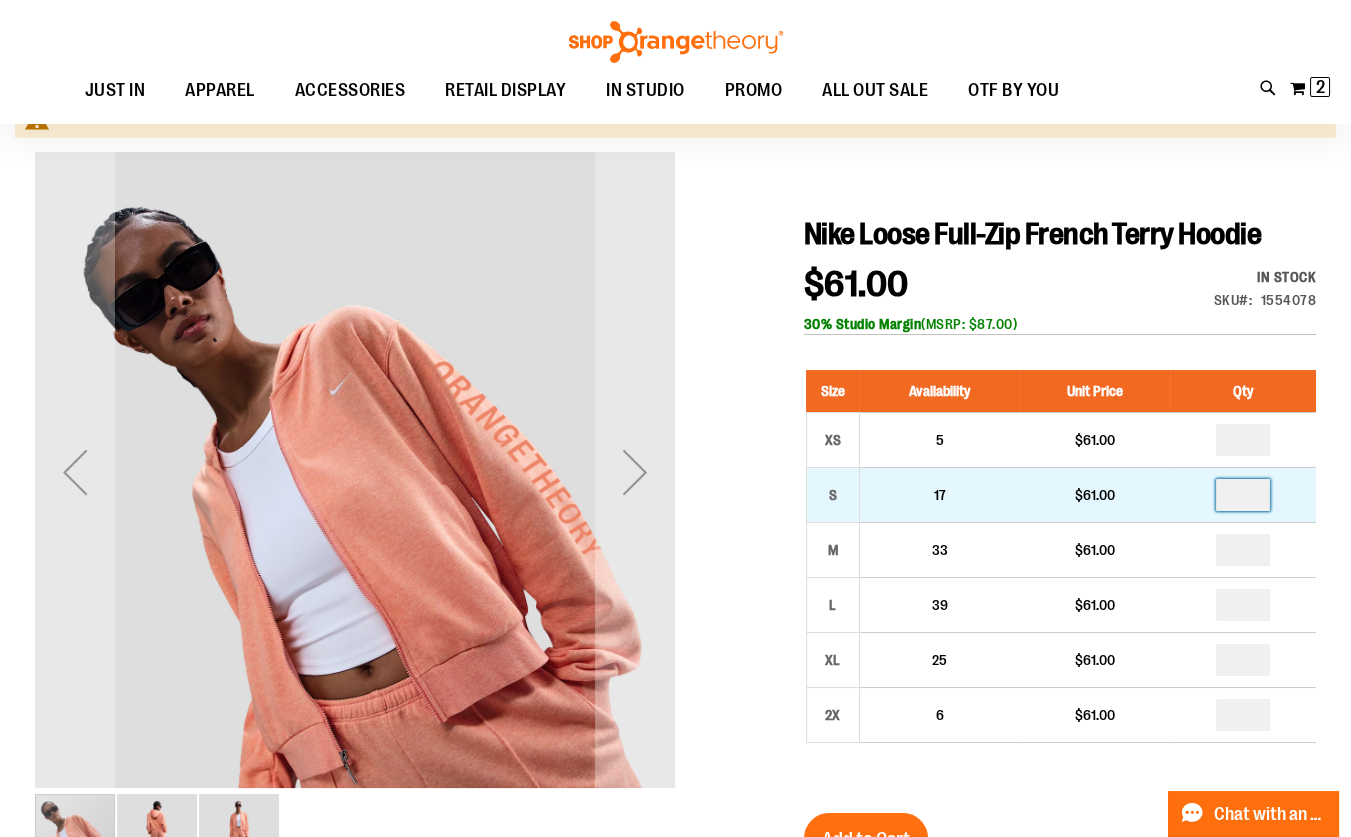 click at bounding box center [1243, 495] 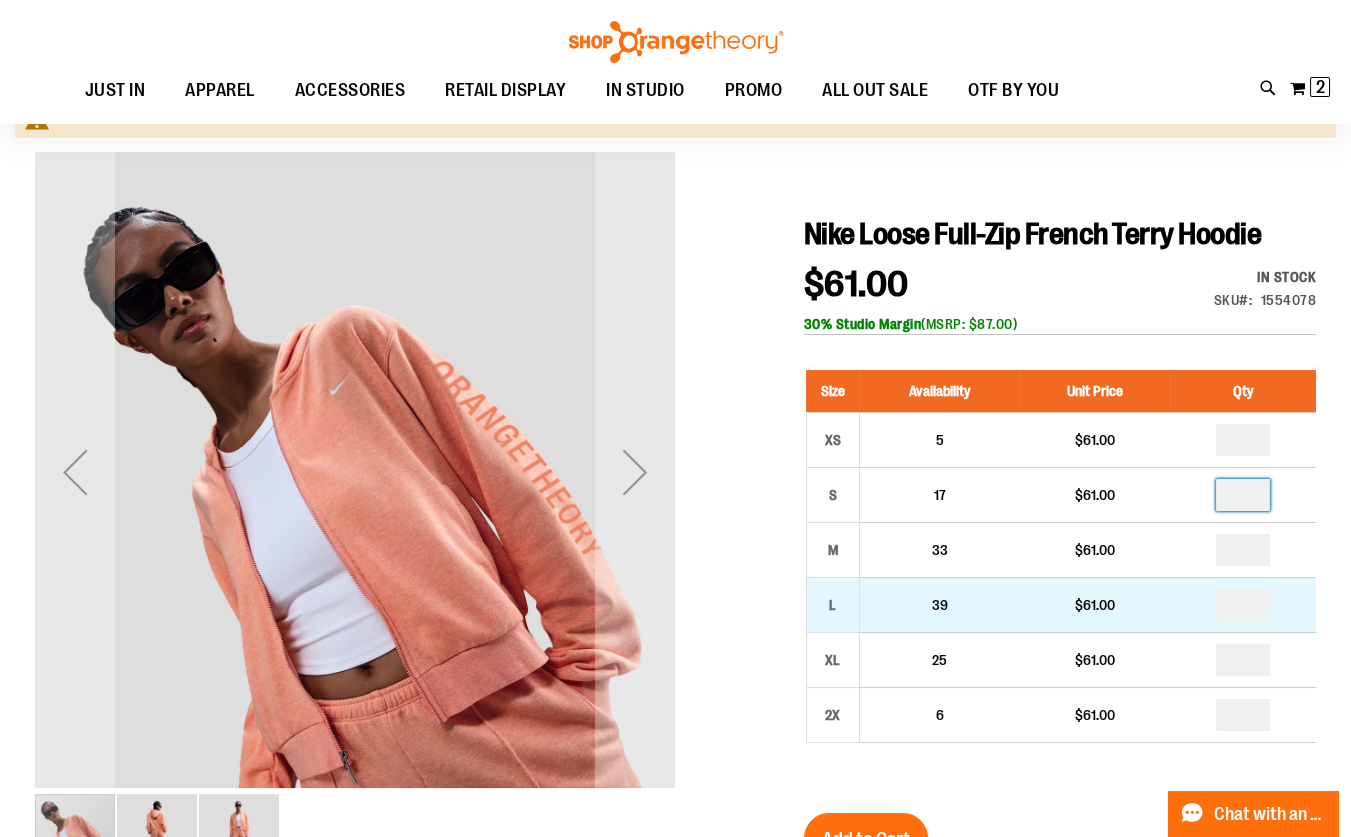 type on "*" 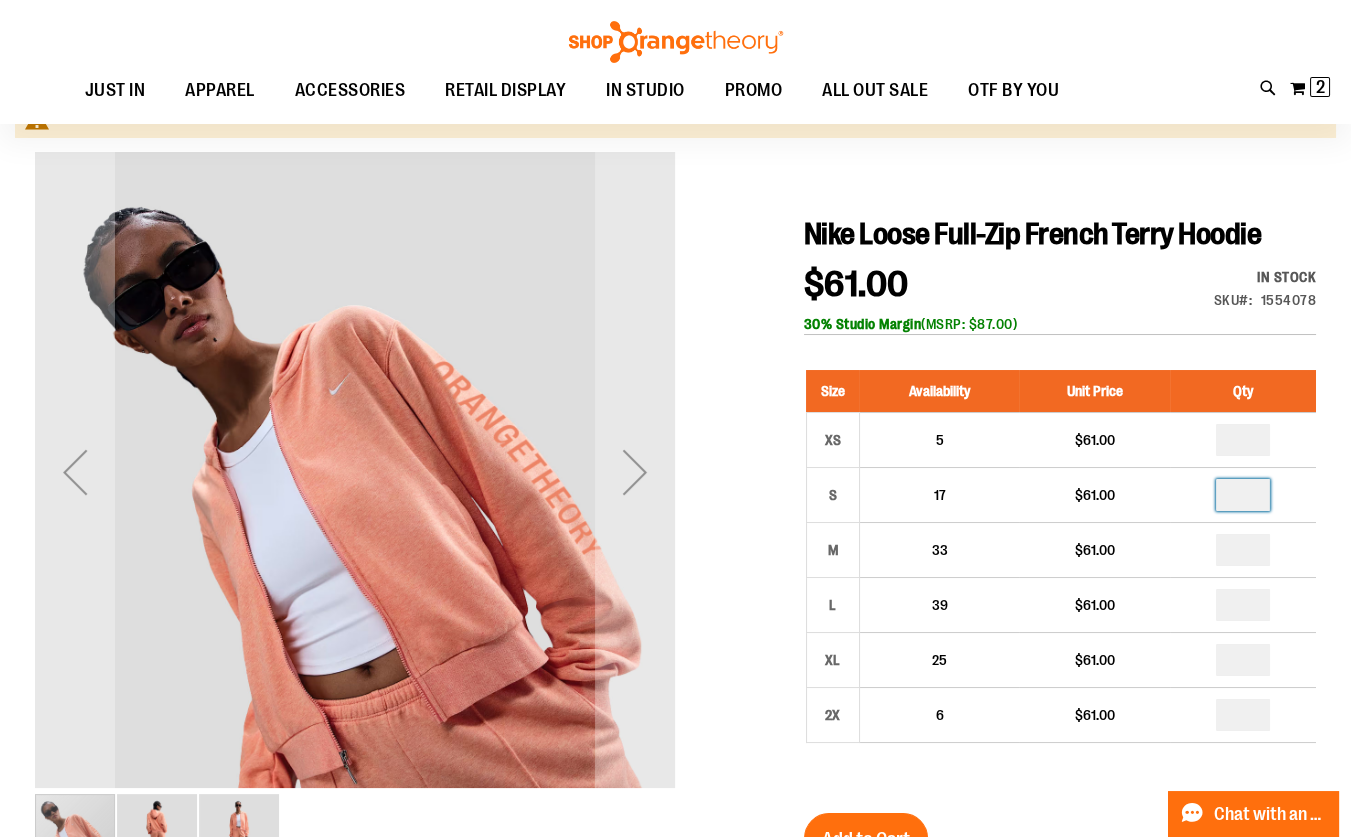 click at bounding box center (675, 795) 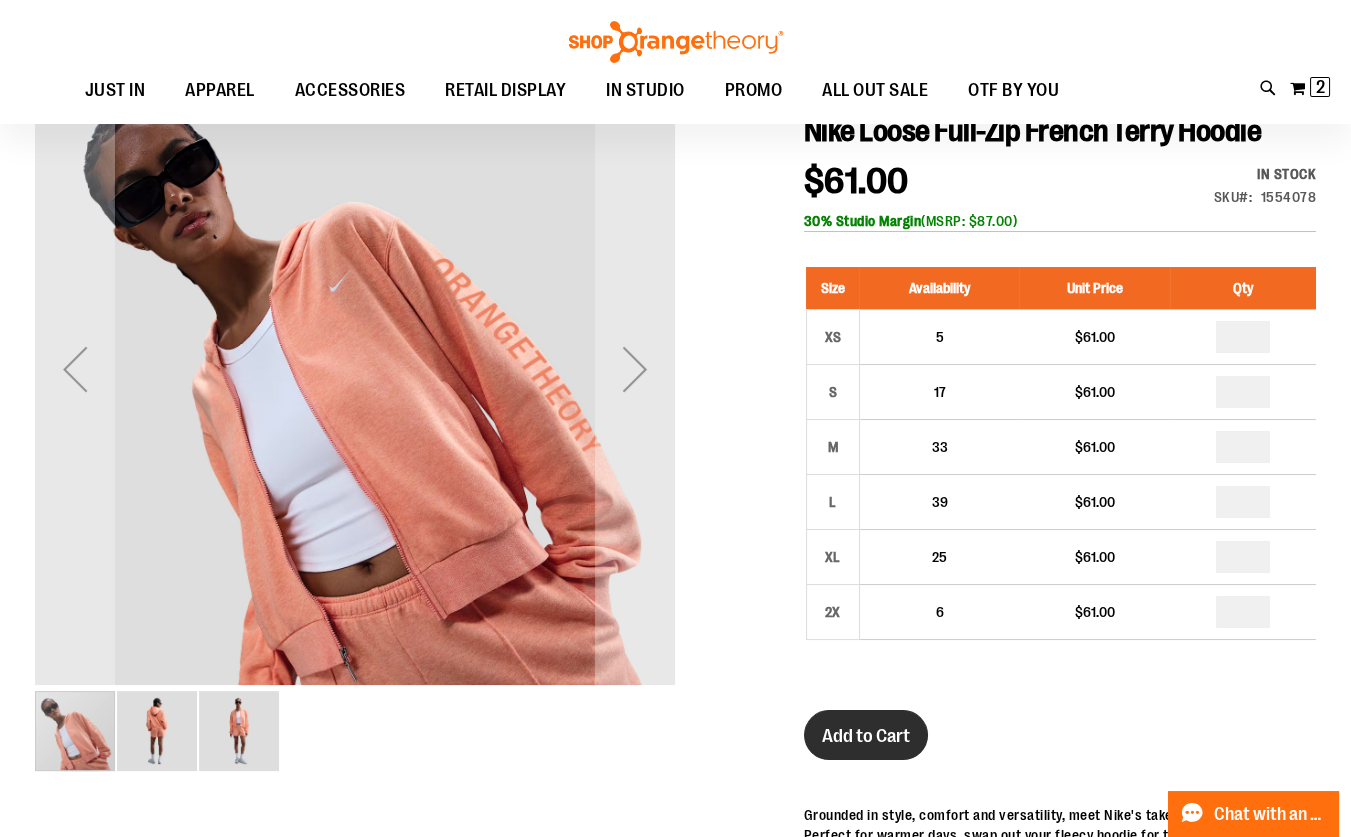 scroll, scrollTop: 453, scrollLeft: 0, axis: vertical 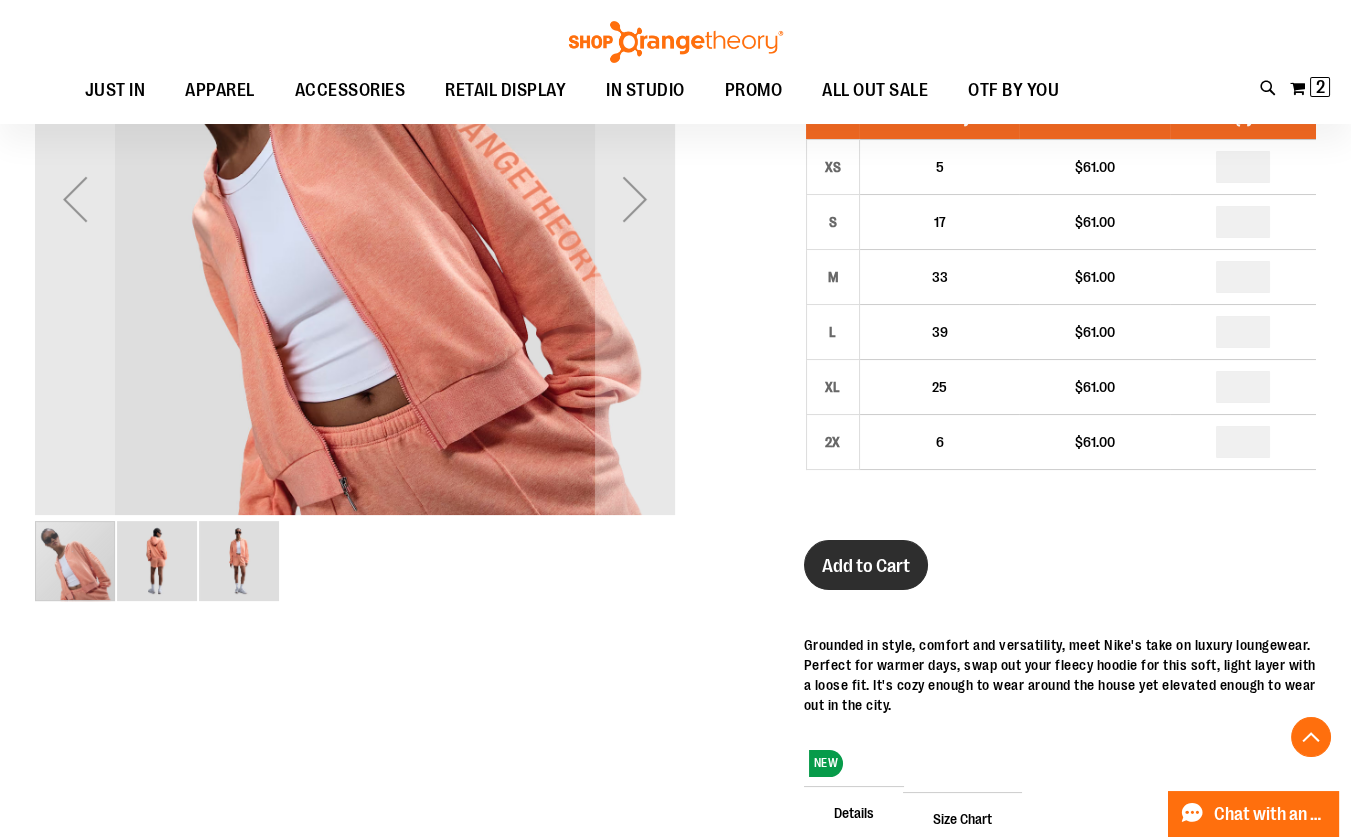 click on "Add to Cart" at bounding box center [866, 566] 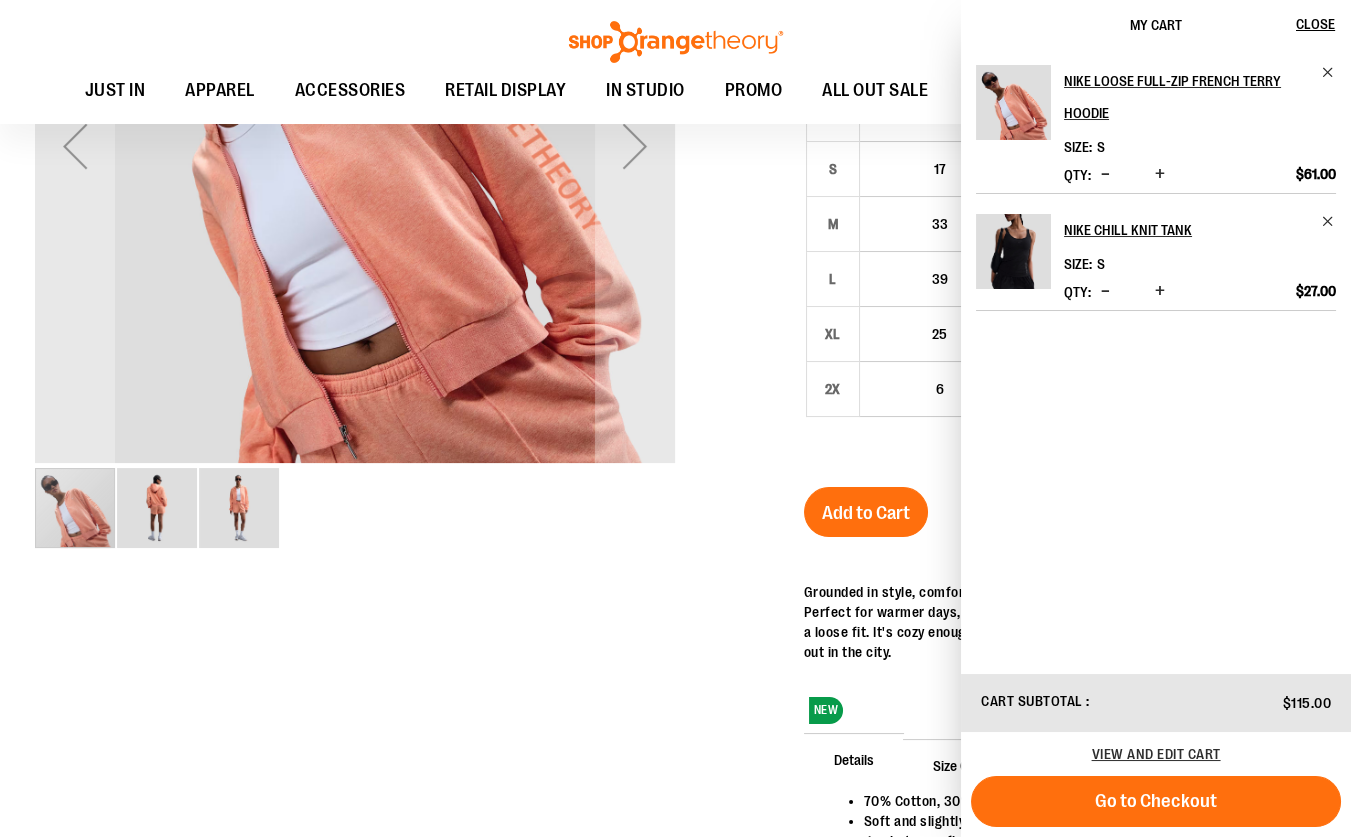 scroll, scrollTop: 400, scrollLeft: 0, axis: vertical 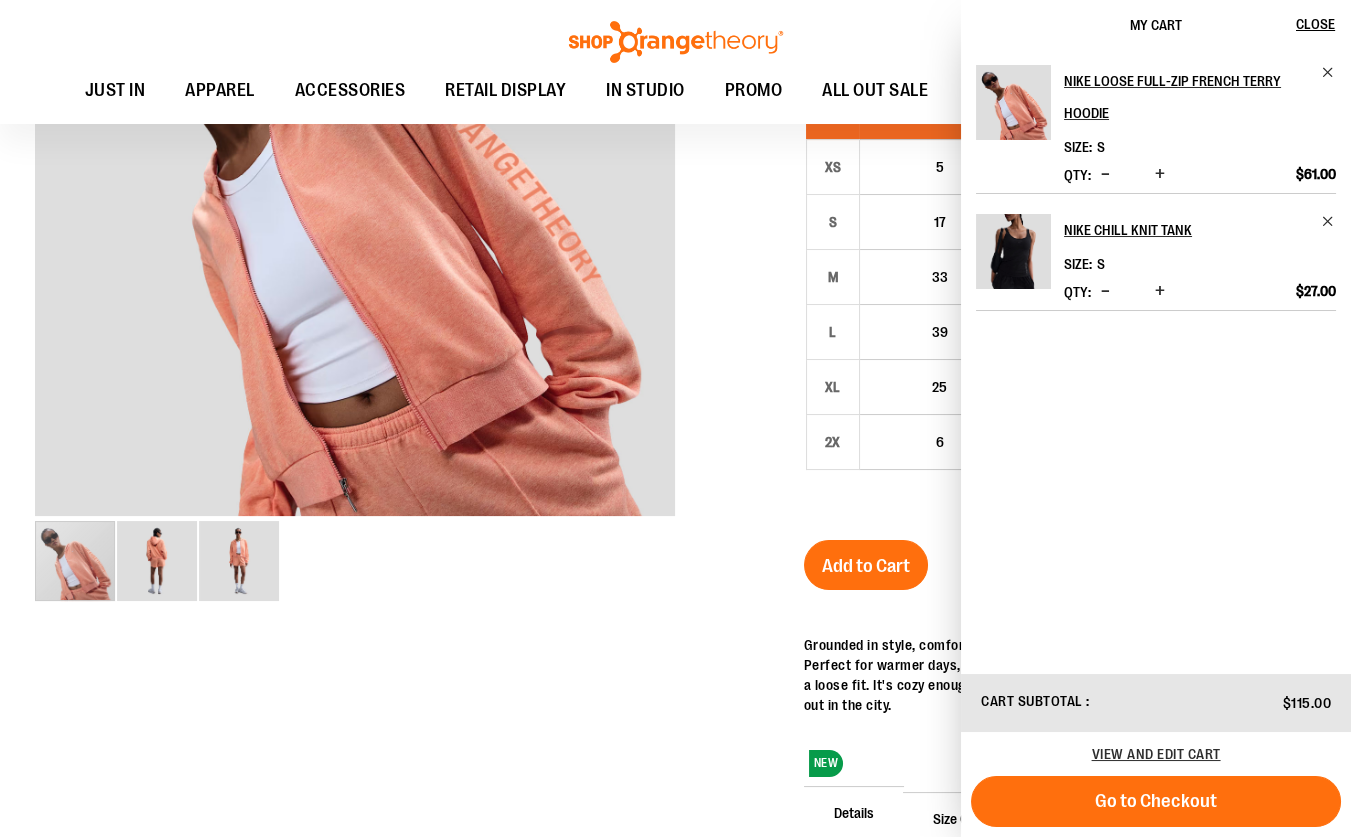 click at bounding box center [675, 522] 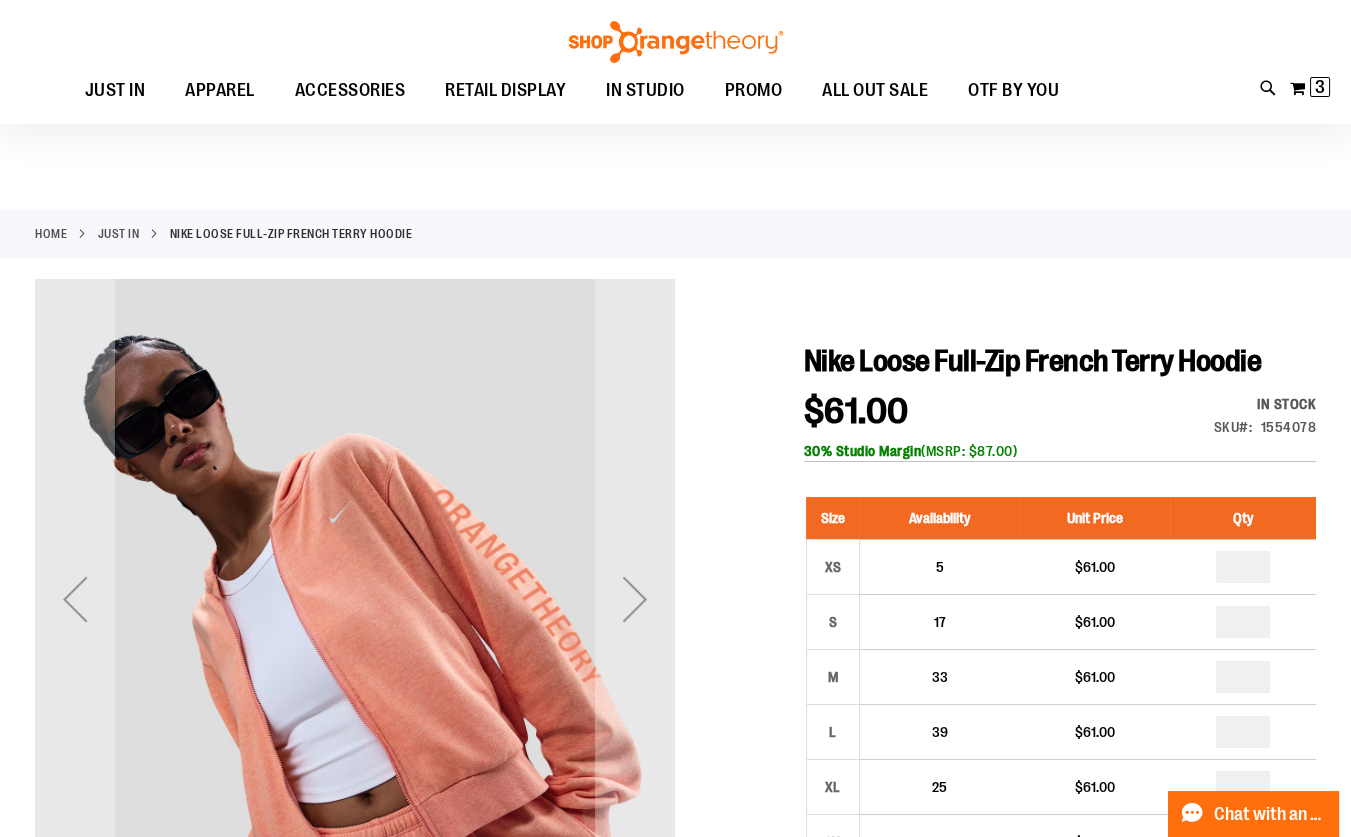 scroll, scrollTop: 0, scrollLeft: 0, axis: both 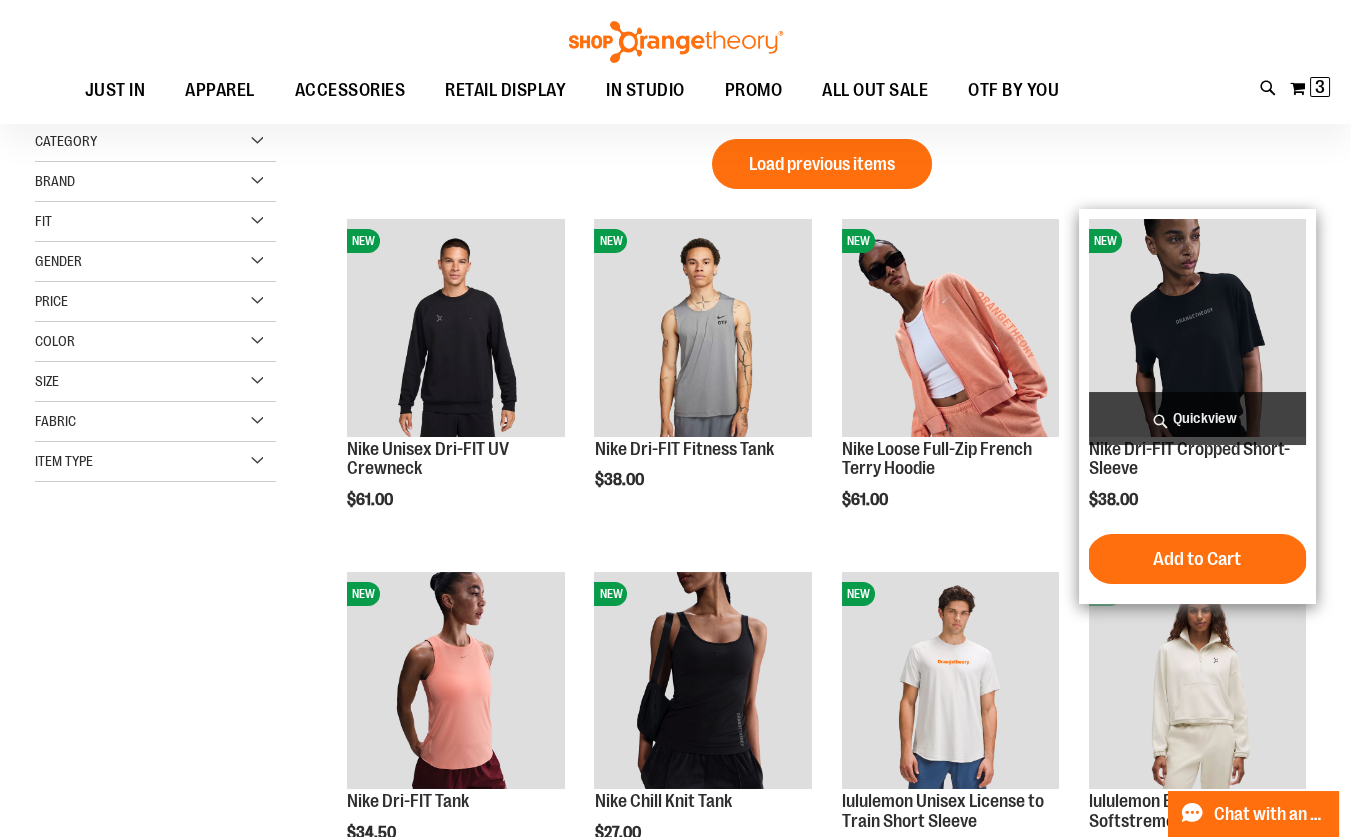 type on "**********" 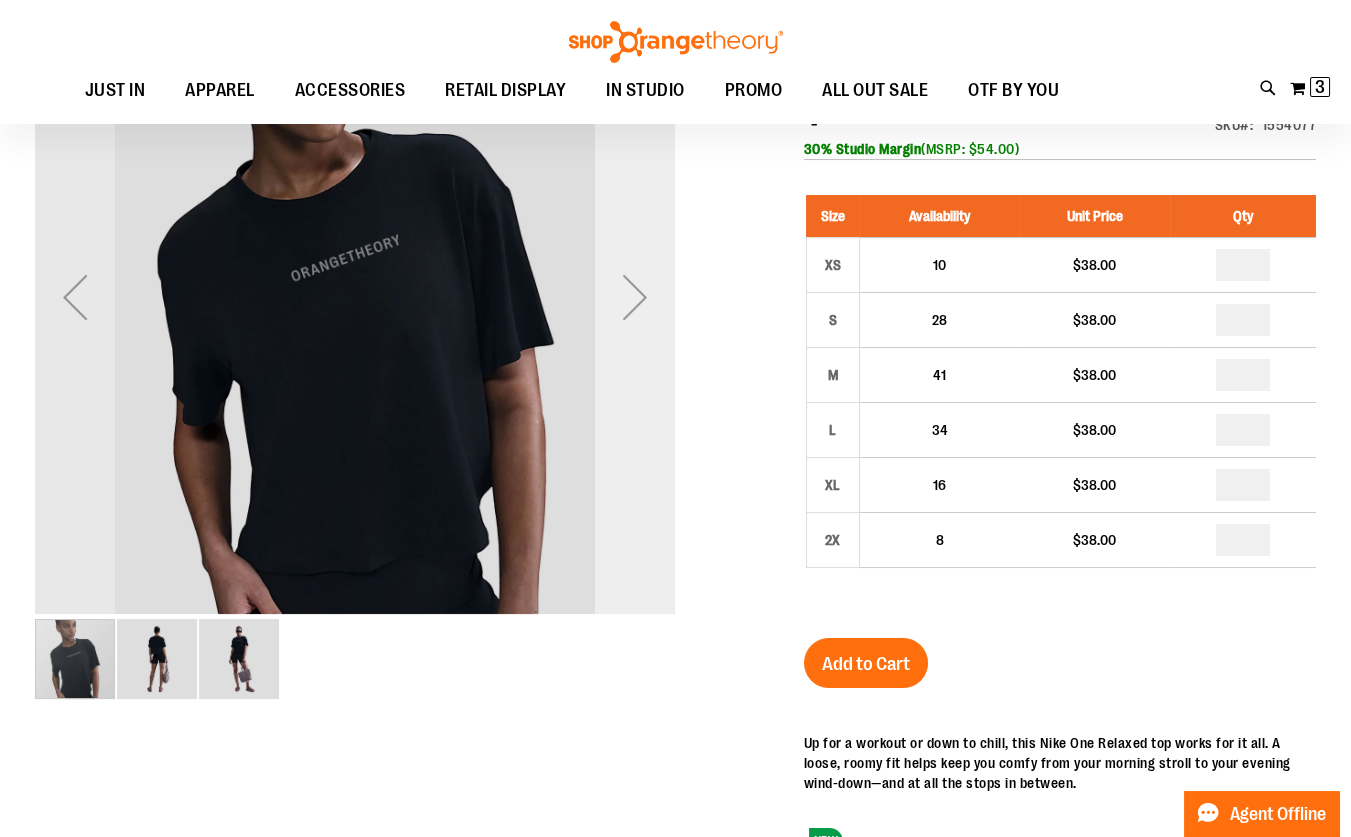 scroll, scrollTop: 89, scrollLeft: 0, axis: vertical 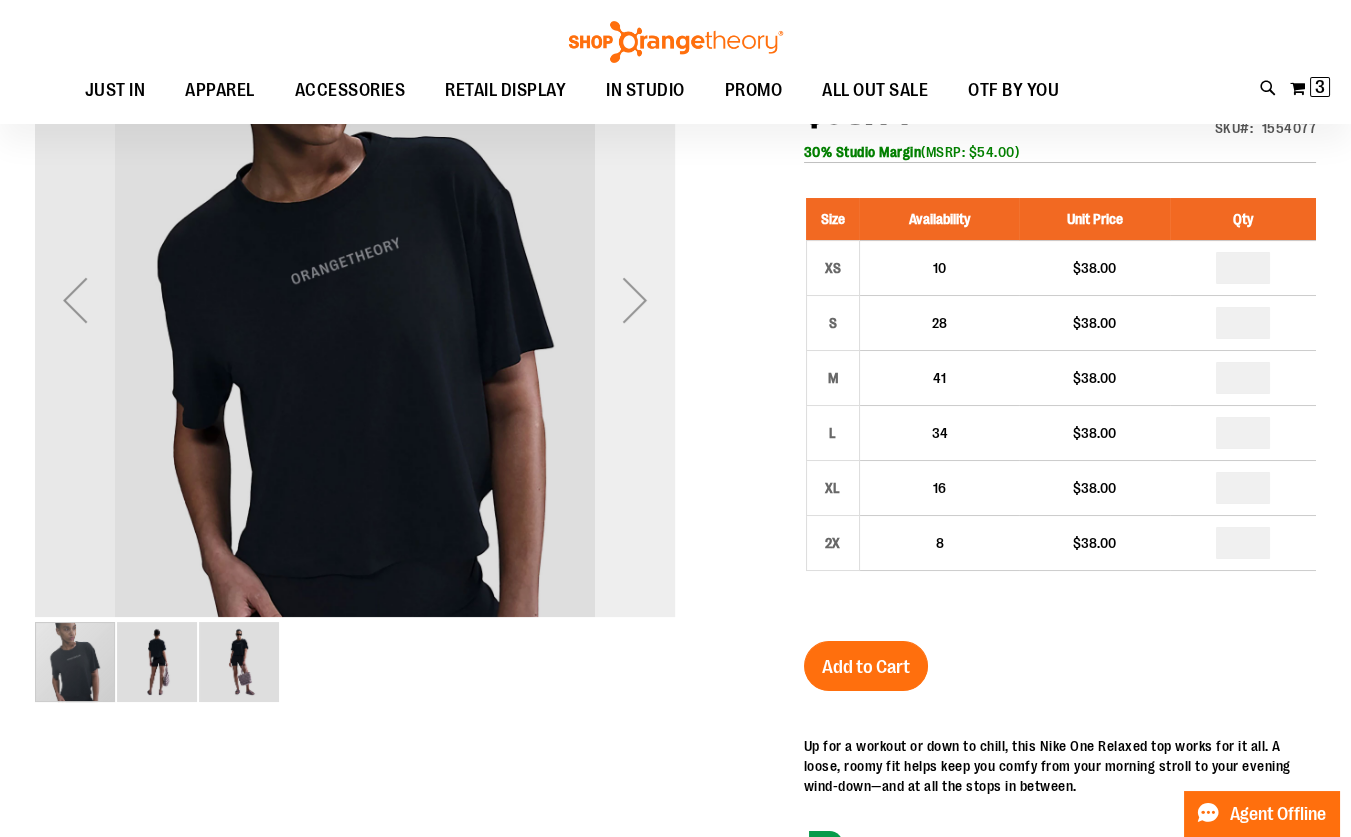 type on "**********" 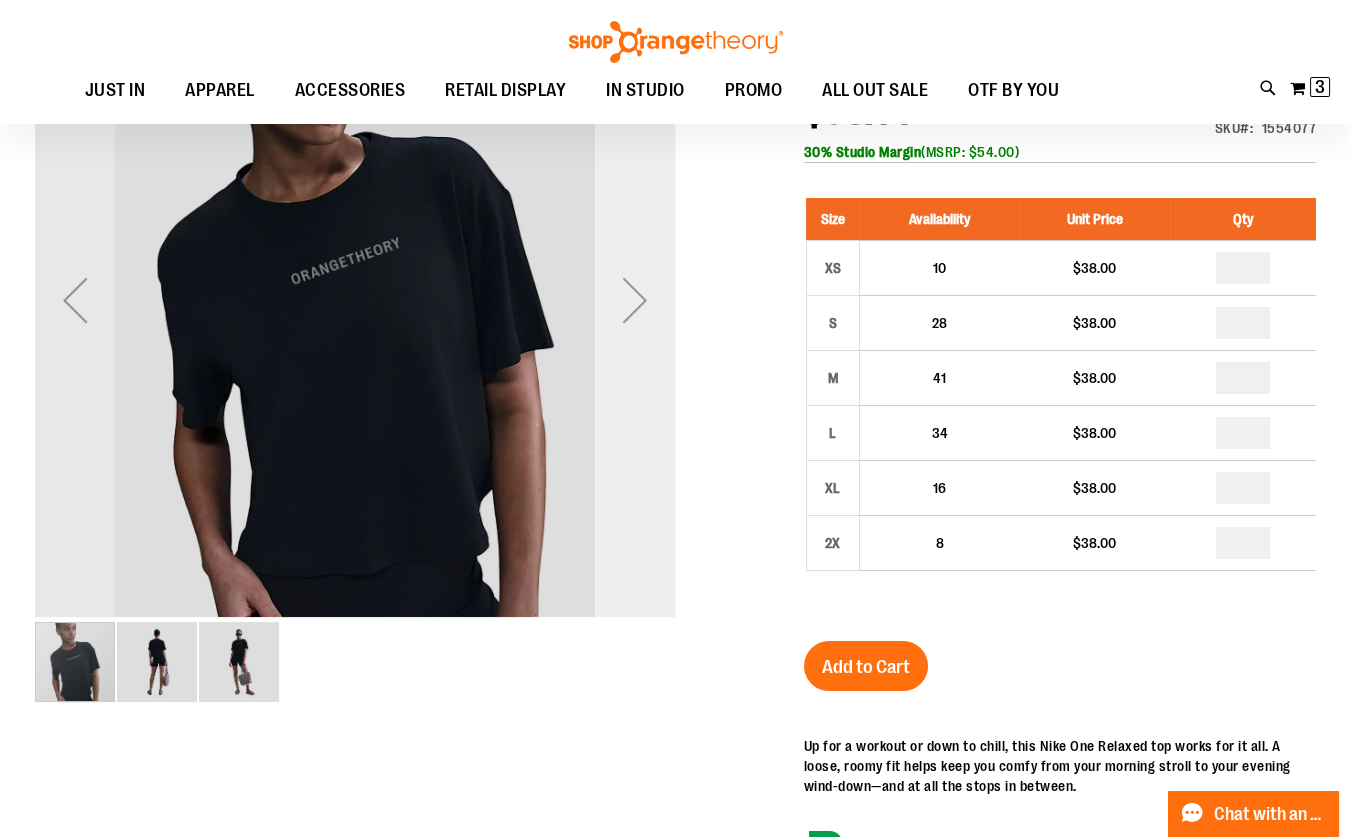 click at bounding box center (635, 300) 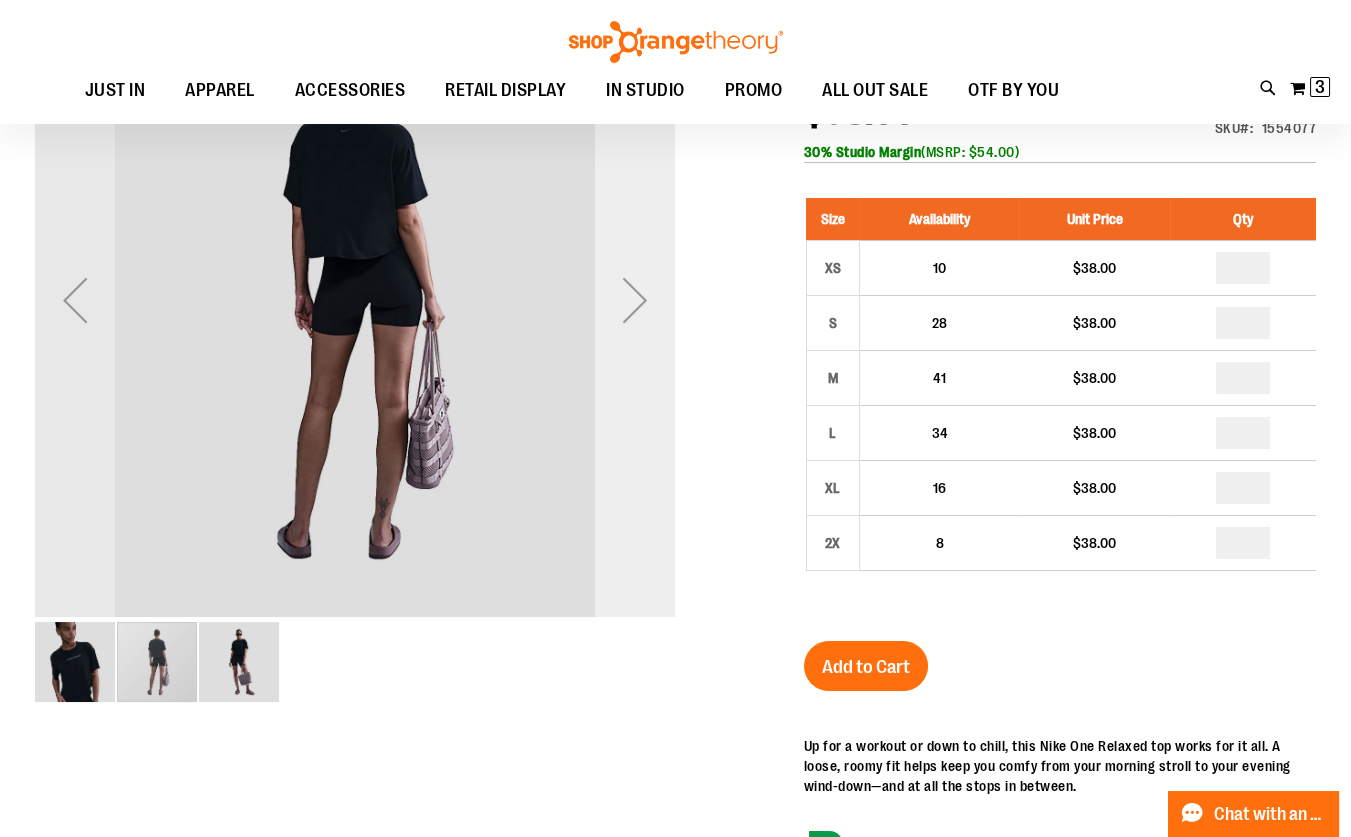 click at bounding box center (635, 300) 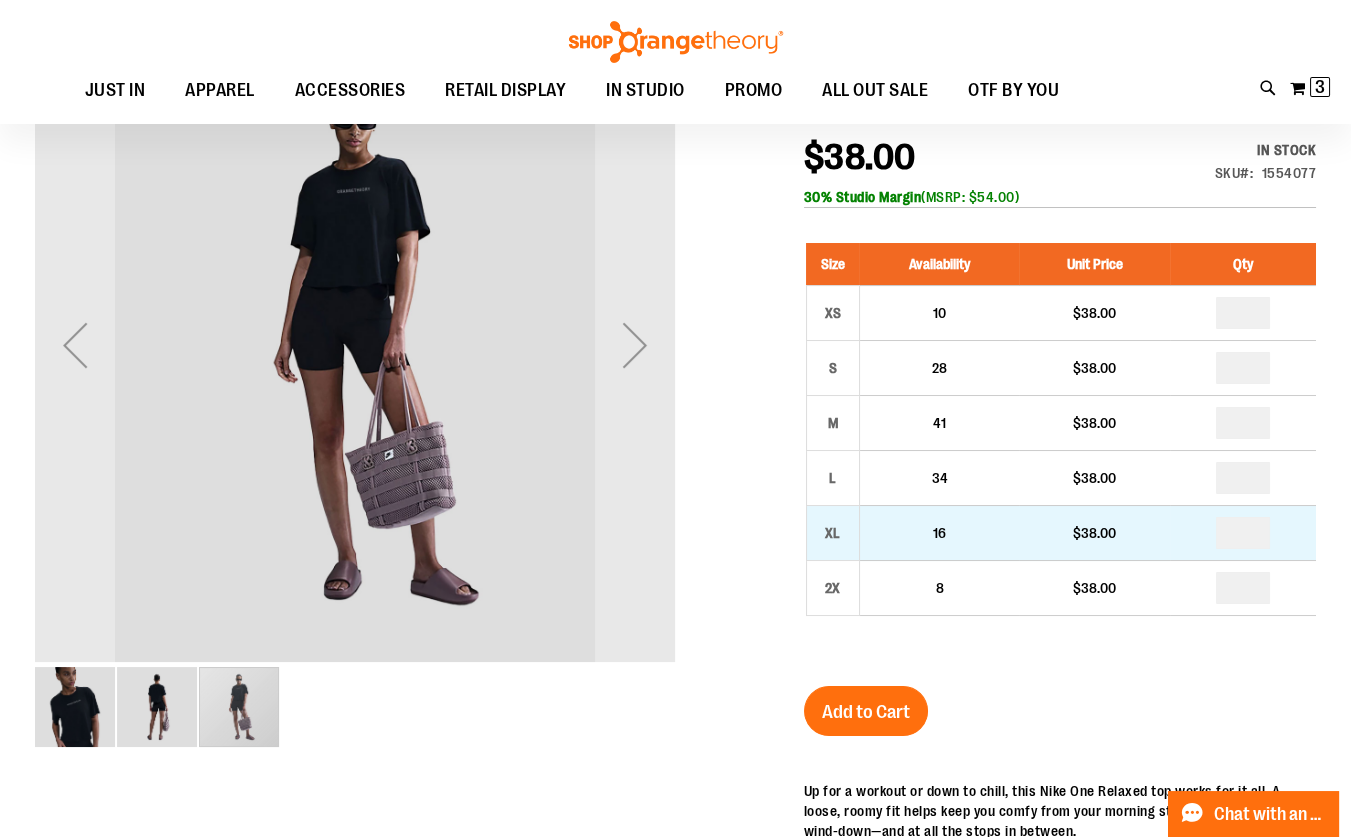 scroll, scrollTop: 90, scrollLeft: 0, axis: vertical 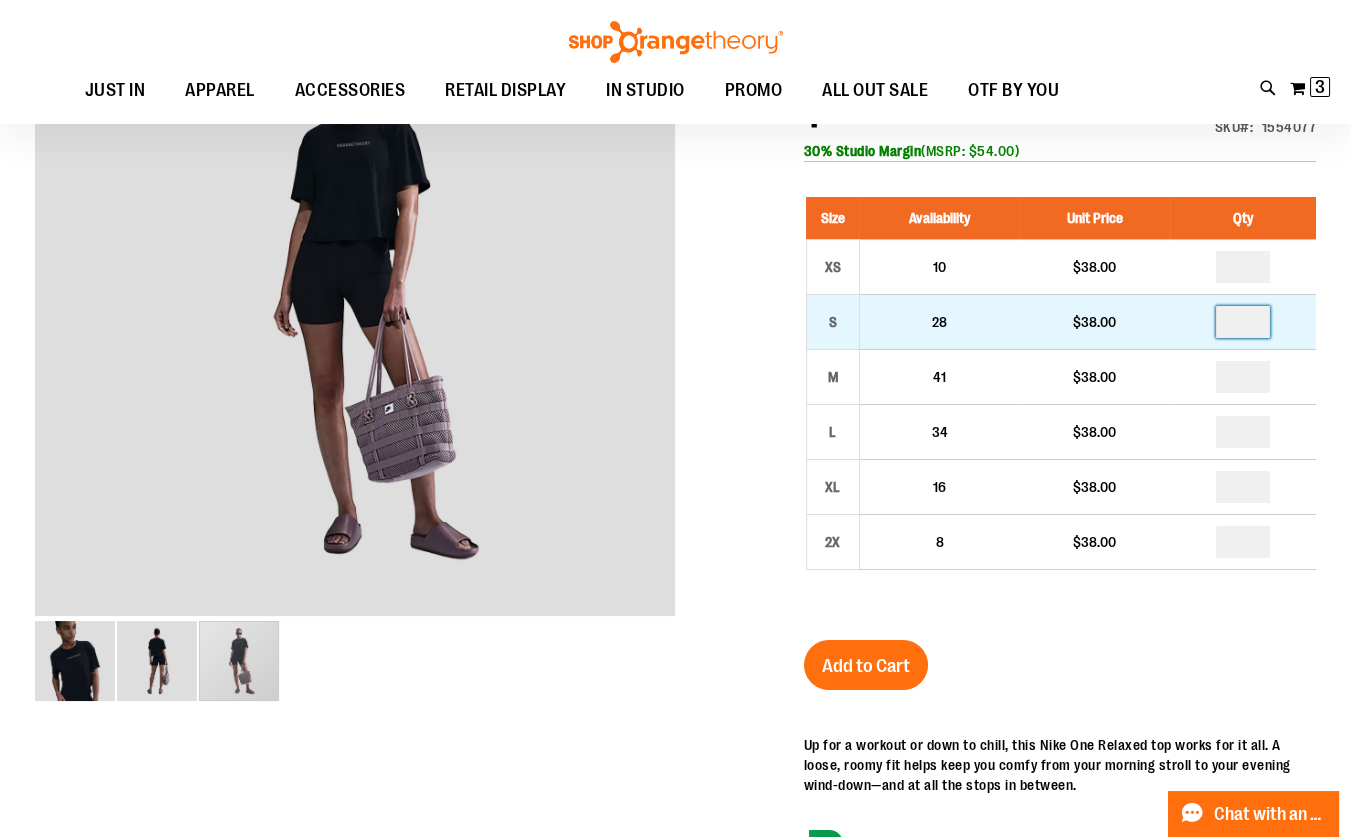 click at bounding box center (1243, 322) 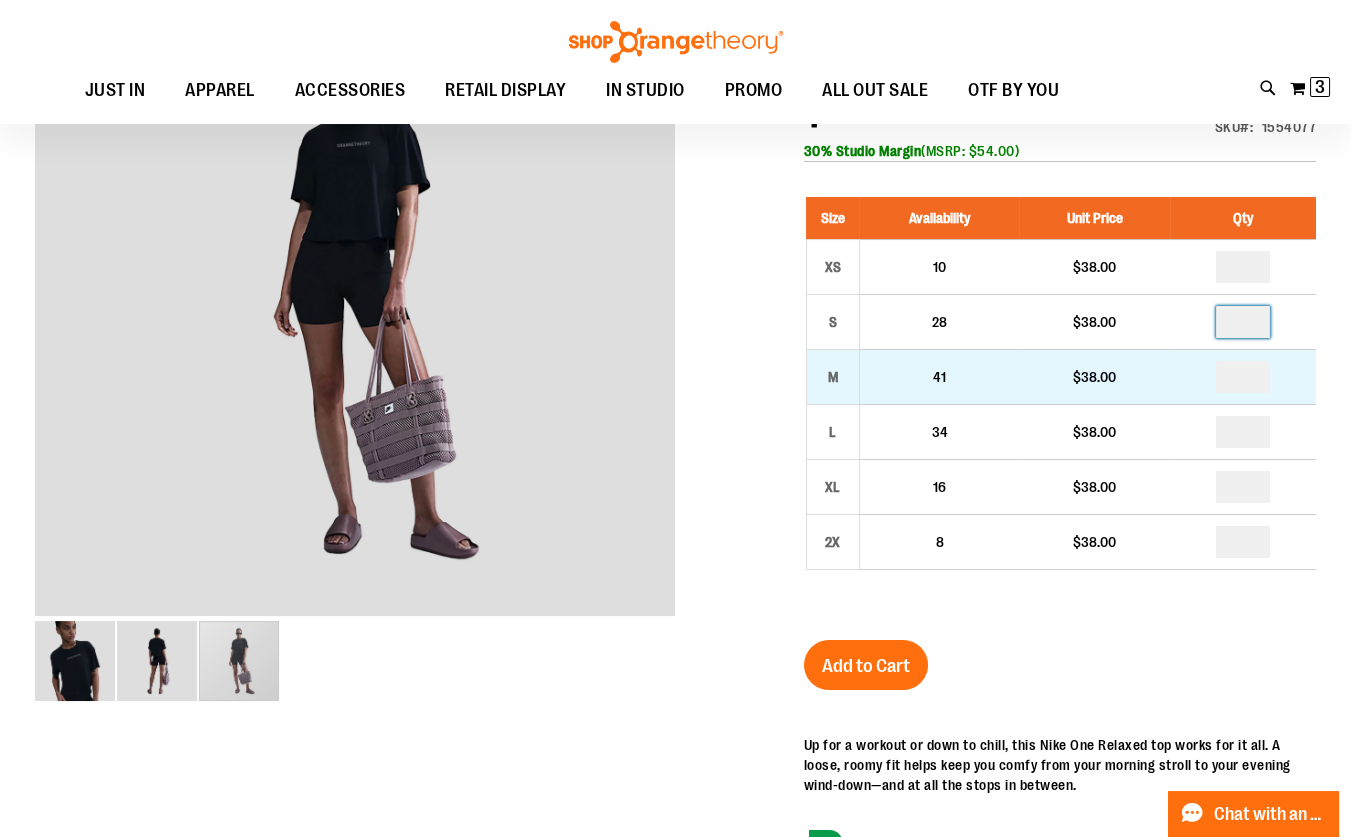 type on "*" 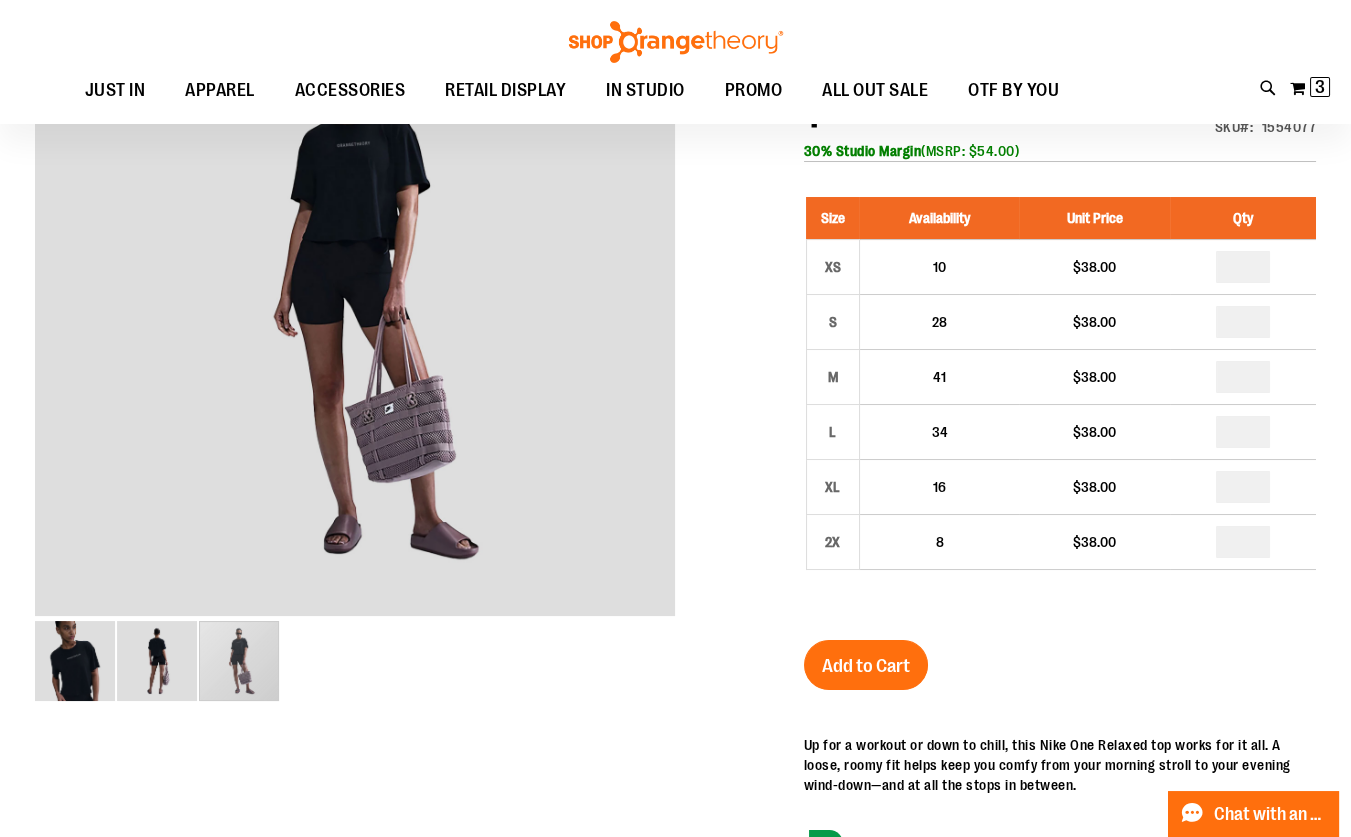 drag, startPoint x: 1090, startPoint y: 634, endPoint x: 1055, endPoint y: 623, distance: 36.687874 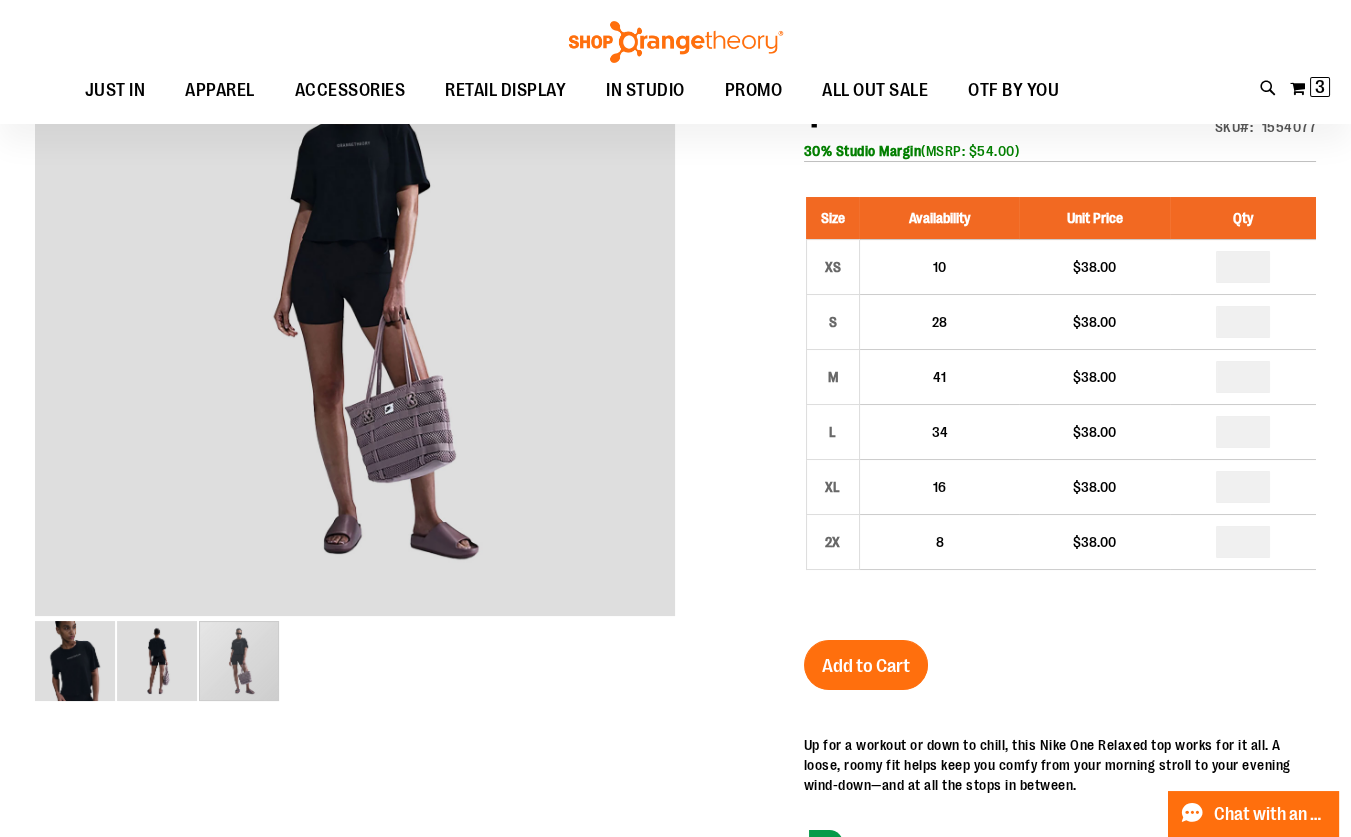 click on "Add to Cart" at bounding box center [866, 666] 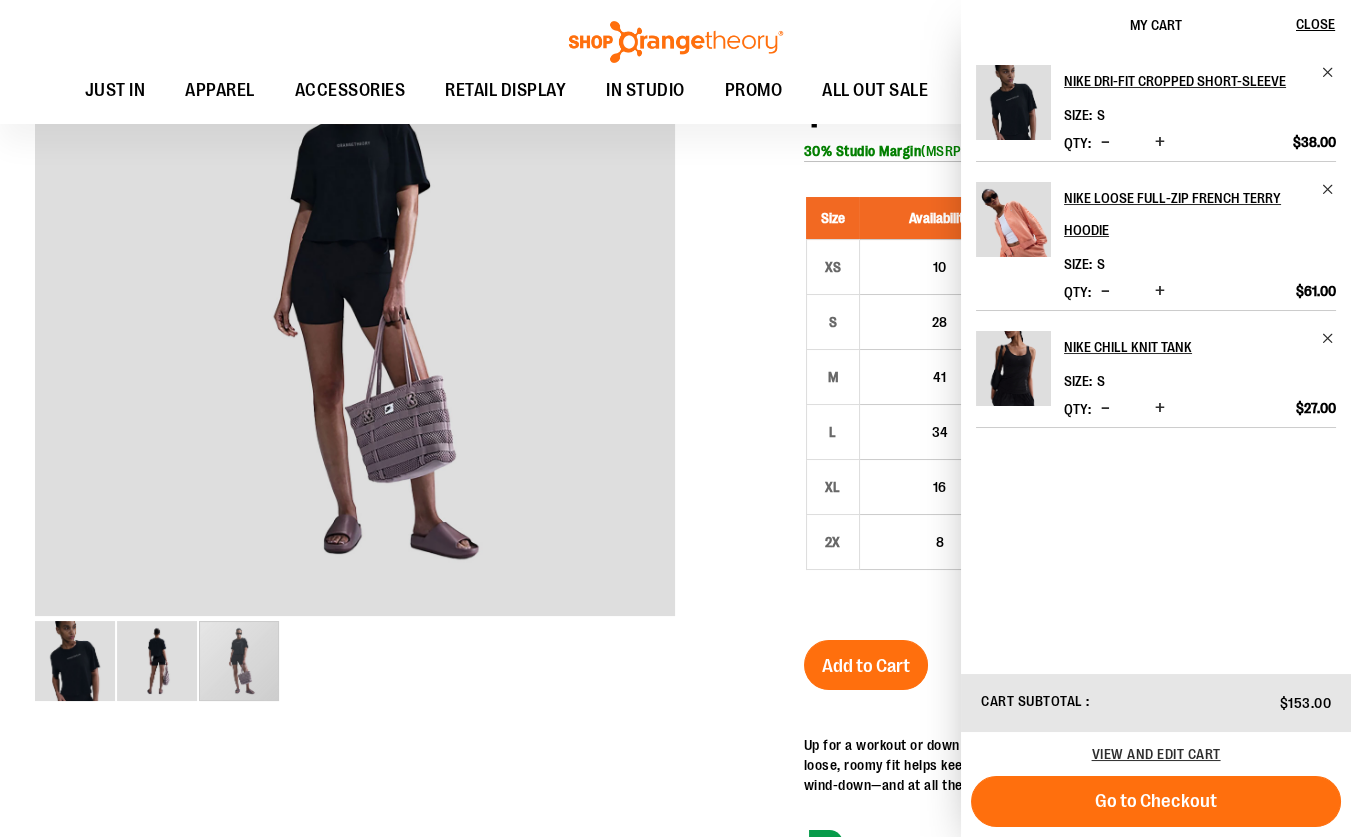 click at bounding box center (675, 632) 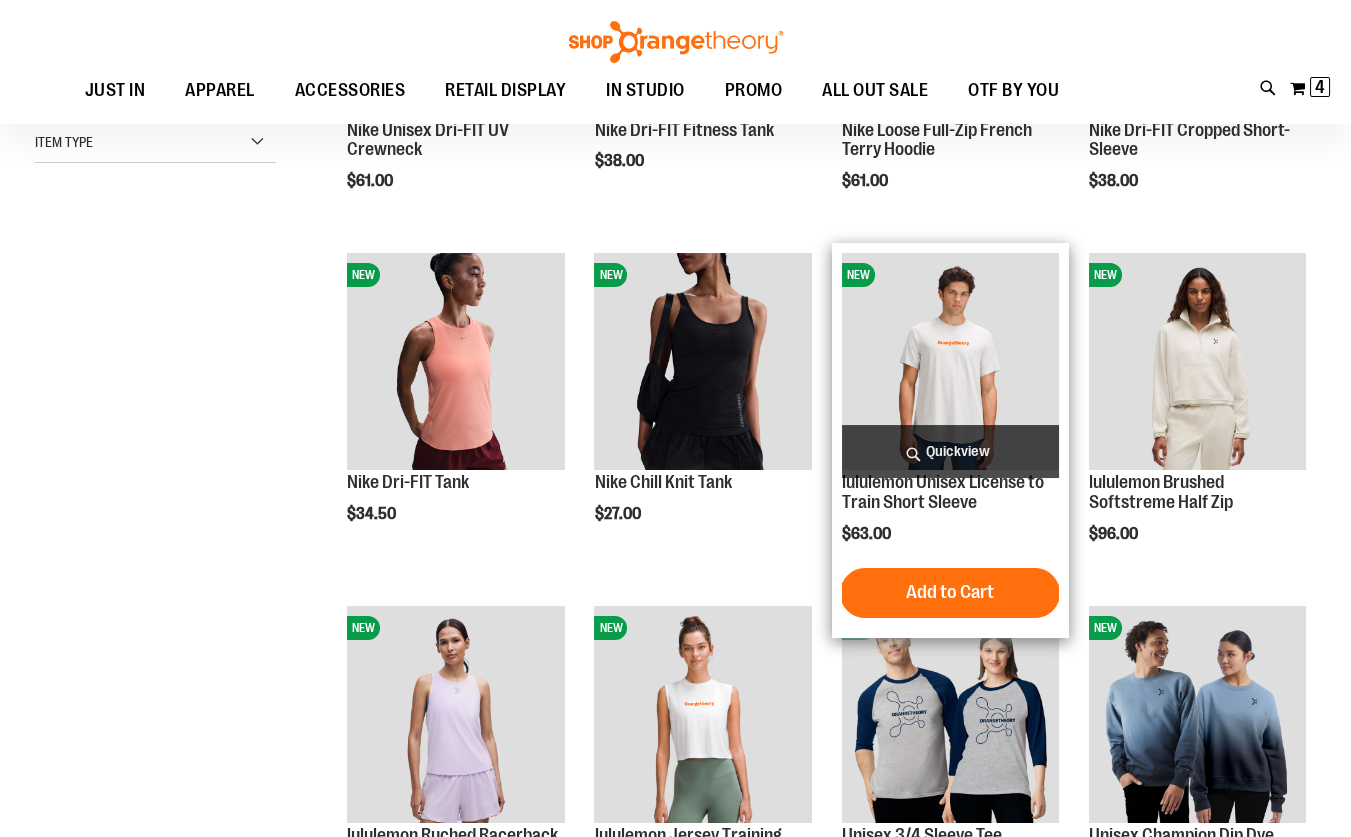 scroll, scrollTop: 115, scrollLeft: 0, axis: vertical 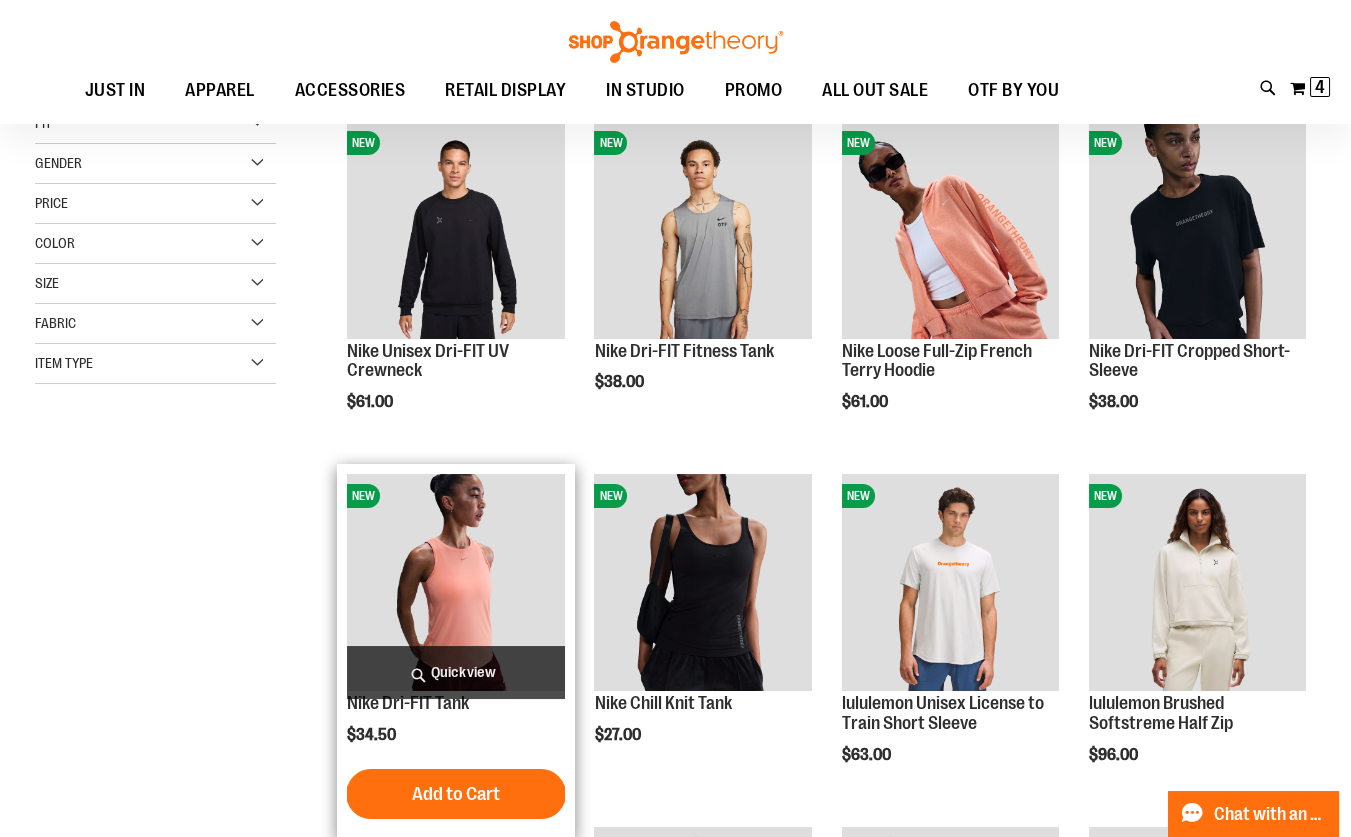 type on "**********" 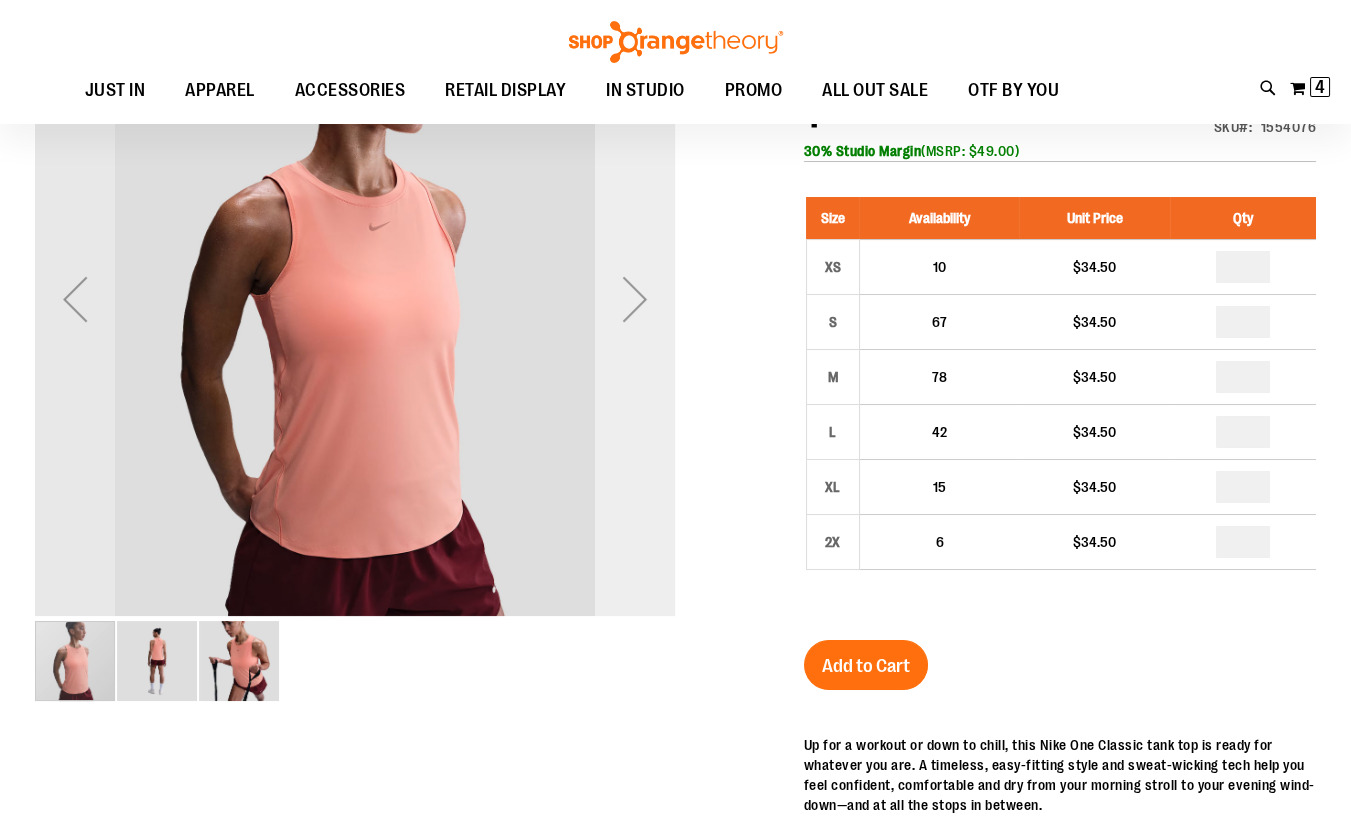 scroll, scrollTop: 90, scrollLeft: 0, axis: vertical 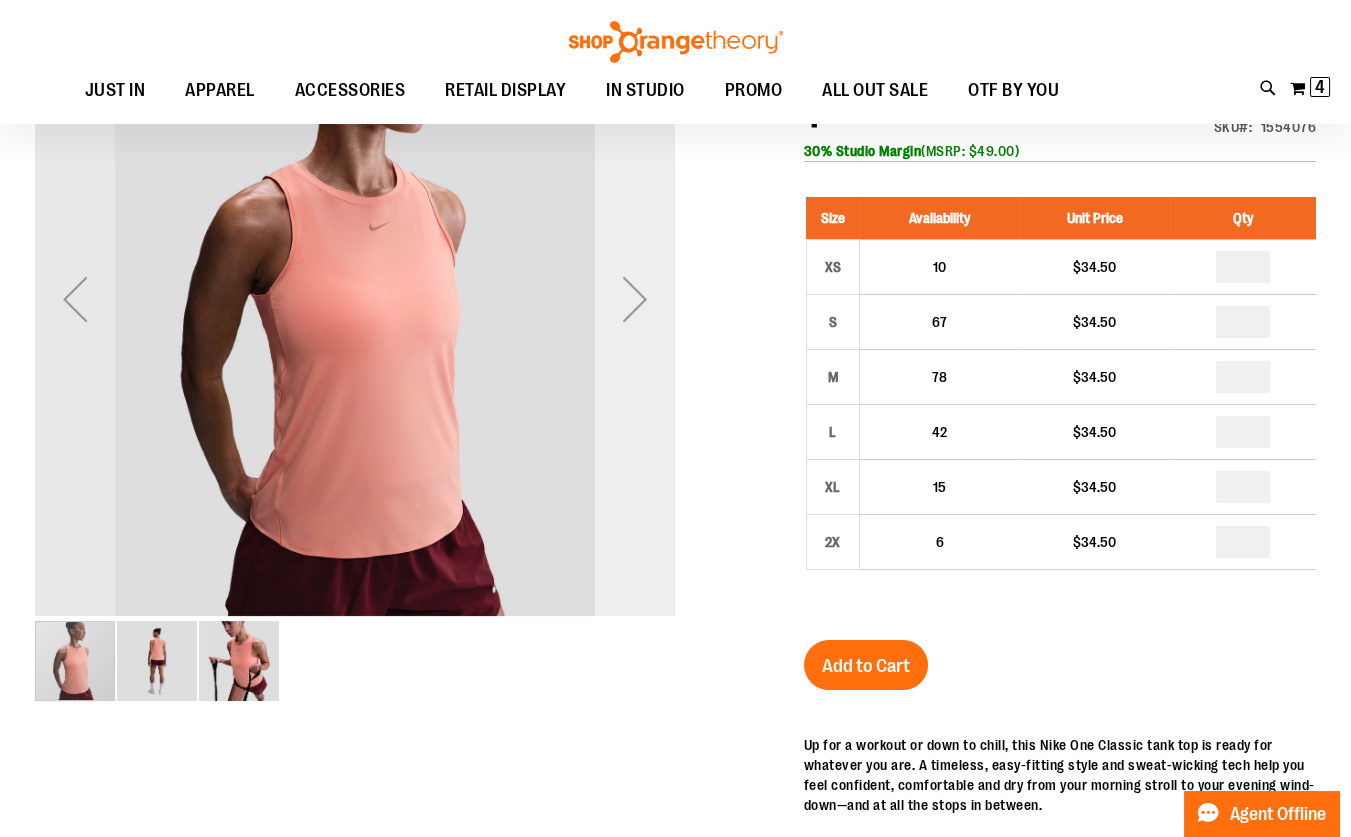 type on "**********" 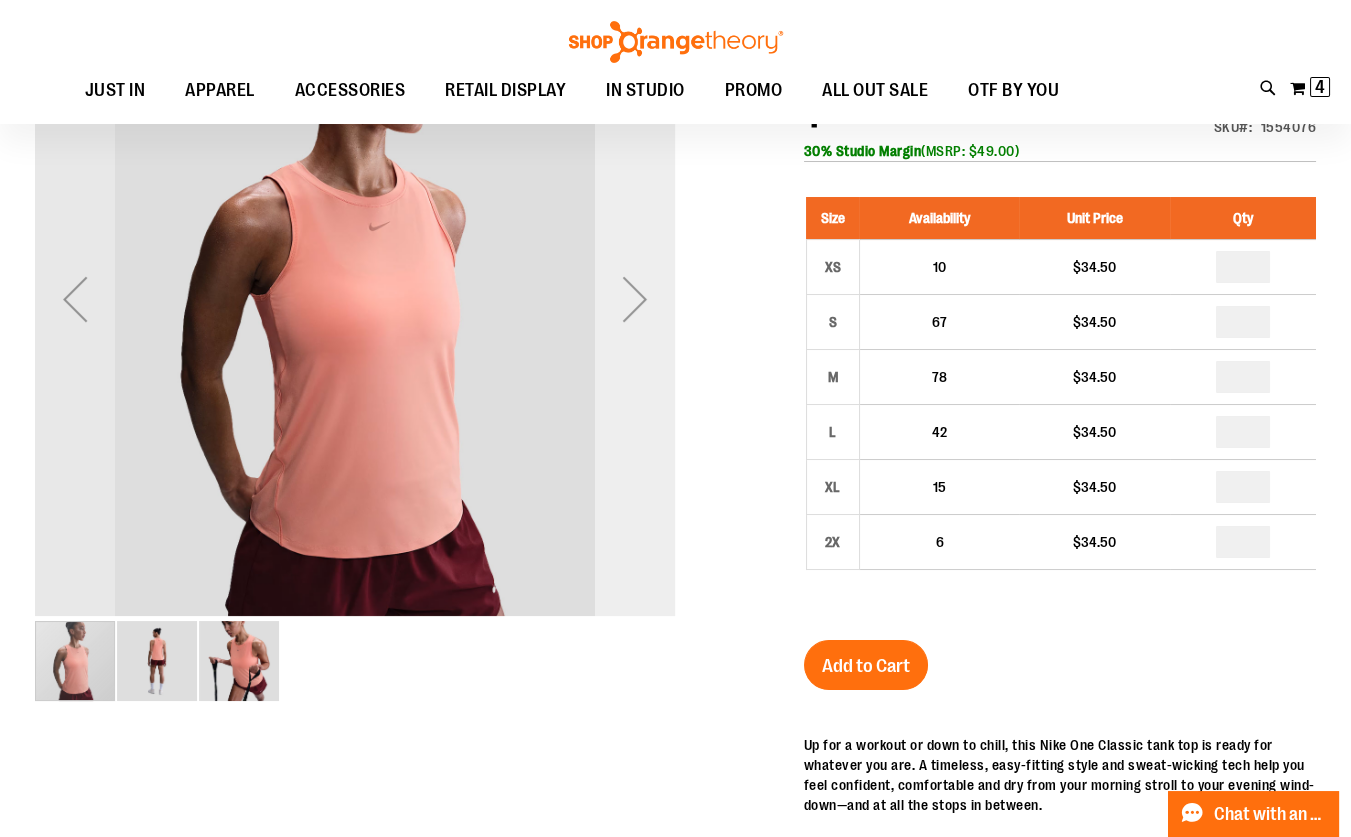 click at bounding box center (635, 299) 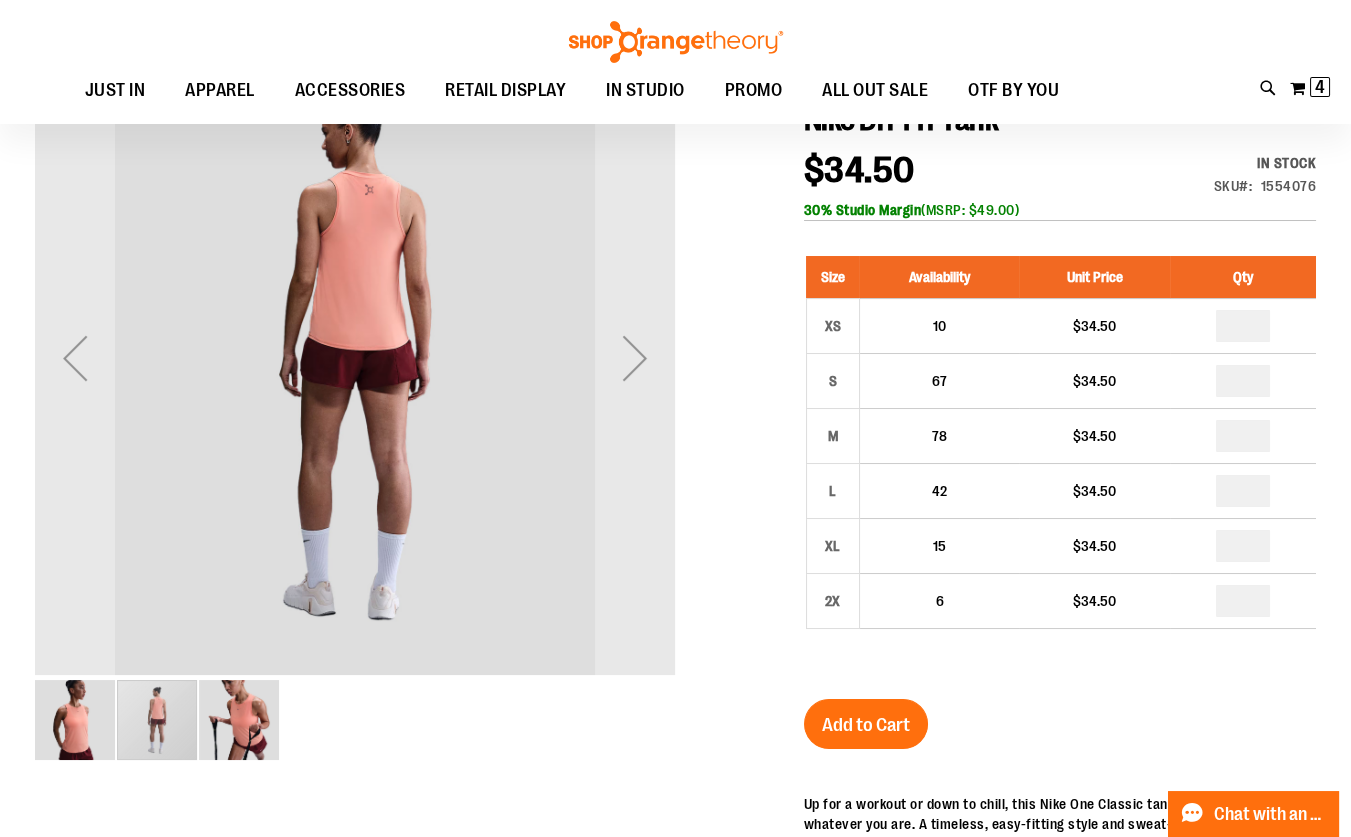 scroll, scrollTop: 0, scrollLeft: 0, axis: both 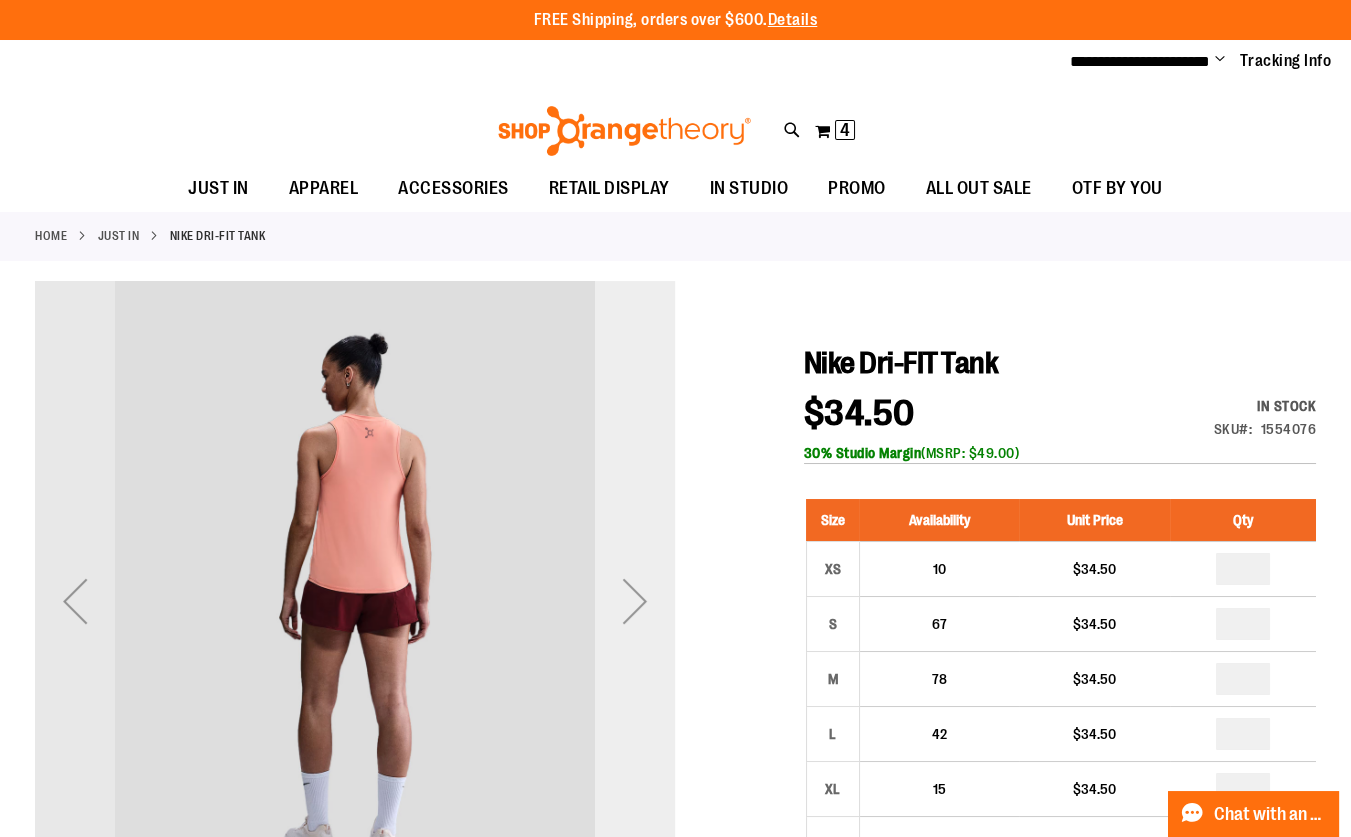click at bounding box center (635, 601) 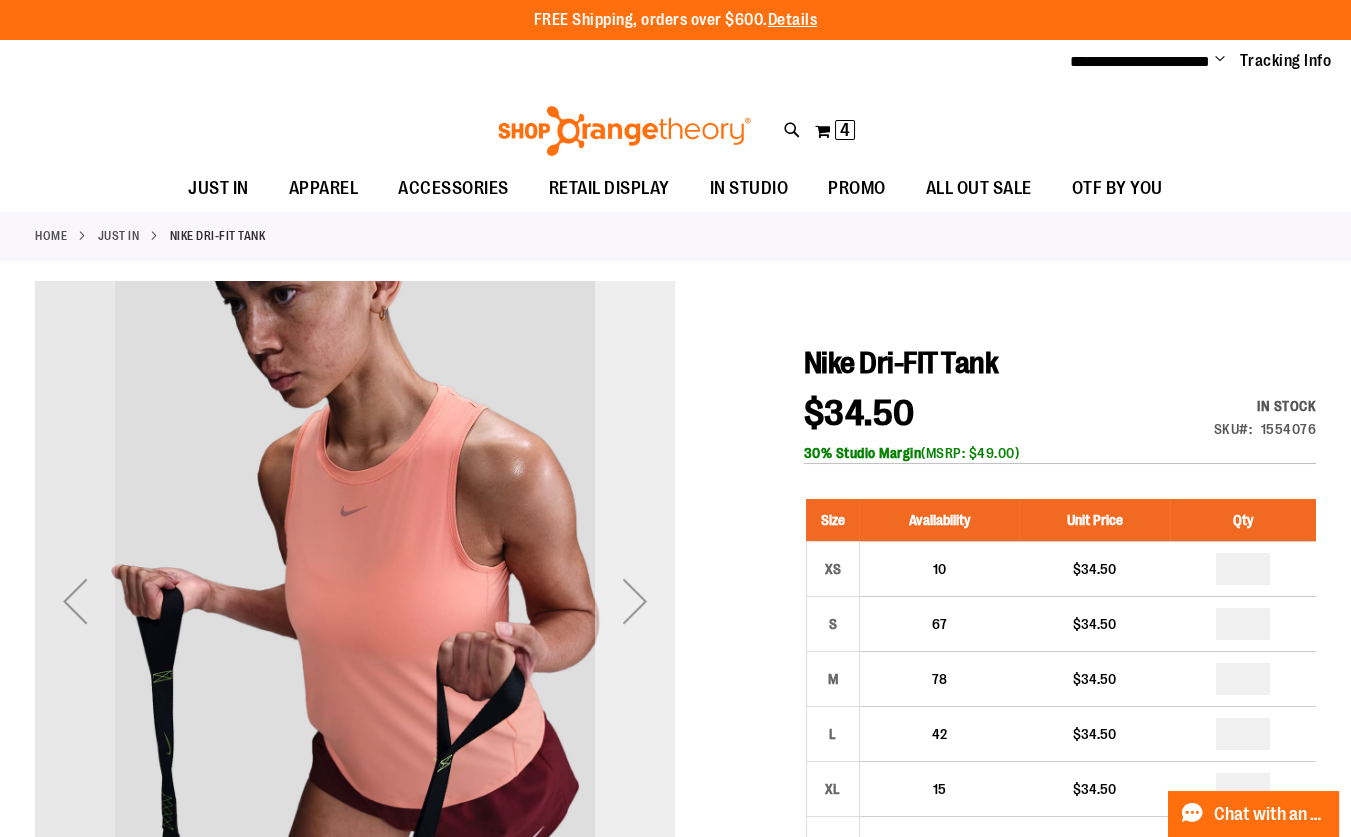 scroll, scrollTop: 90, scrollLeft: 0, axis: vertical 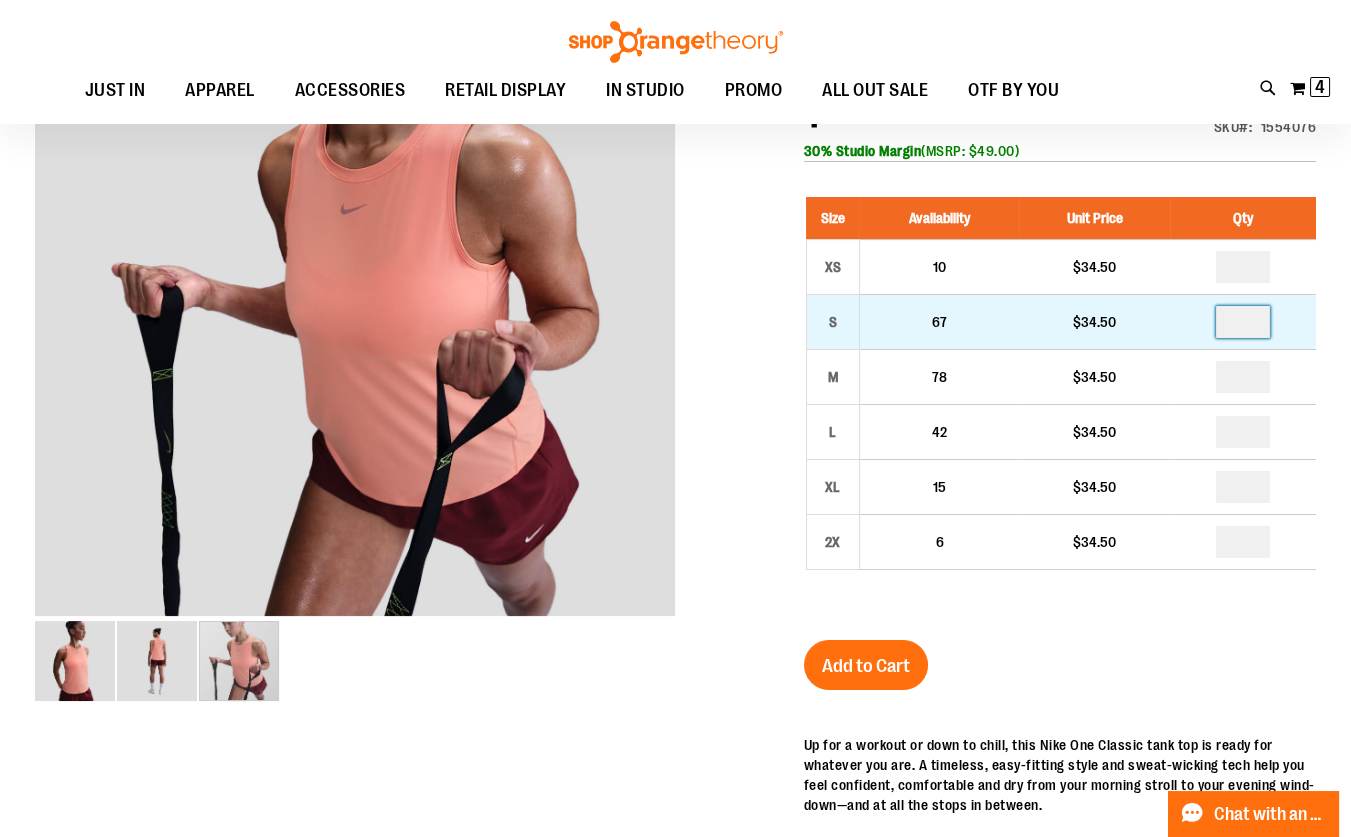 click at bounding box center [1243, 322] 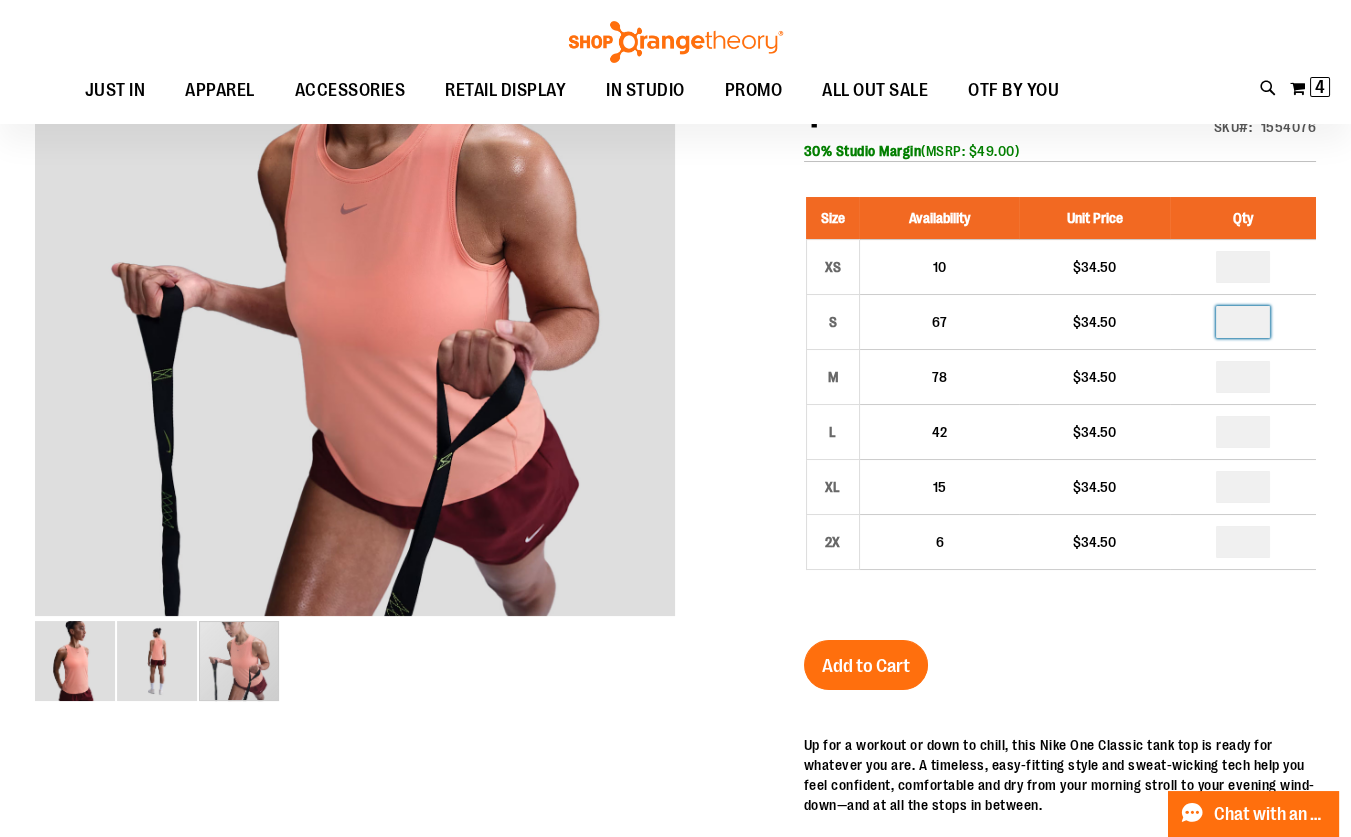 click on "Nike Dri-FIT Tank
$34.50
In stock
Only  %1  left
SKU
1554076
30% Studio Margin  (MSRP: $49.00)
Size
Availability
Unit Price
Qty
XS
10
$34.50
* S *" at bounding box center (1060, 654) 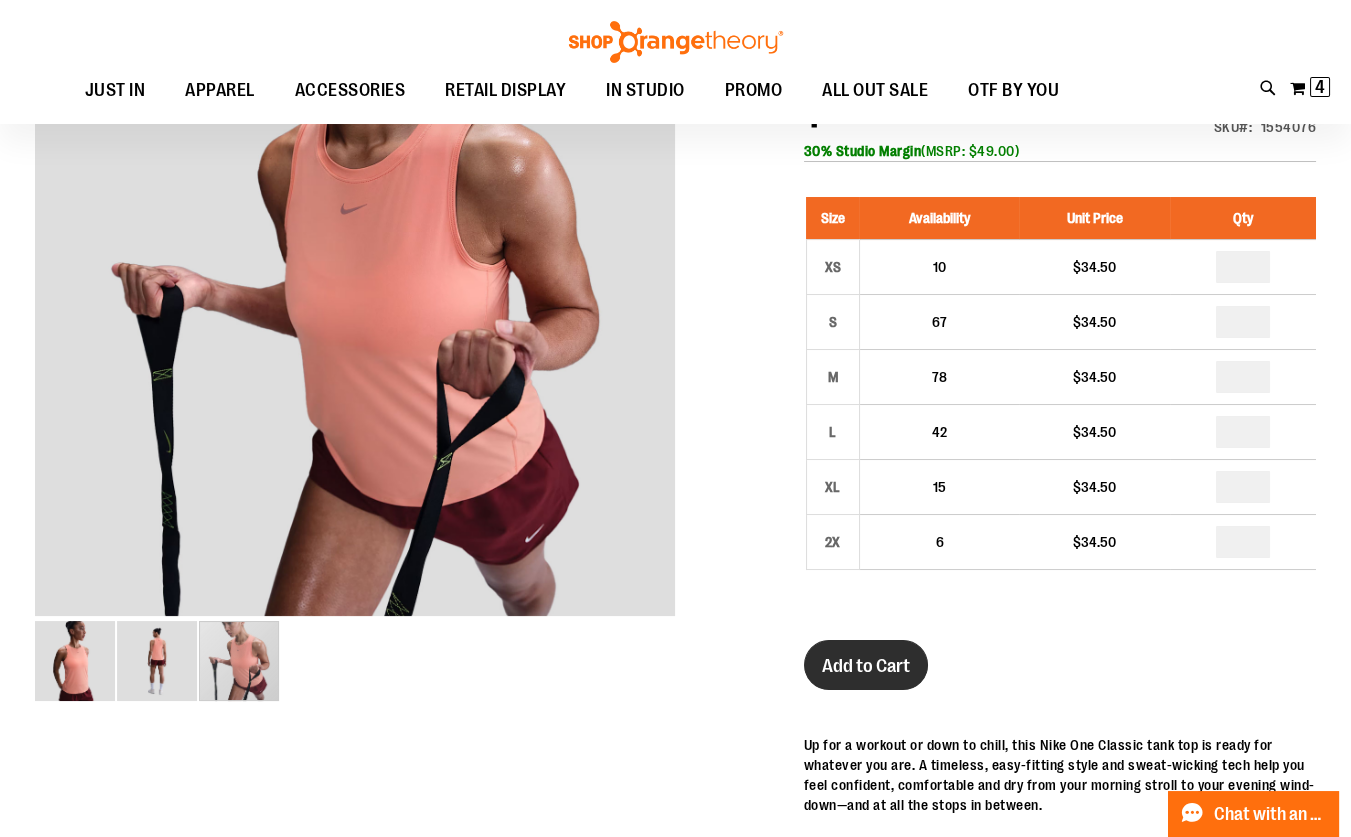 click on "Add to Cart" at bounding box center [866, 666] 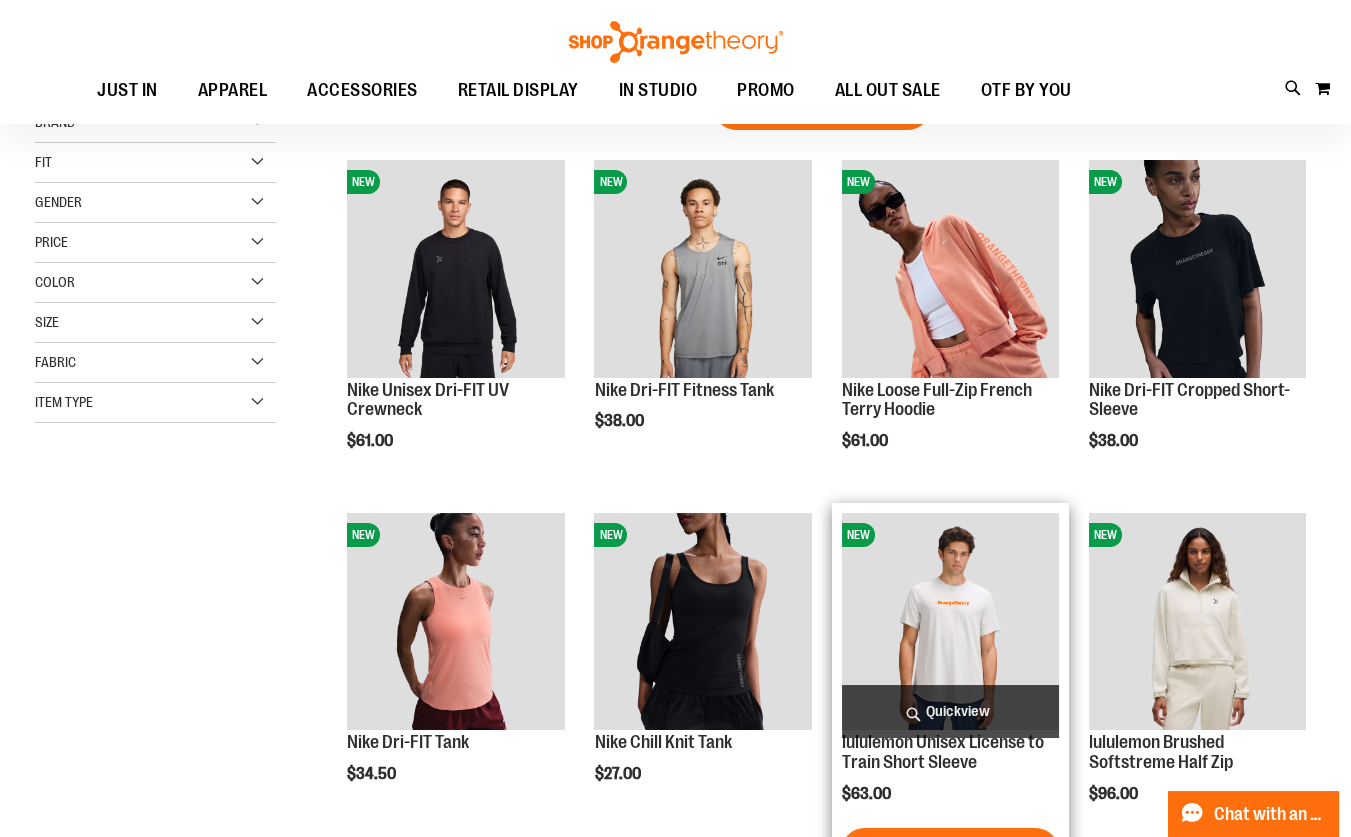 scroll, scrollTop: 167, scrollLeft: 0, axis: vertical 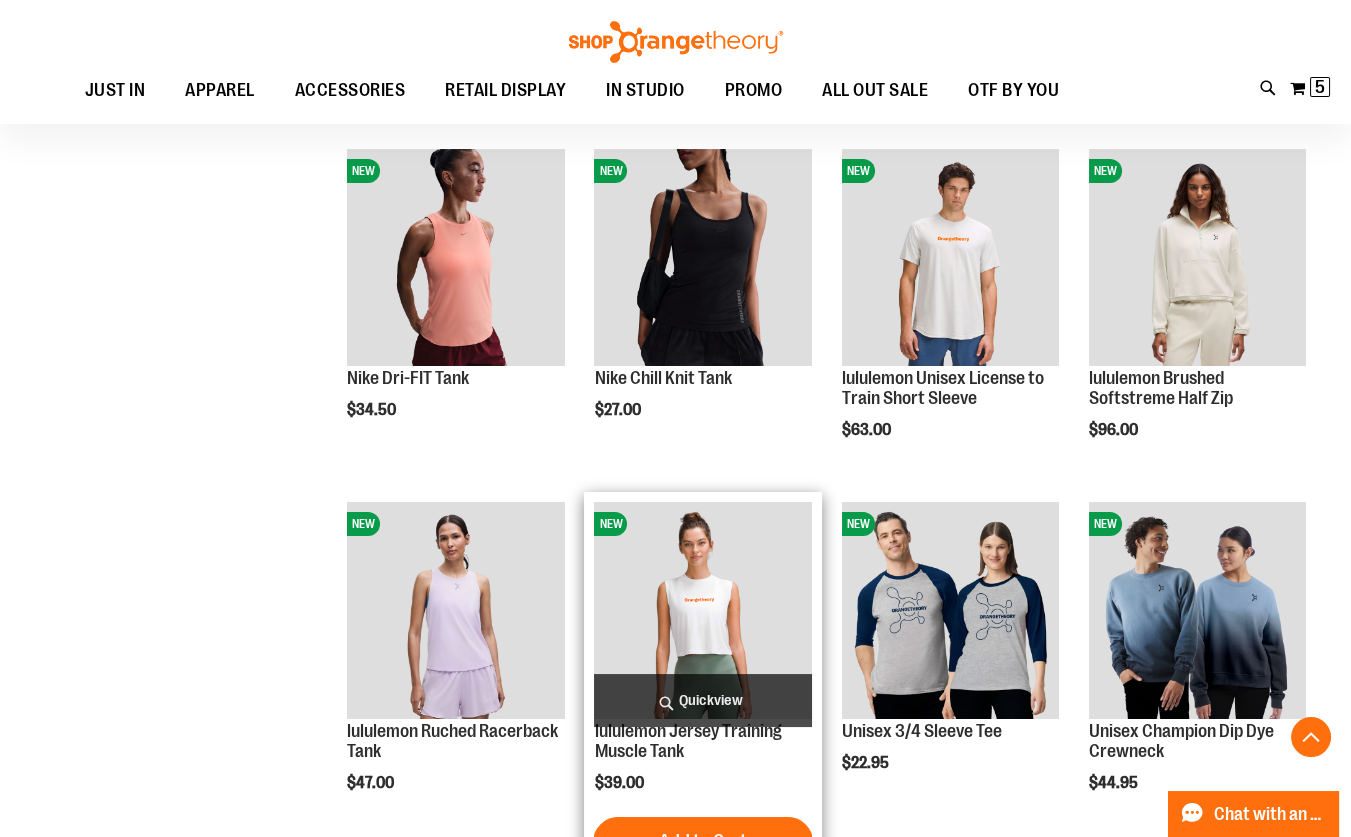 type on "**********" 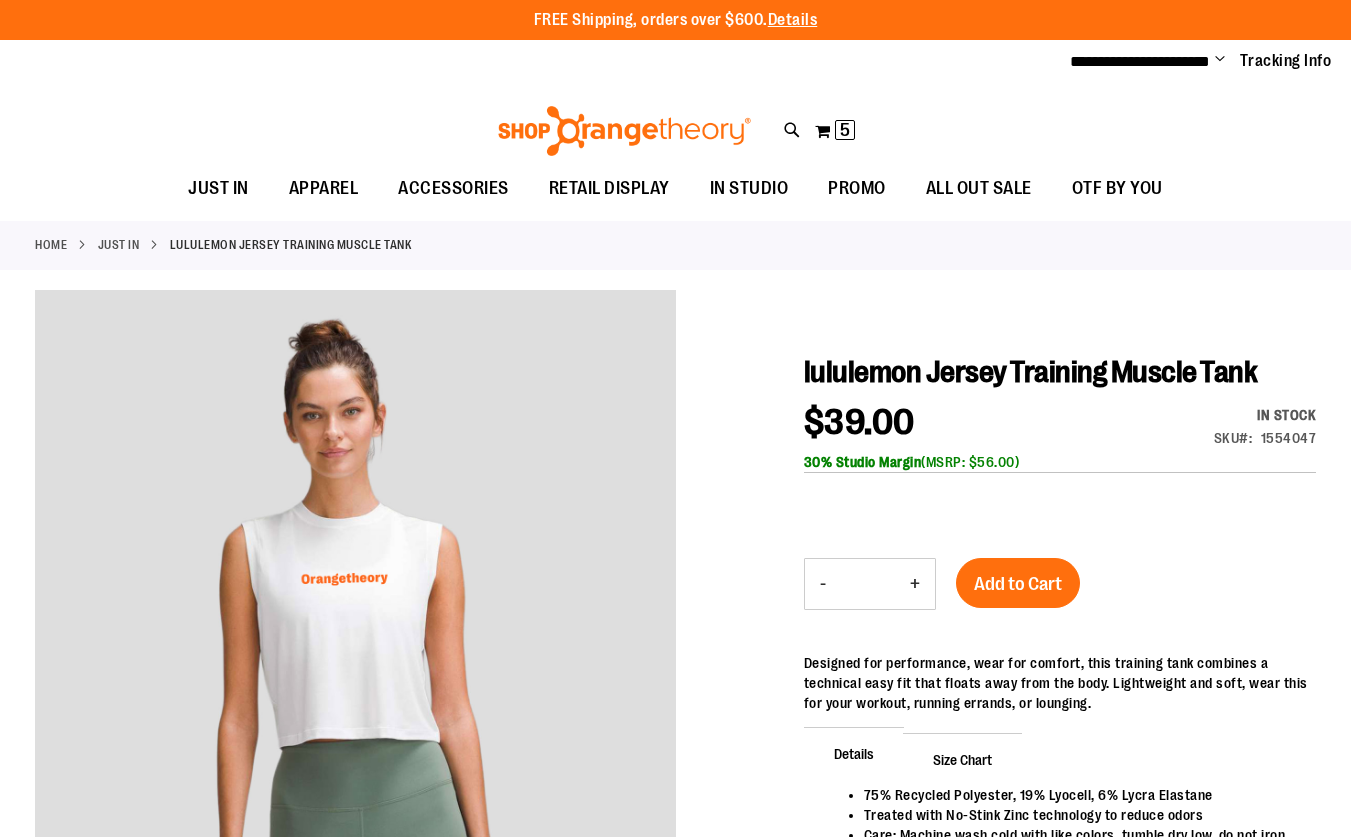 scroll, scrollTop: 0, scrollLeft: 0, axis: both 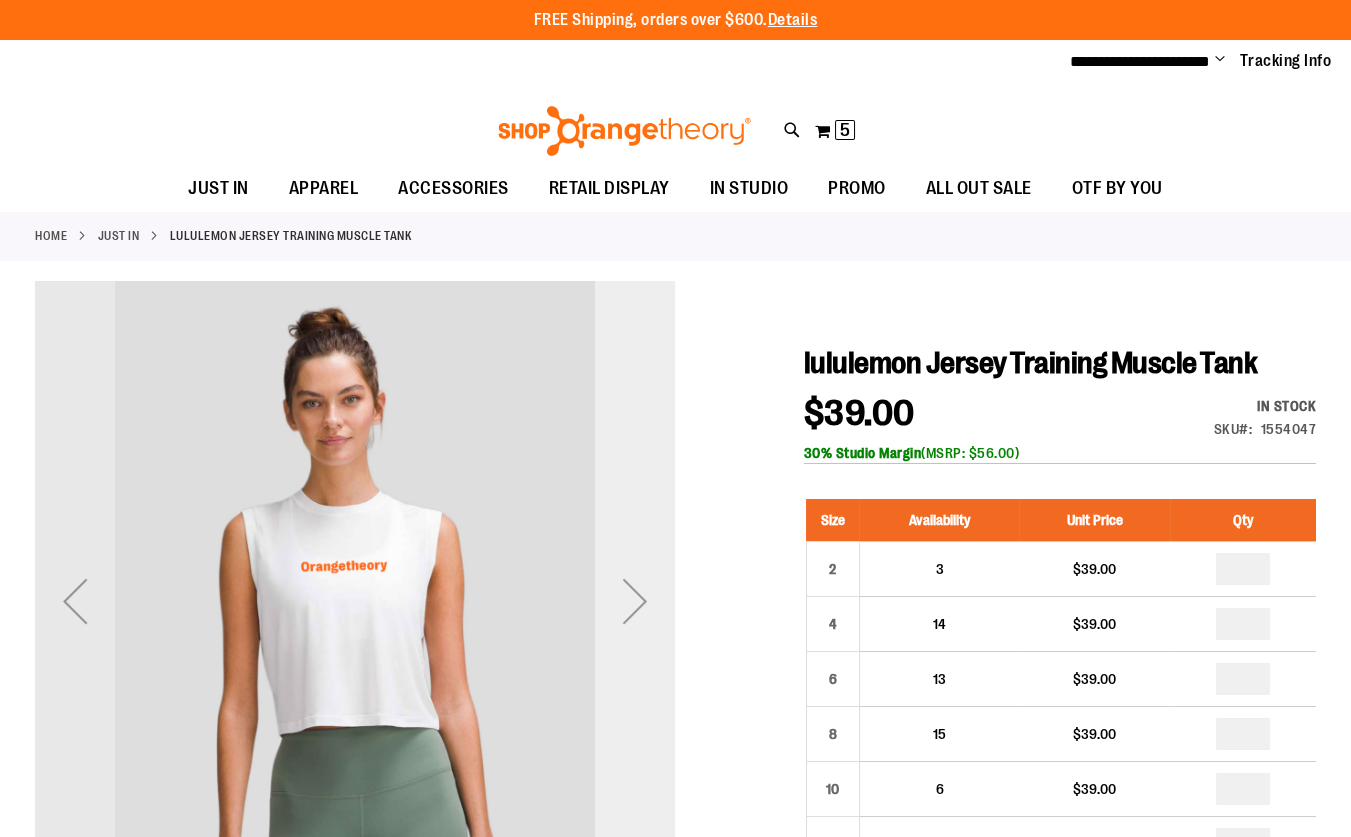 type on "**********" 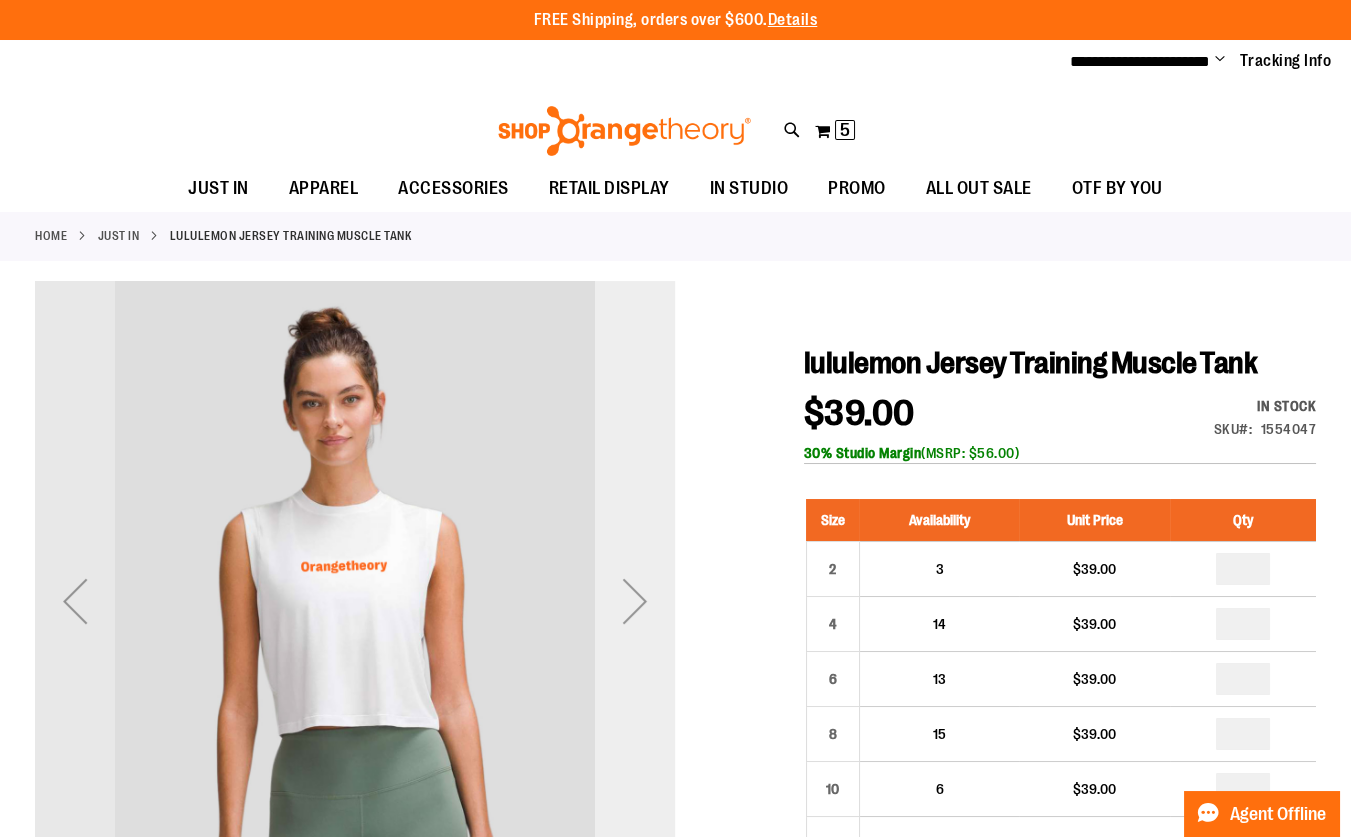 click at bounding box center (635, 601) 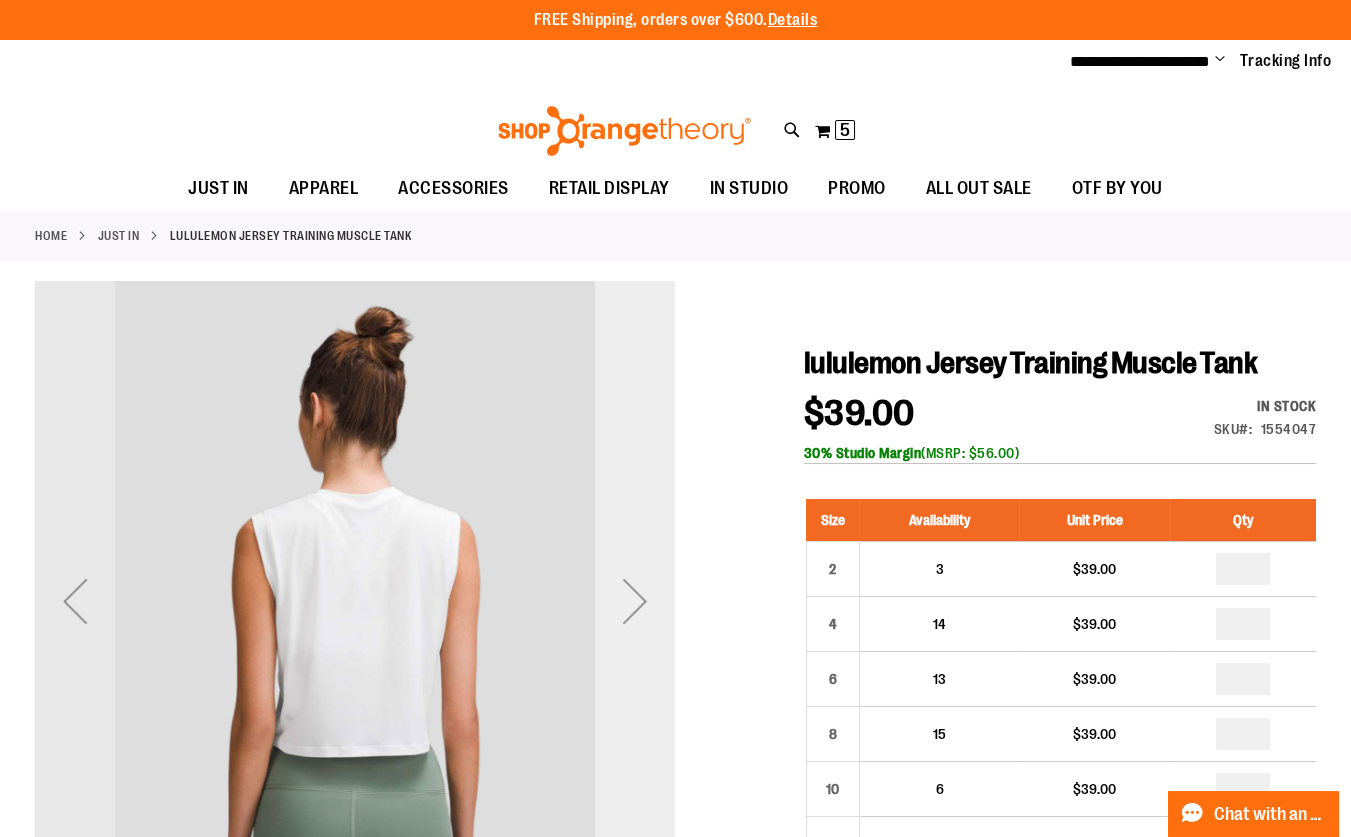 click at bounding box center (635, 601) 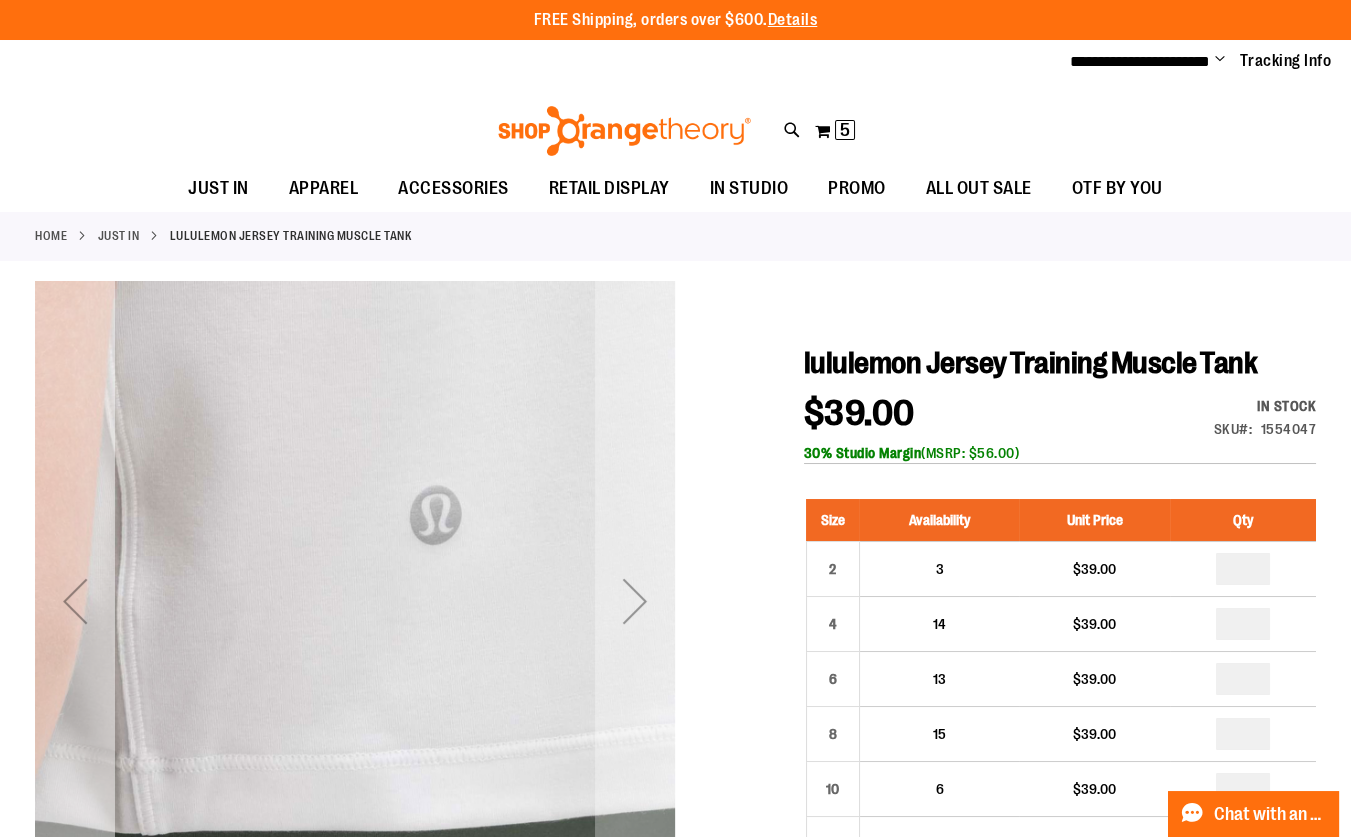 click at bounding box center [75, 601] 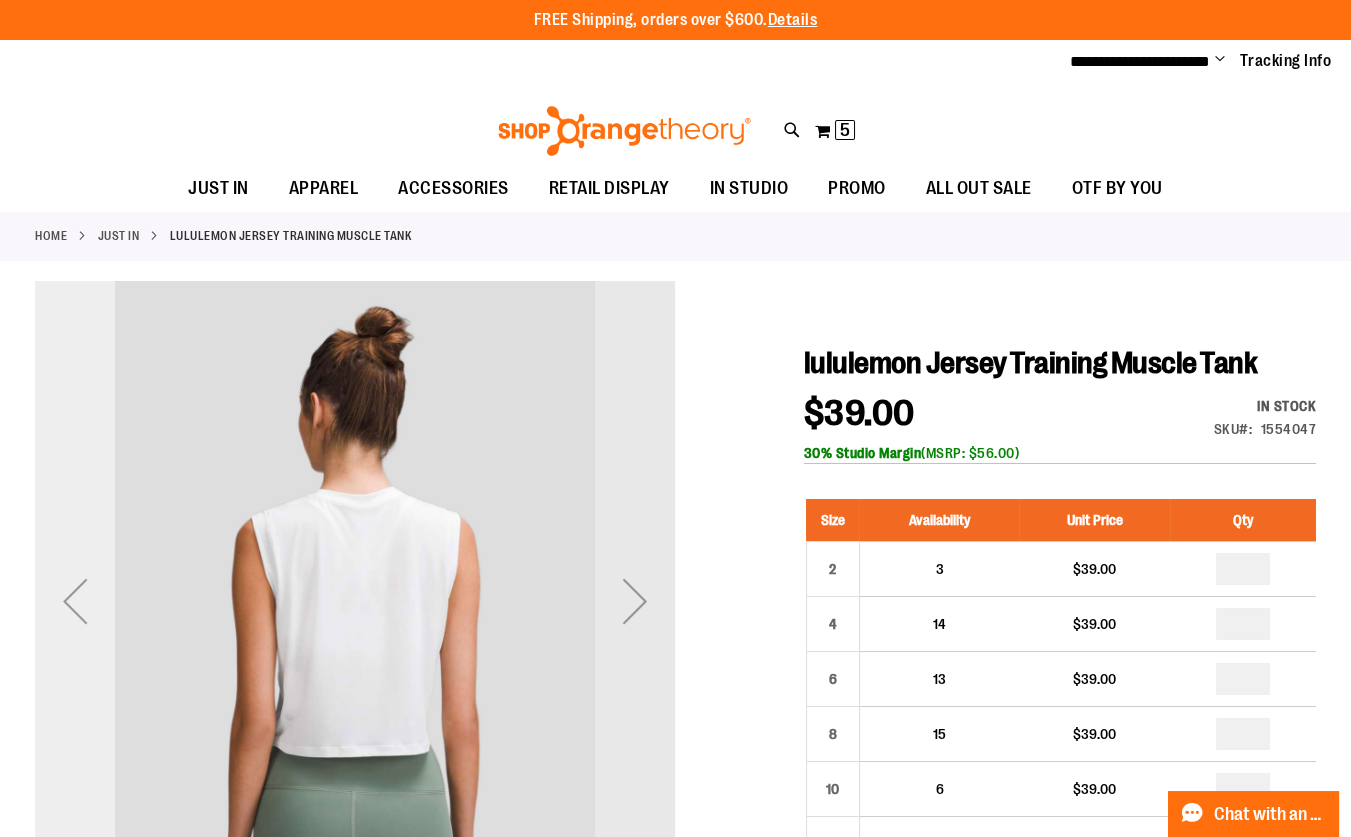 click at bounding box center (75, 601) 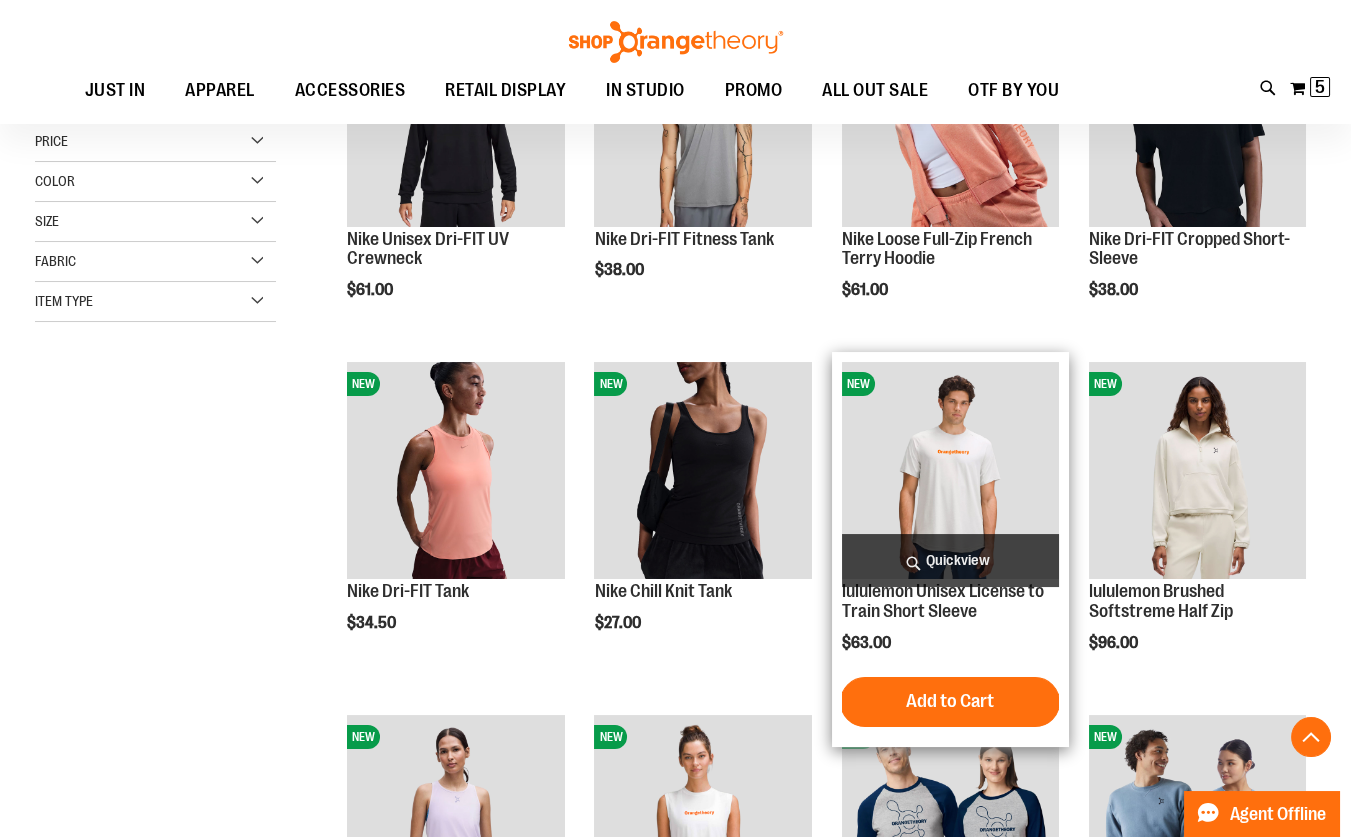 scroll, scrollTop: 344, scrollLeft: 0, axis: vertical 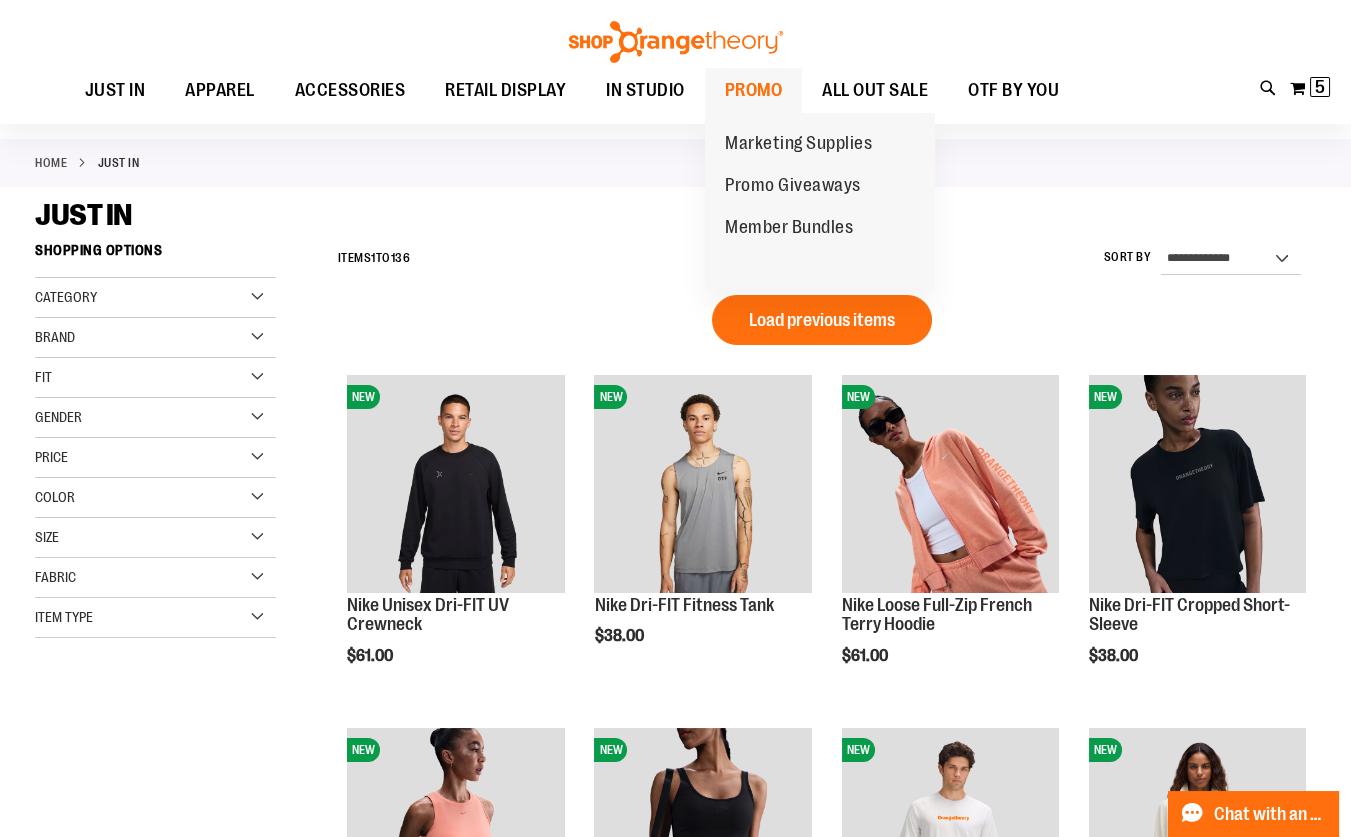 type on "**********" 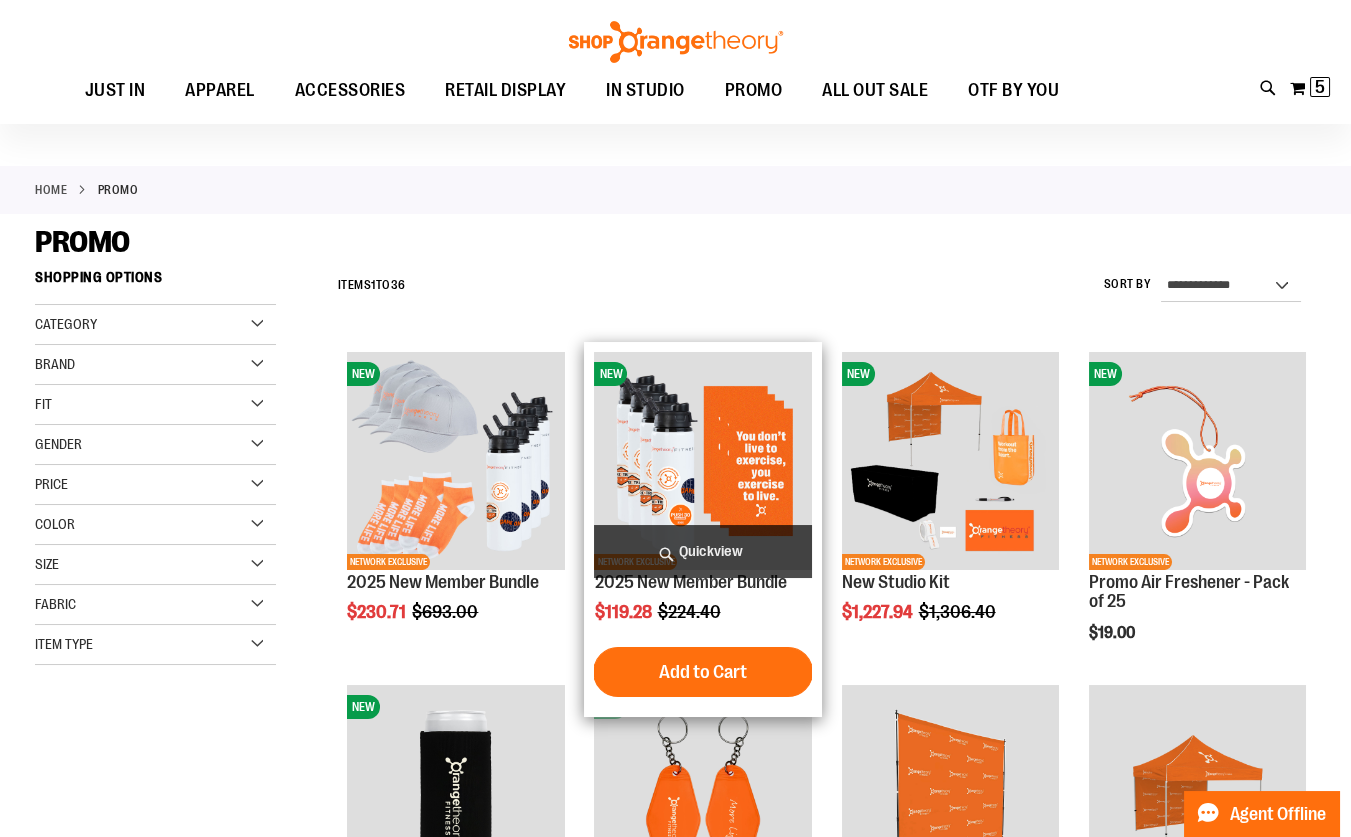 scroll, scrollTop: 90, scrollLeft: 0, axis: vertical 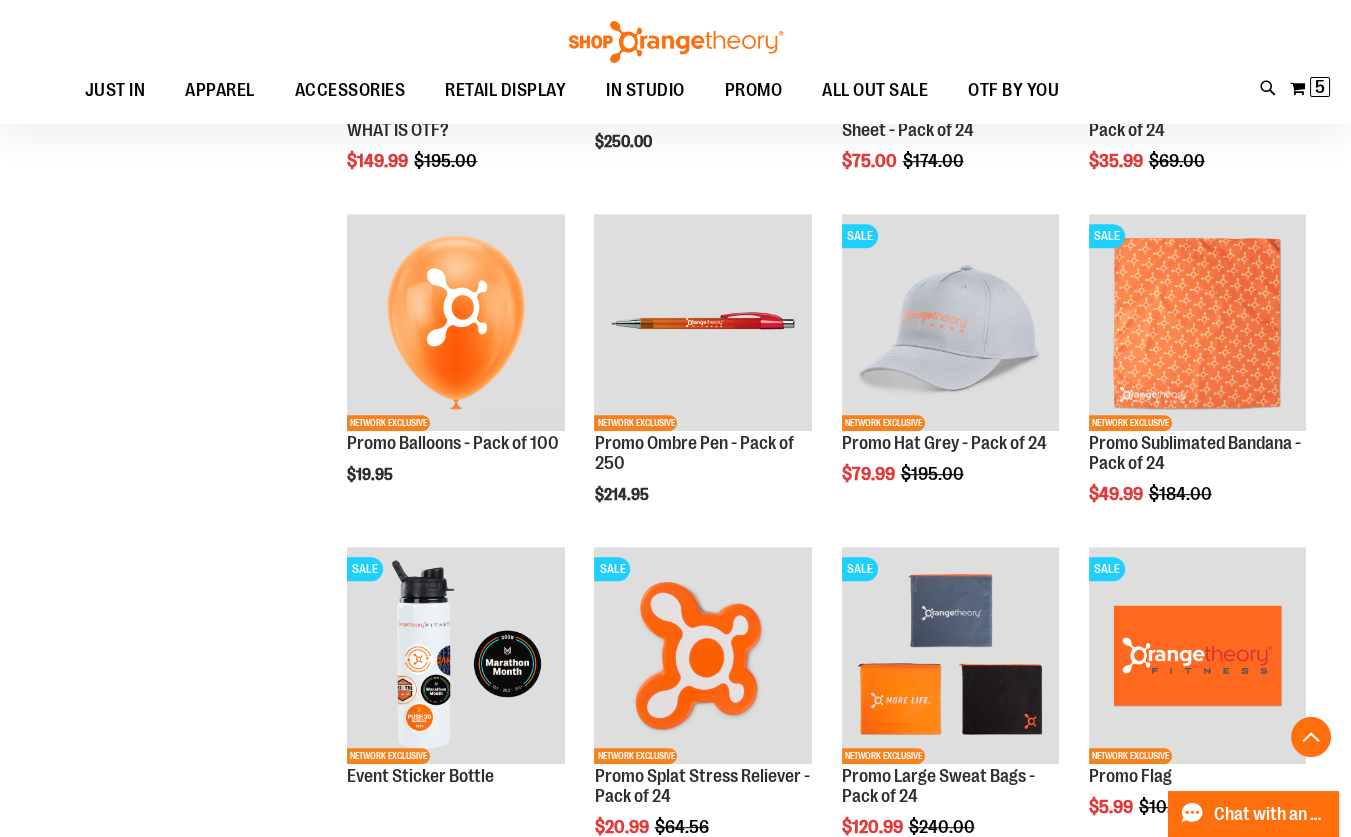 type on "**********" 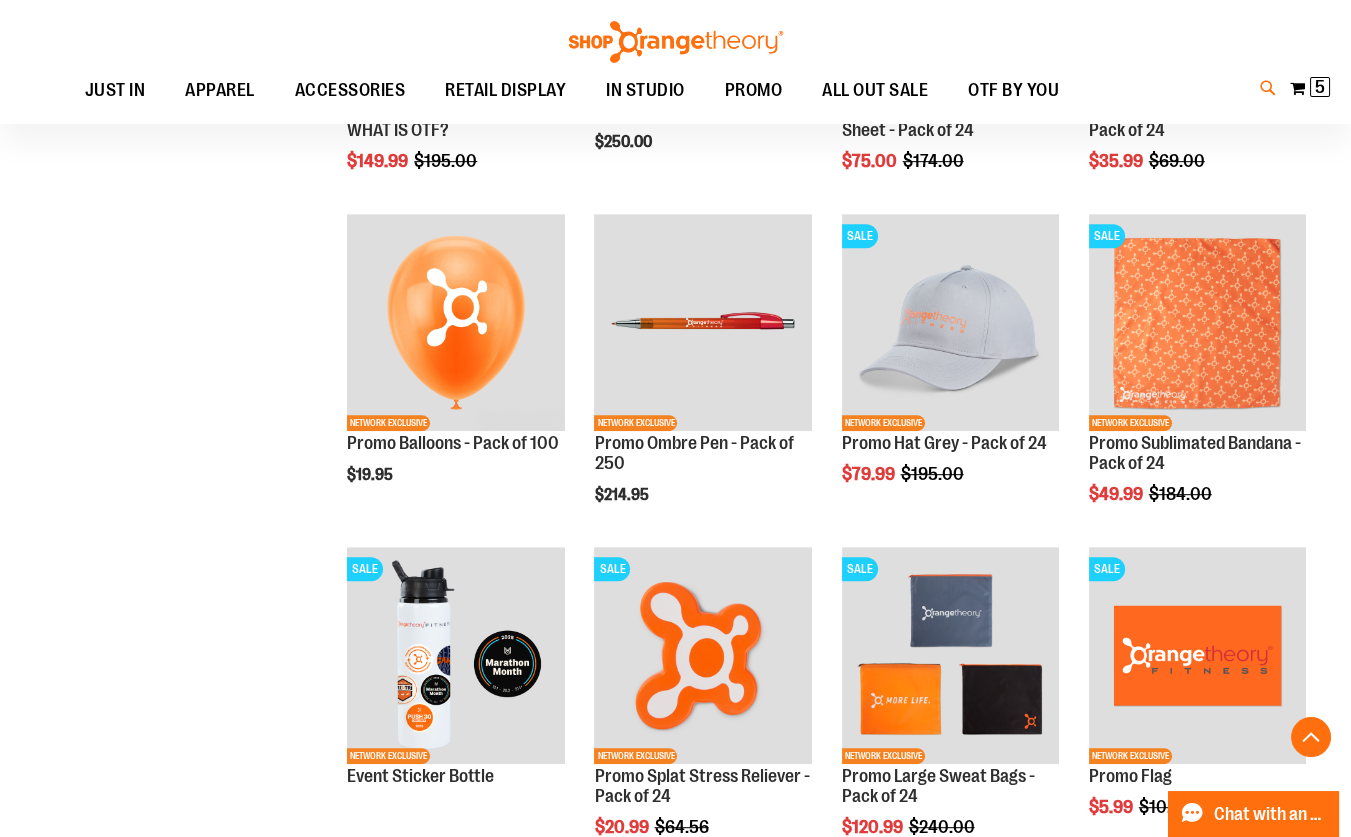 click at bounding box center (1268, 88) 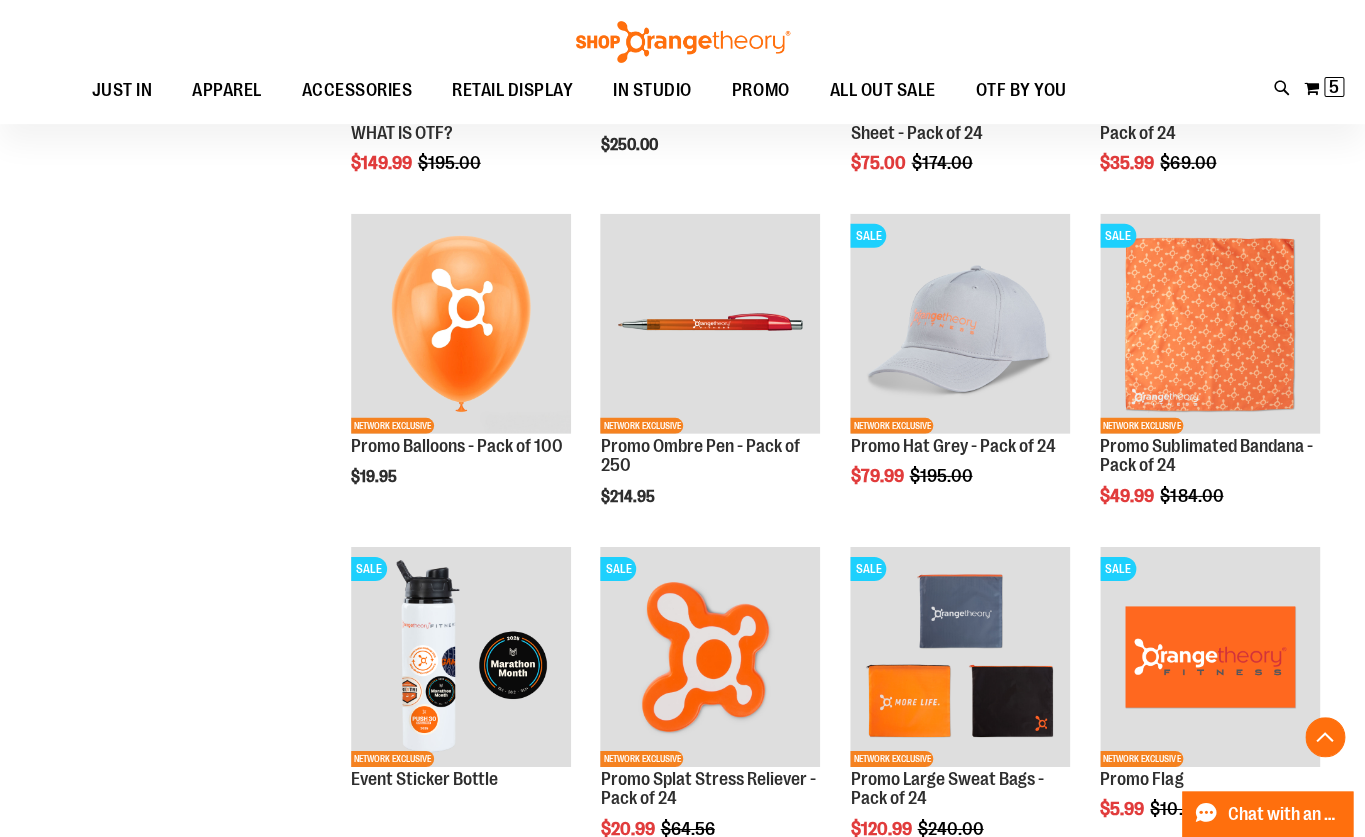 type on "********" 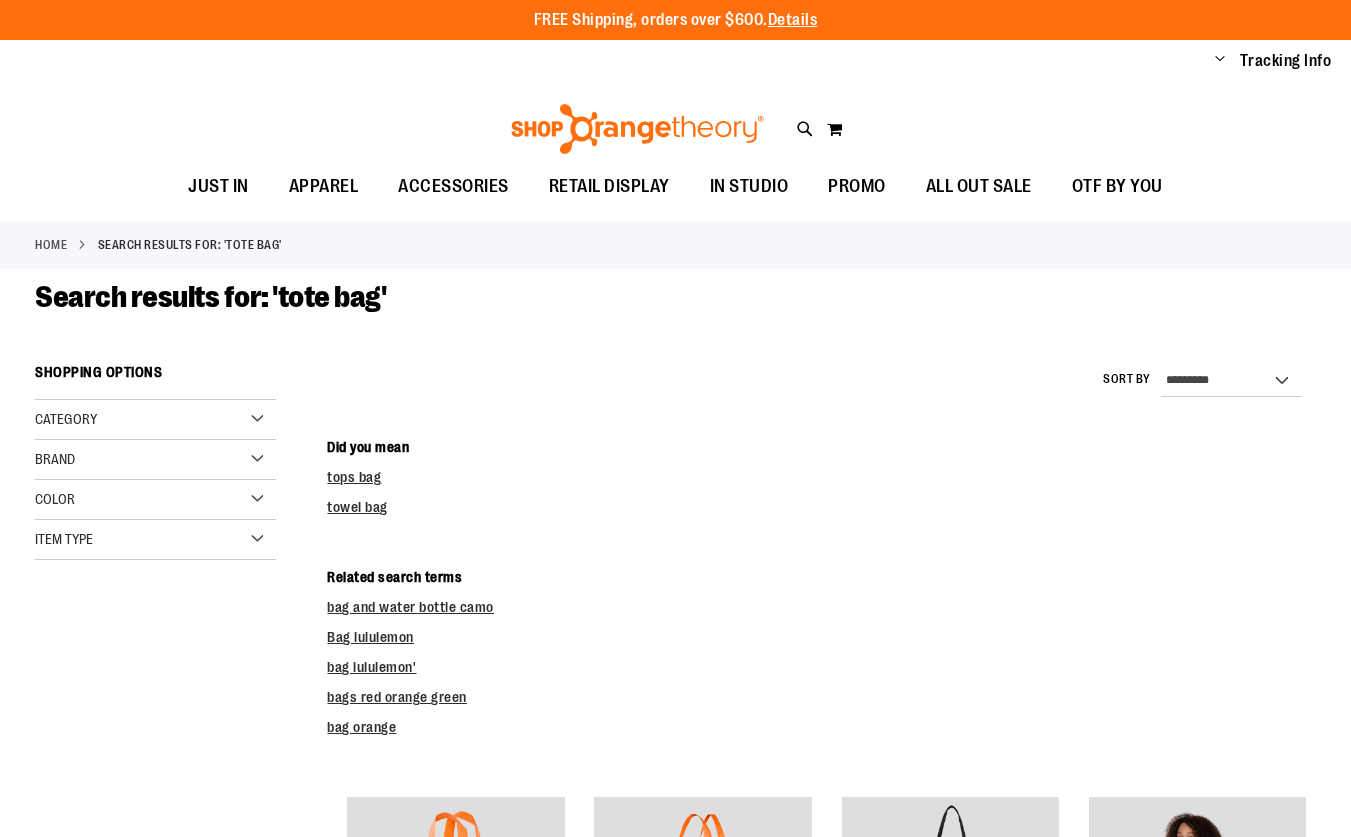 scroll, scrollTop: 0, scrollLeft: 0, axis: both 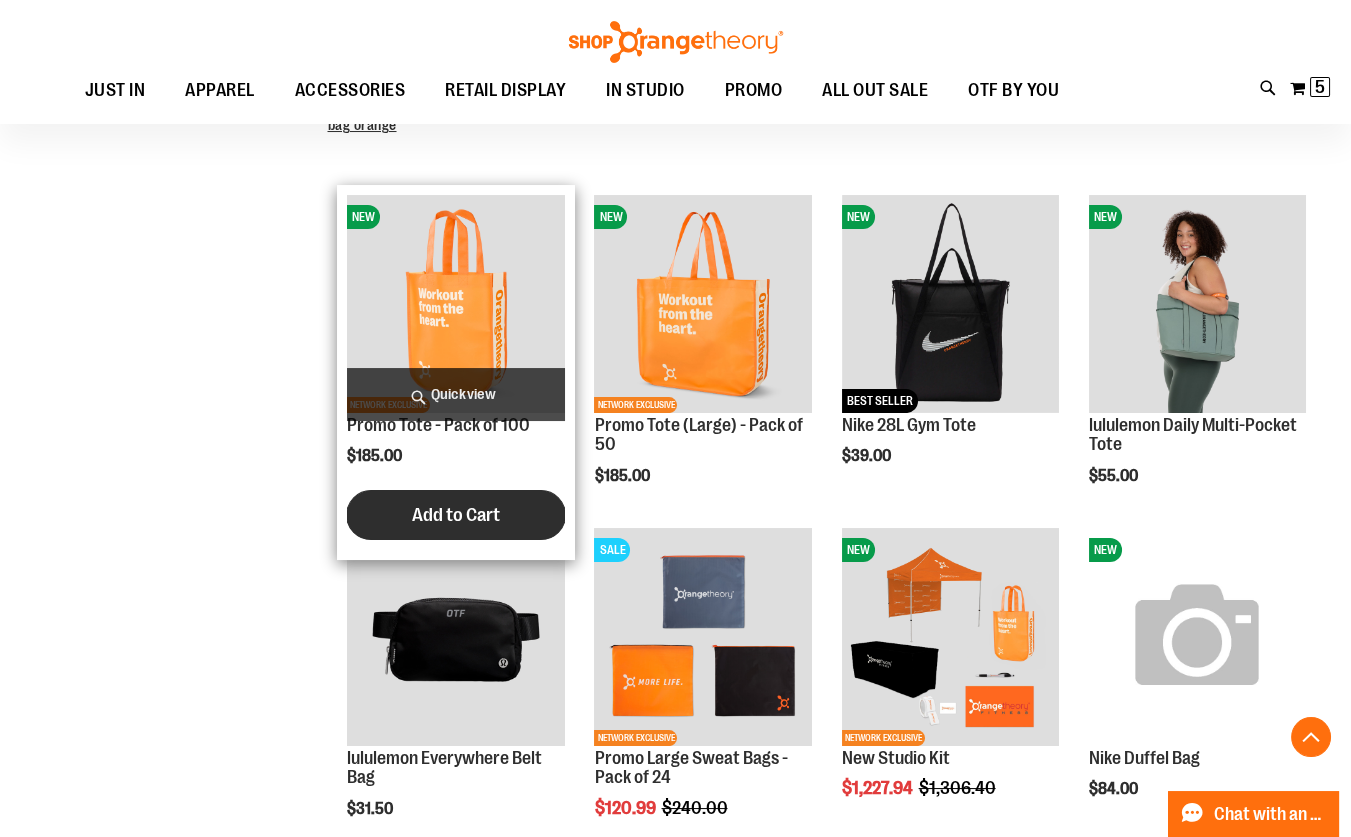 type on "**********" 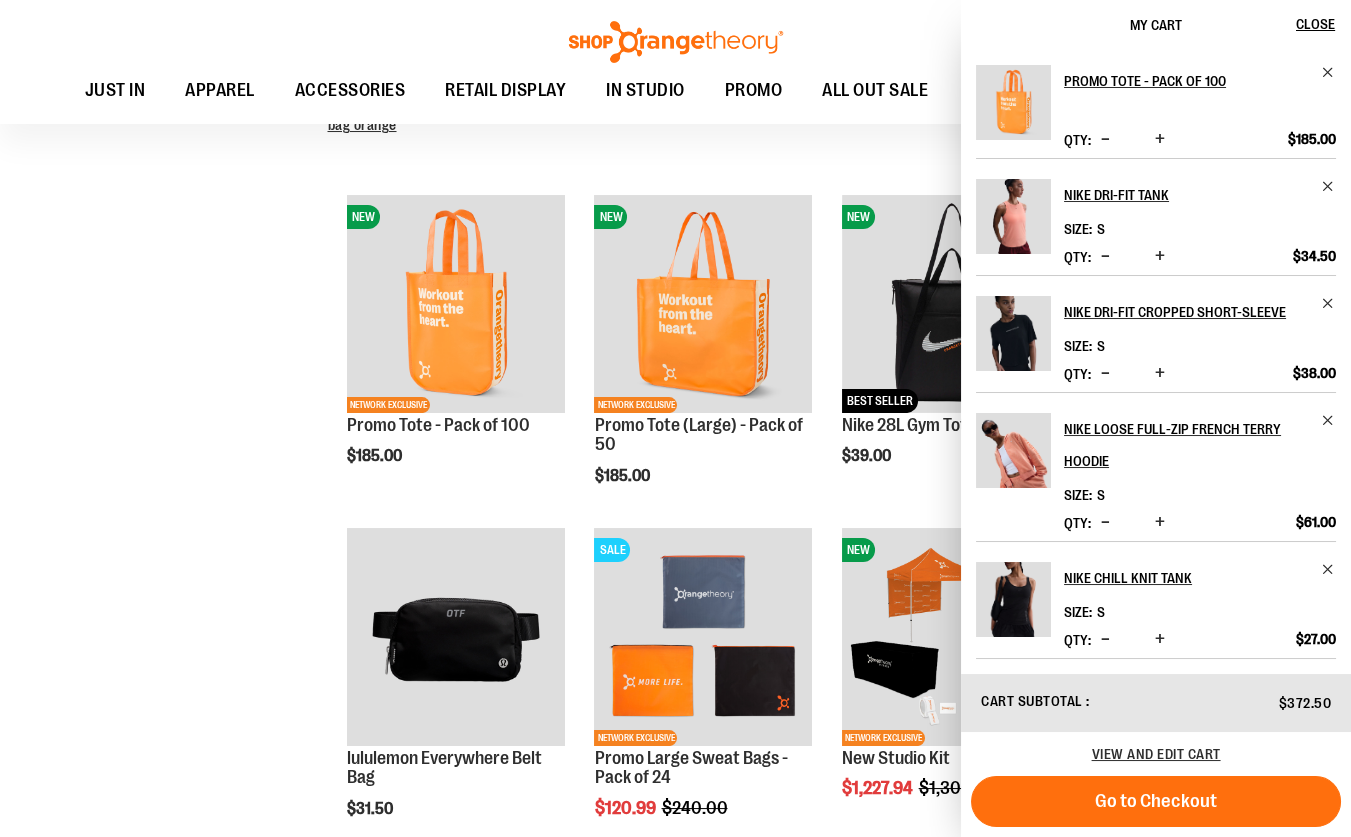 drag, startPoint x: 145, startPoint y: 253, endPoint x: 251, endPoint y: 193, distance: 121.80312 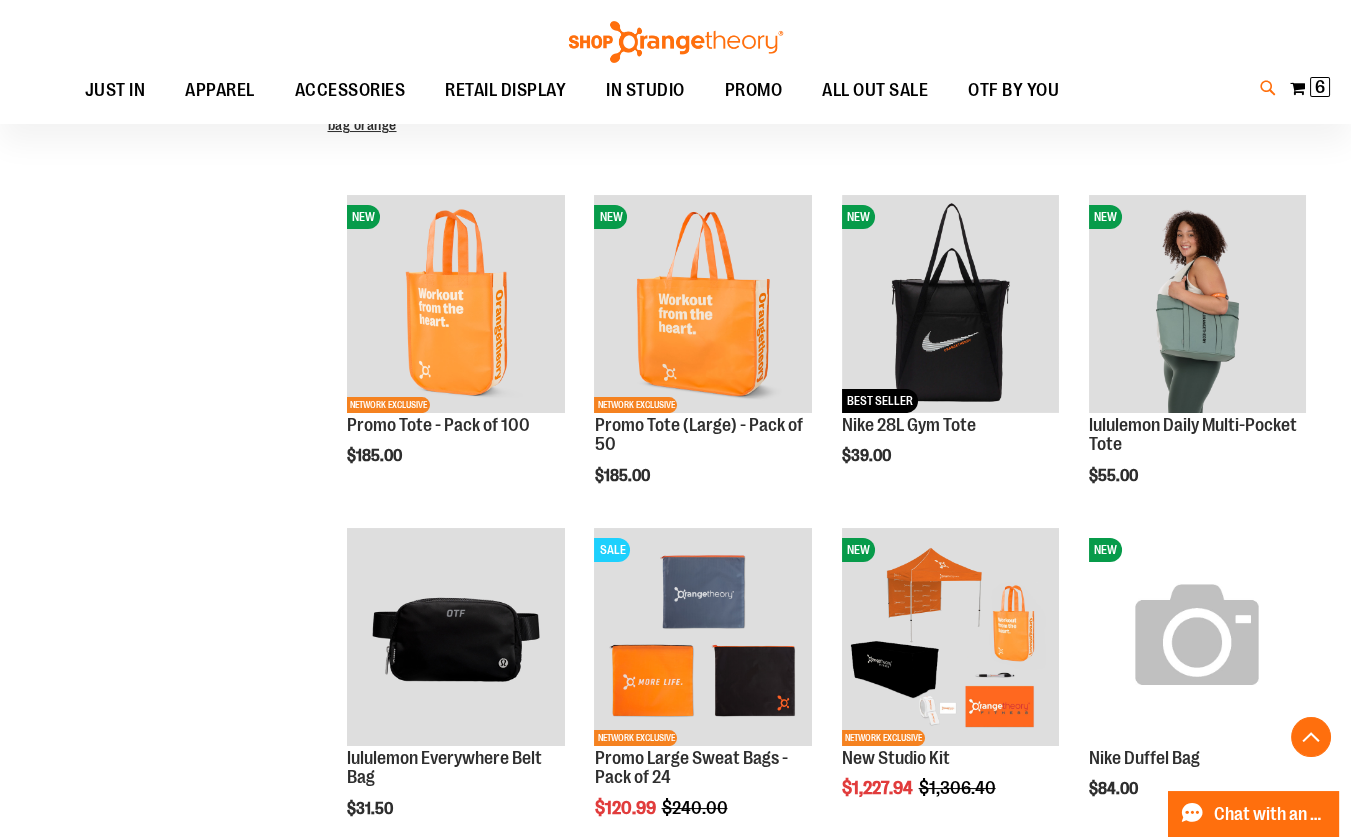 drag, startPoint x: 1253, startPoint y: 100, endPoint x: 1270, endPoint y: 79, distance: 27.018513 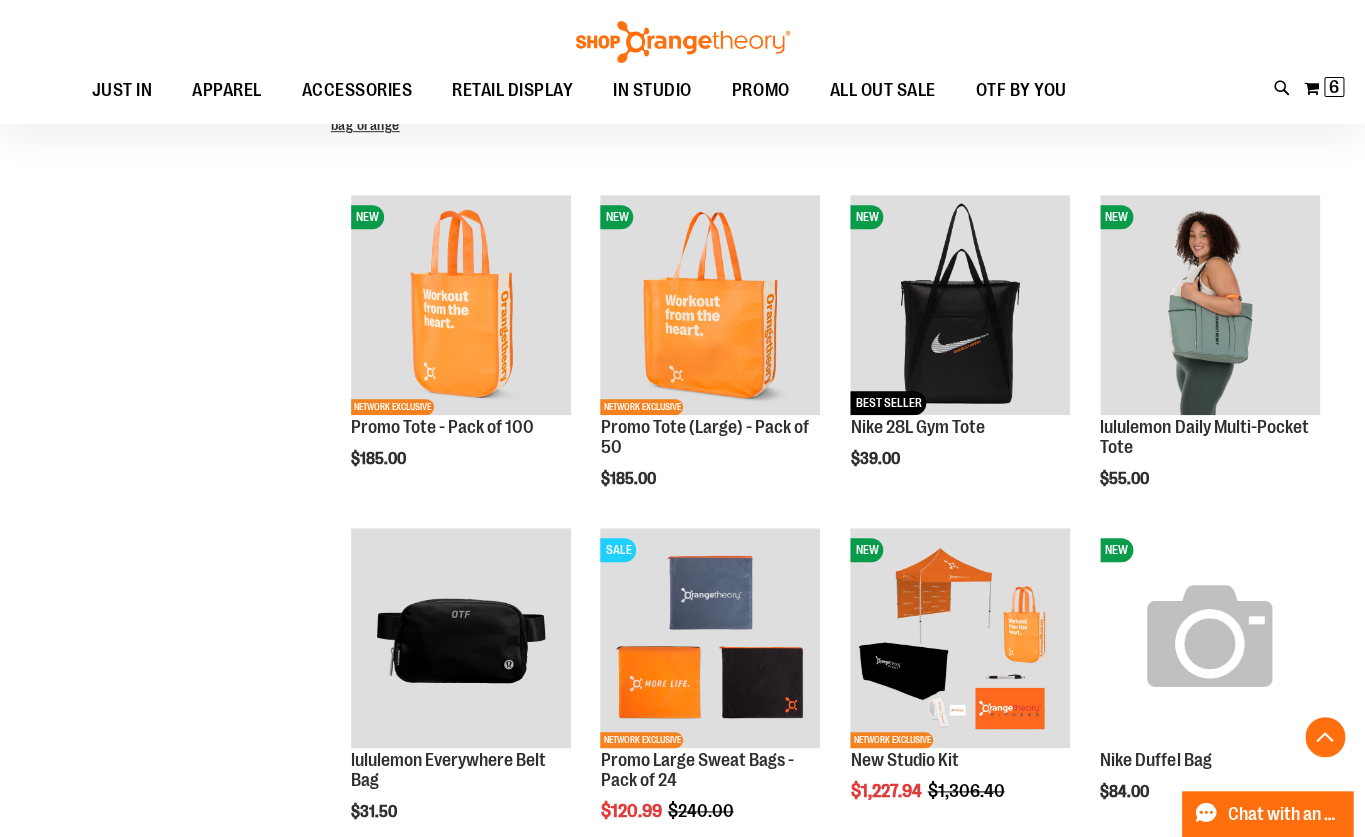 drag, startPoint x: 272, startPoint y: 106, endPoint x: 100, endPoint y: 114, distance: 172.18594 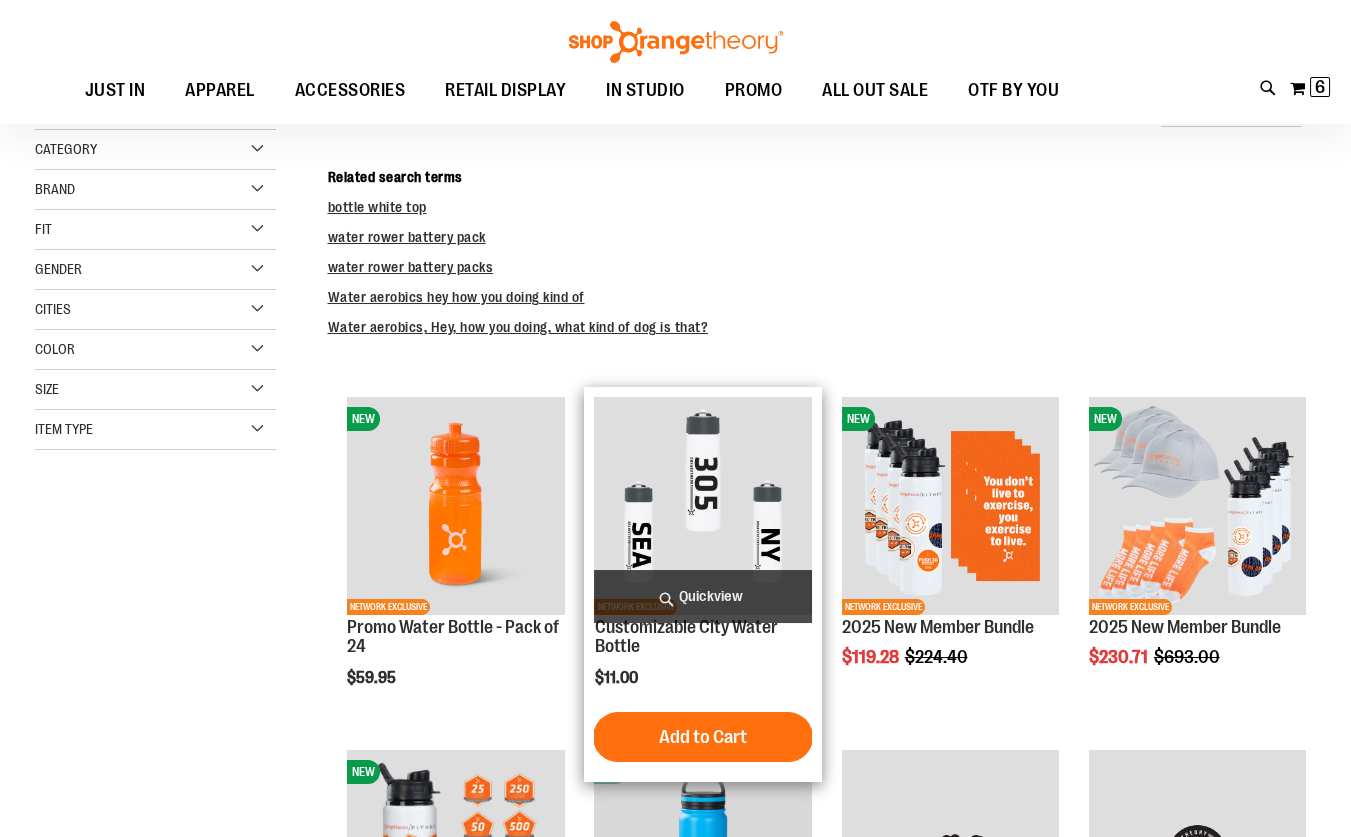scroll, scrollTop: 142, scrollLeft: 0, axis: vertical 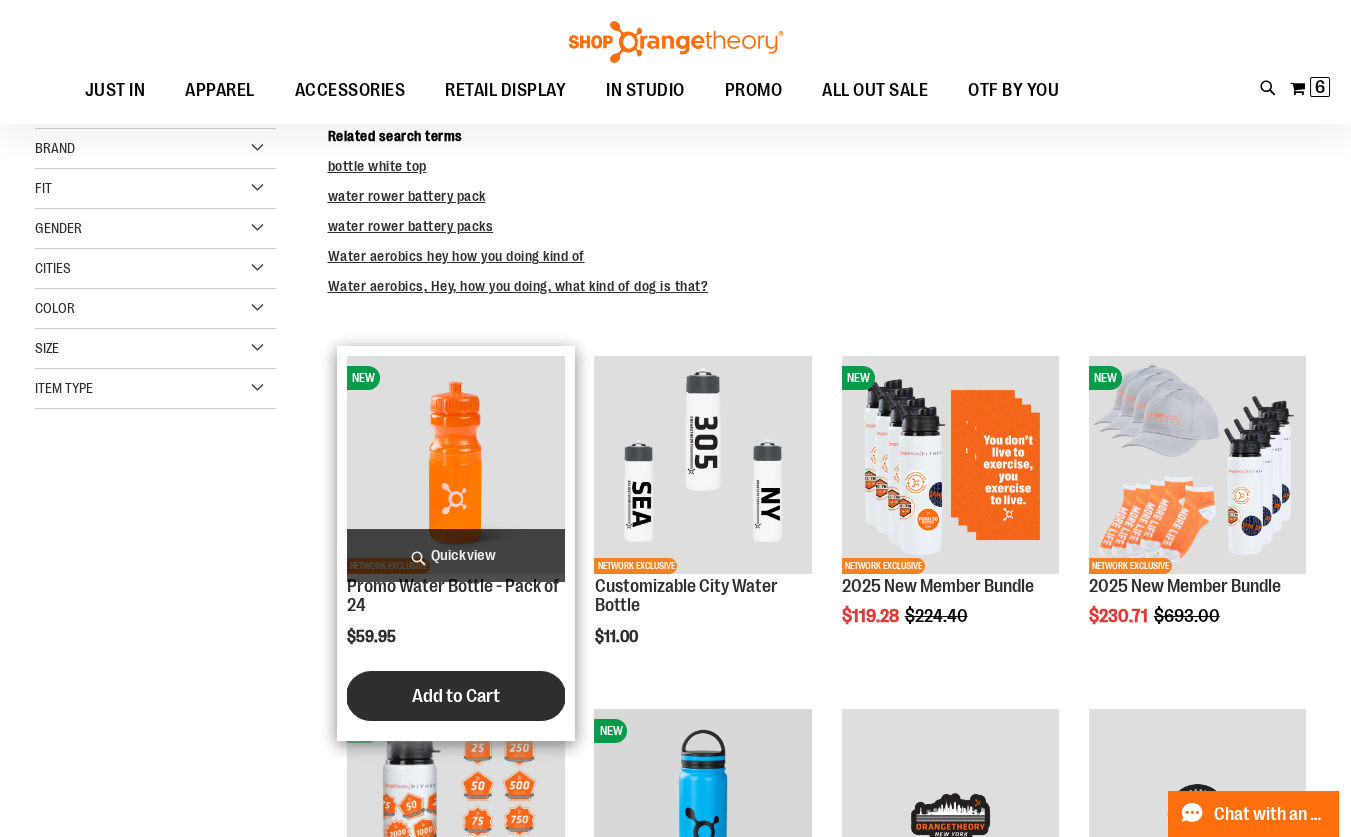 type on "**********" 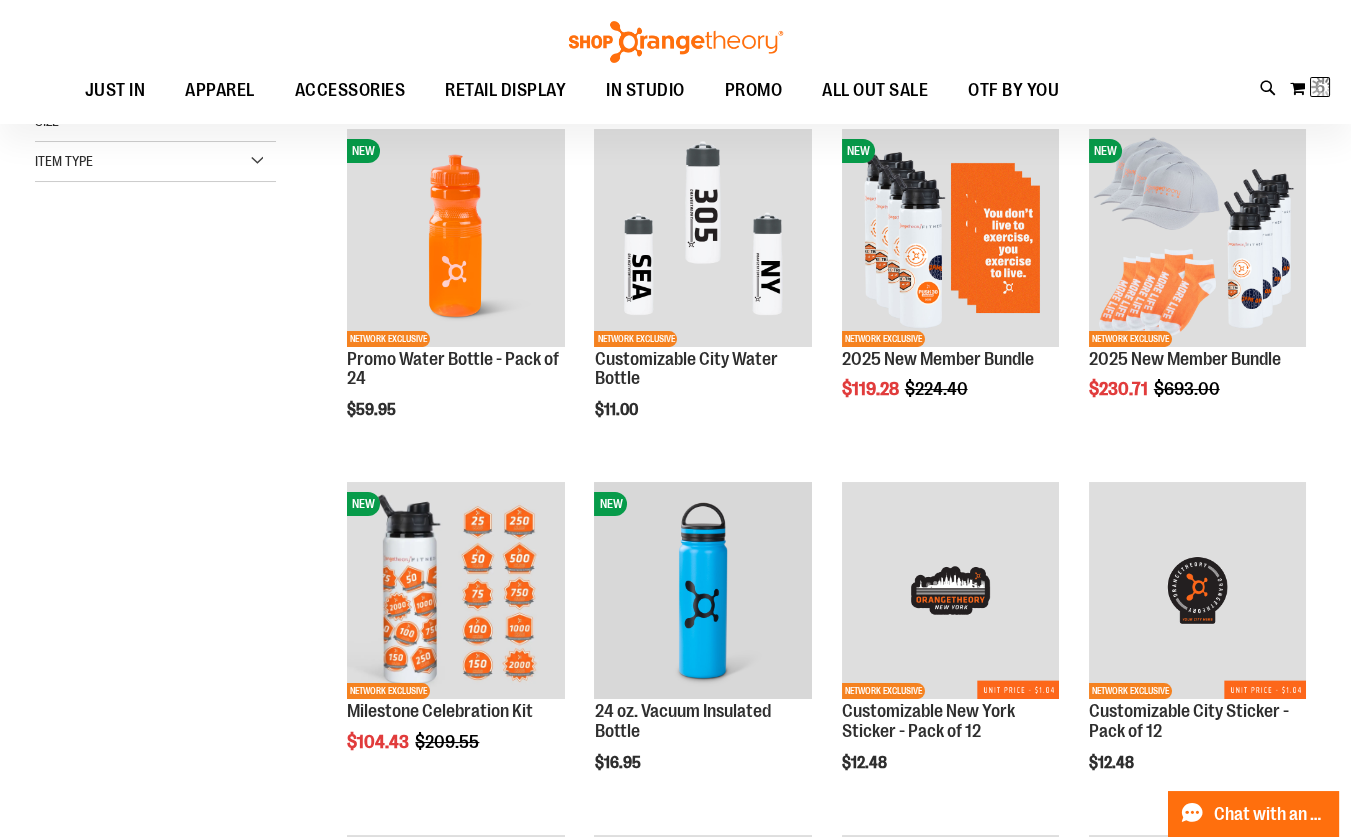 scroll, scrollTop: 271, scrollLeft: 0, axis: vertical 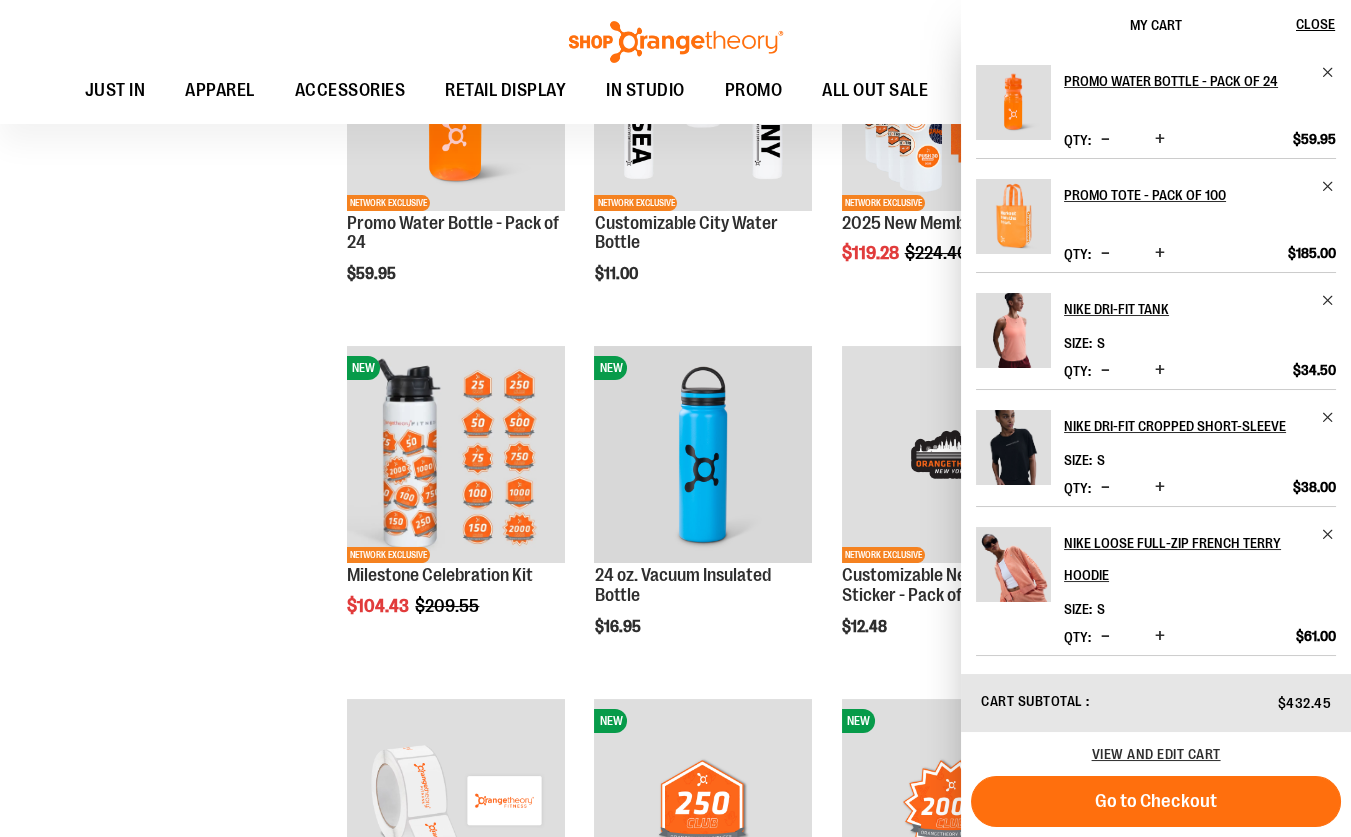 click on "**********" at bounding box center (675, 1479) 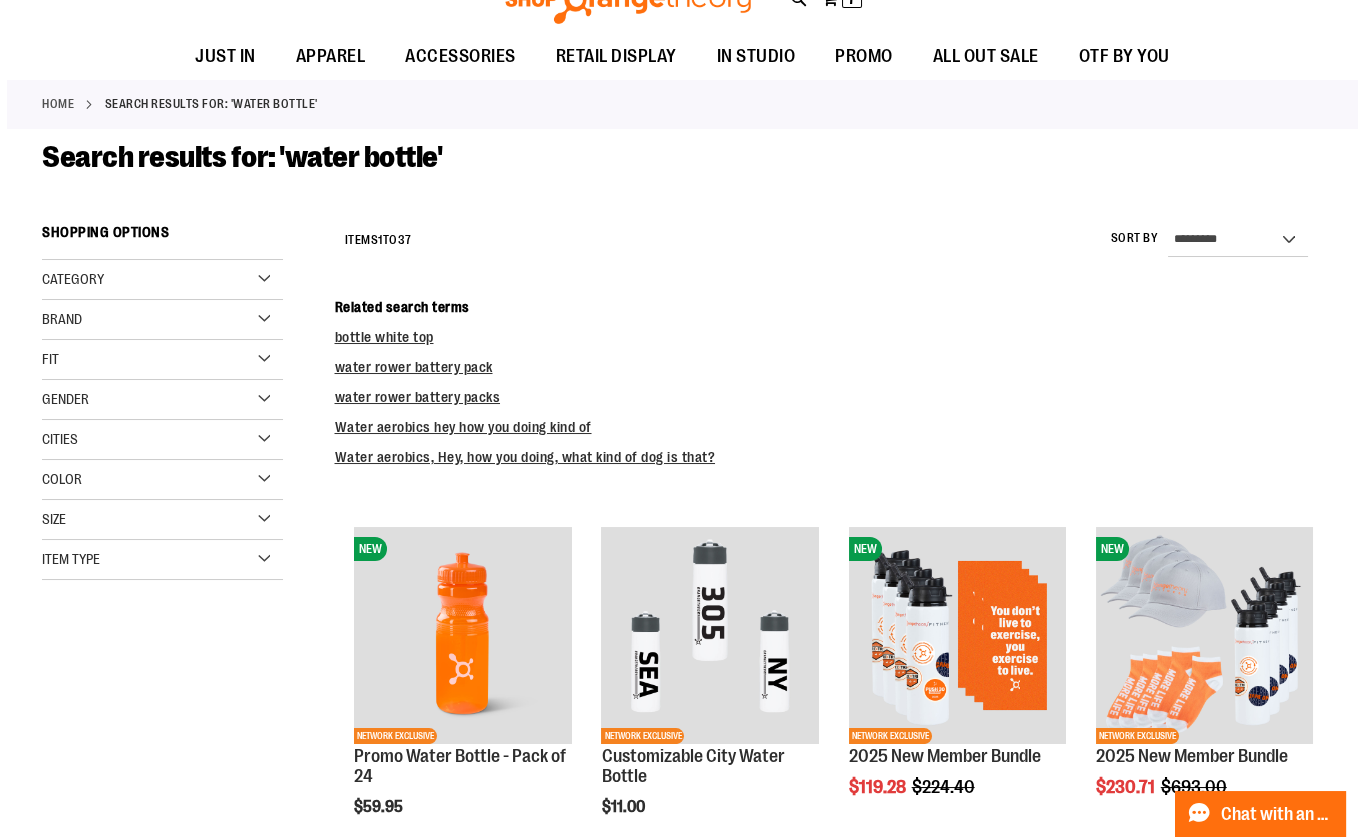 scroll, scrollTop: 0, scrollLeft: 0, axis: both 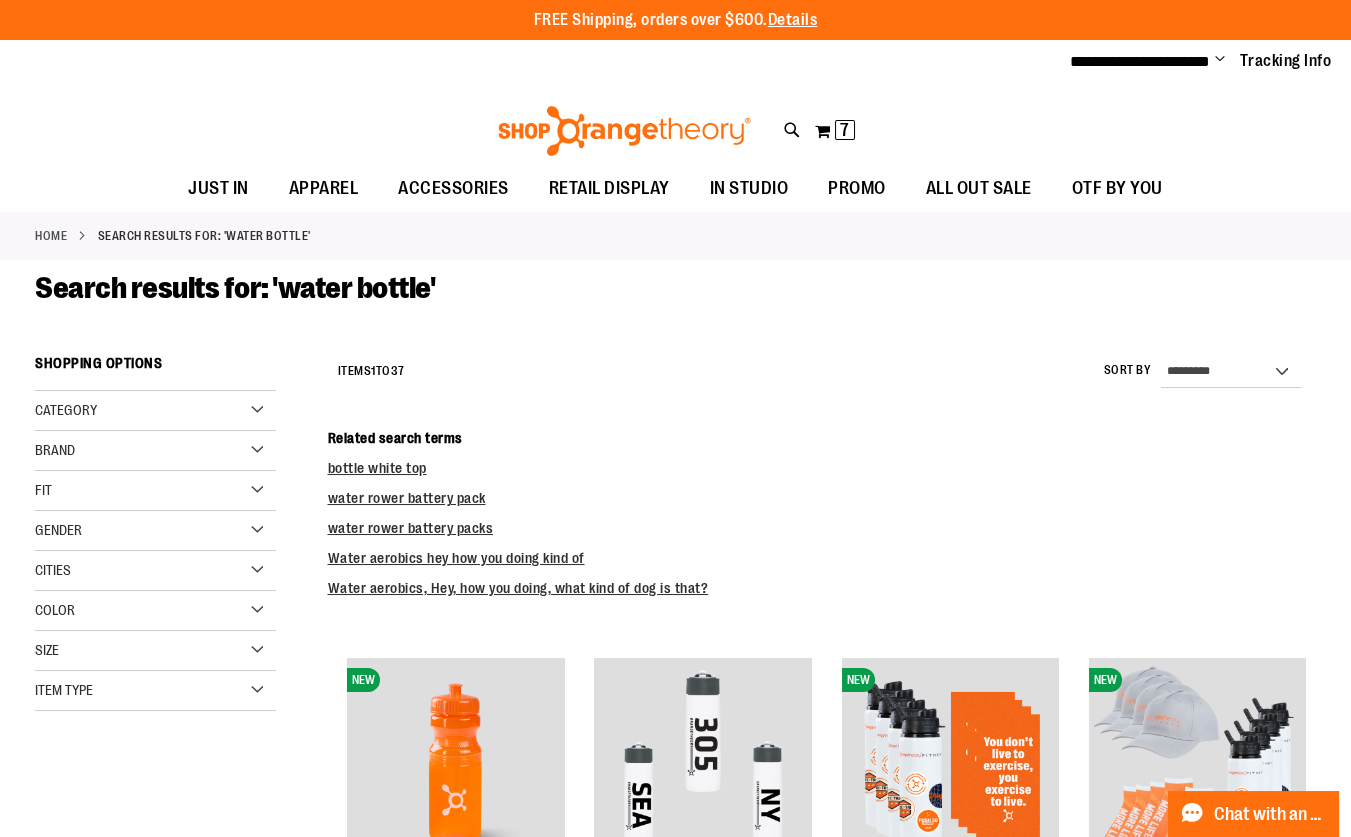 click on "**********" at bounding box center [675, 125] 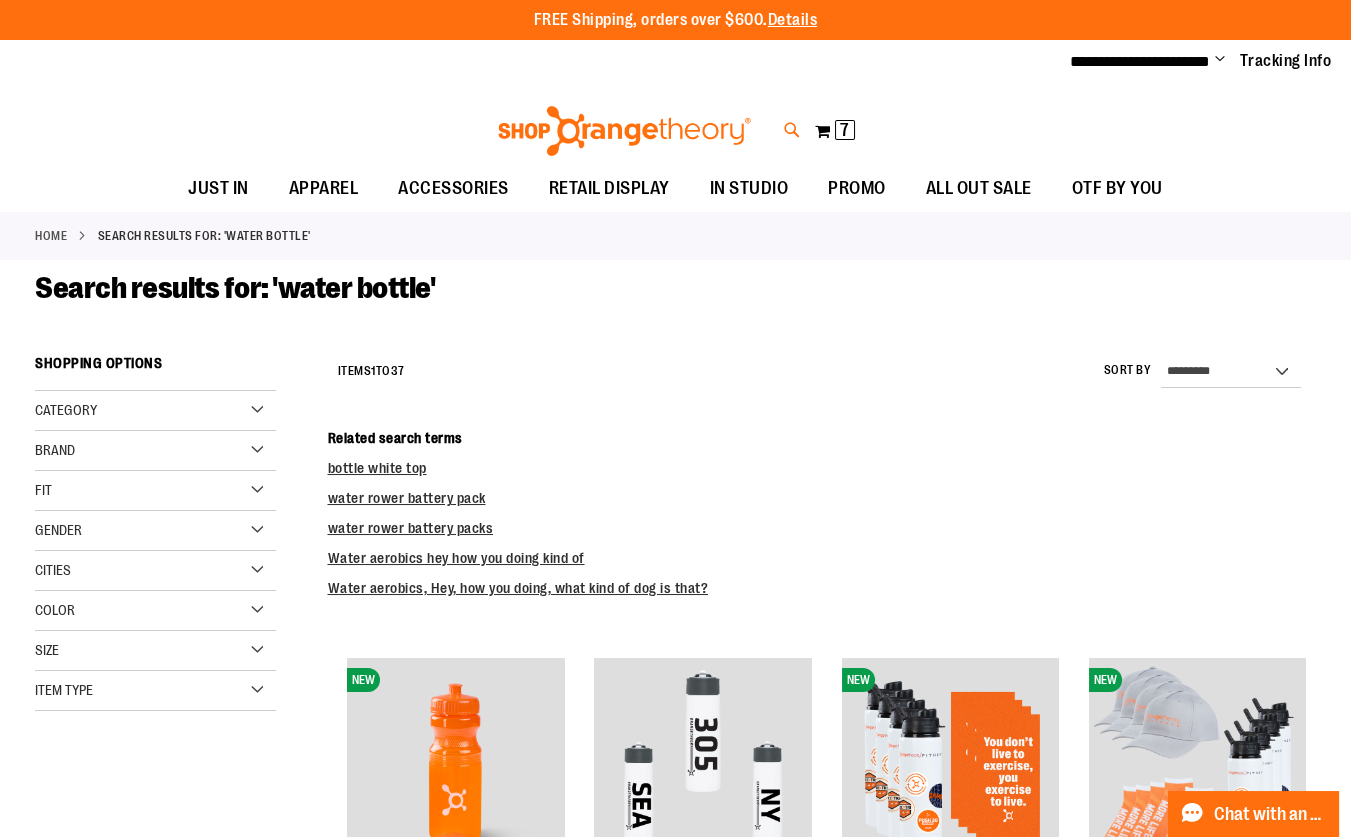 click at bounding box center (792, 130) 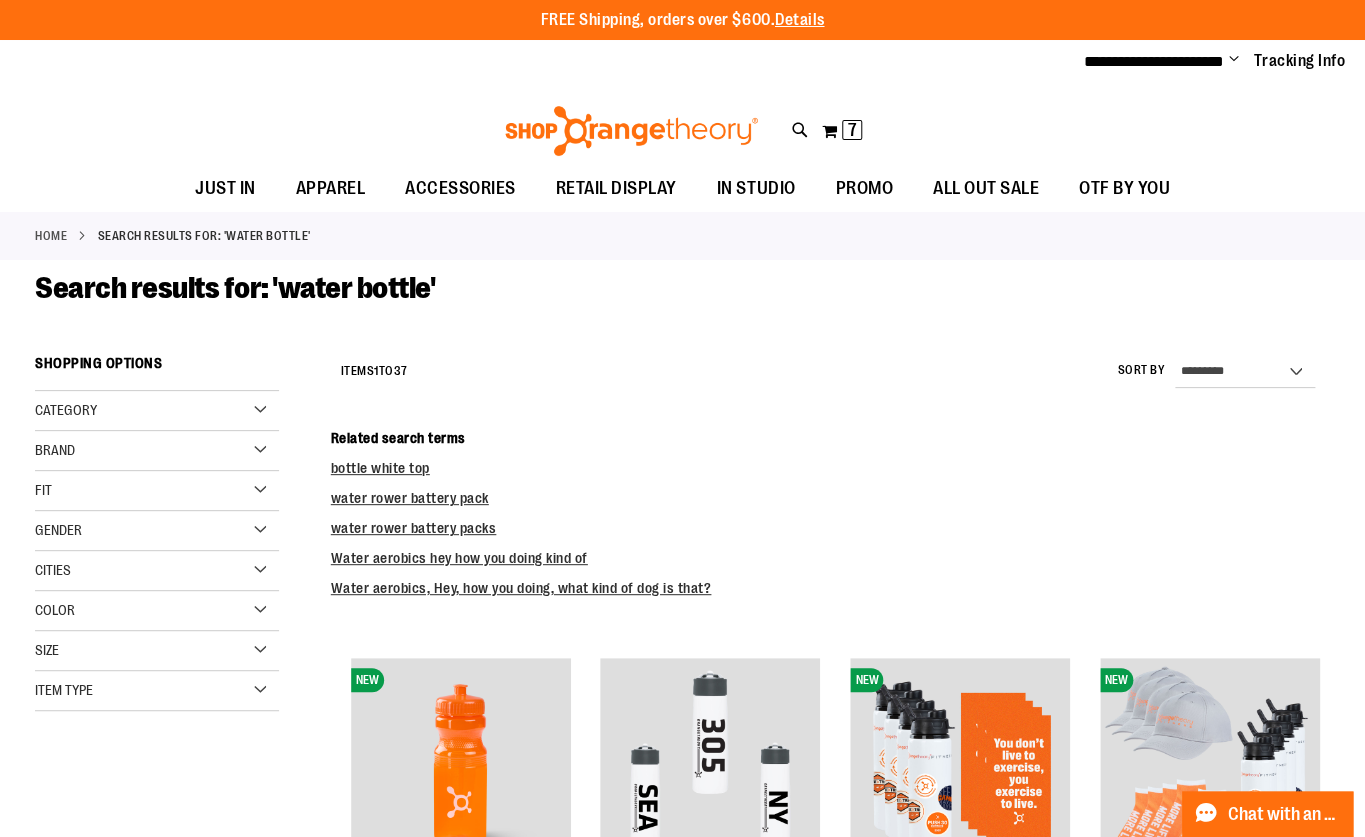 drag, startPoint x: 295, startPoint y: 119, endPoint x: 28, endPoint y: 79, distance: 269.9796 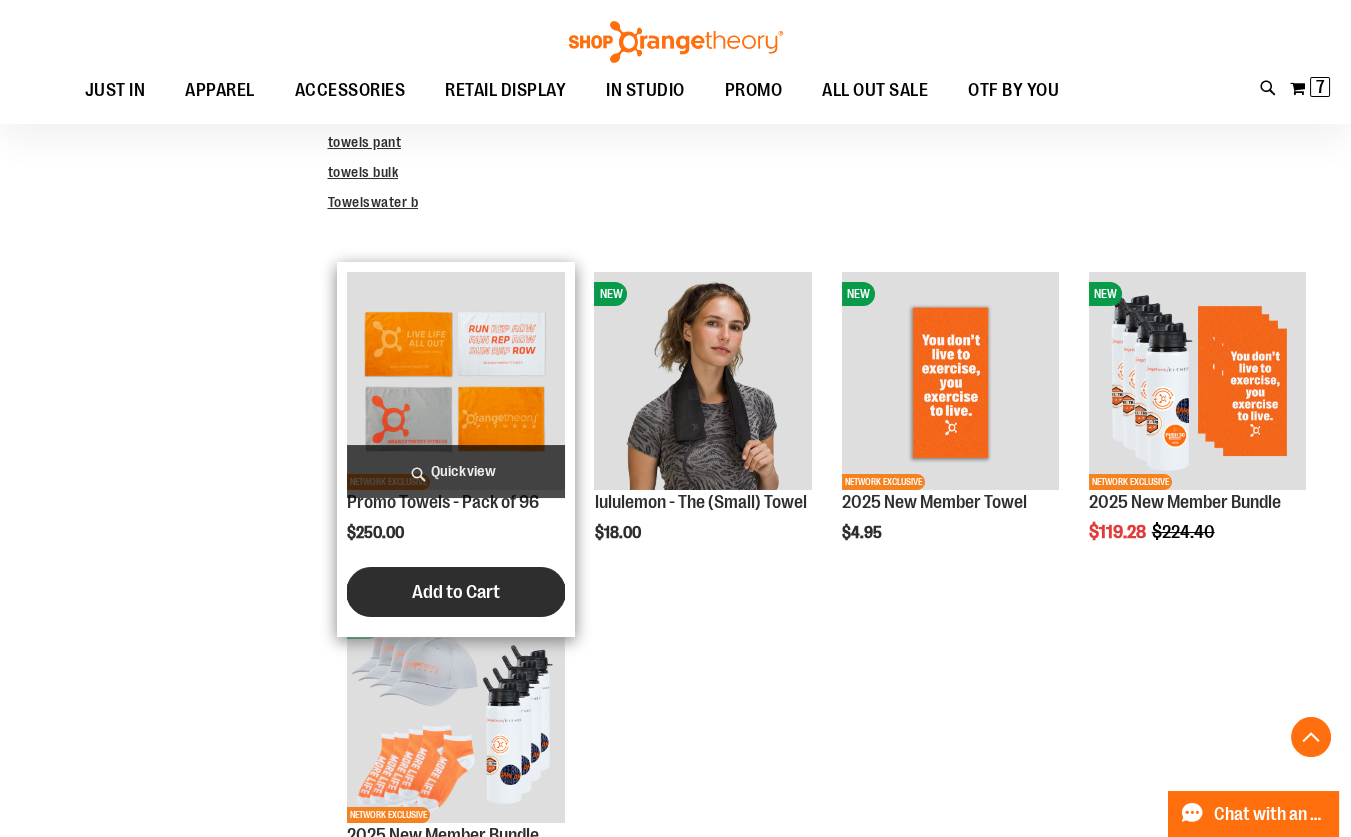 scroll, scrollTop: 272, scrollLeft: 0, axis: vertical 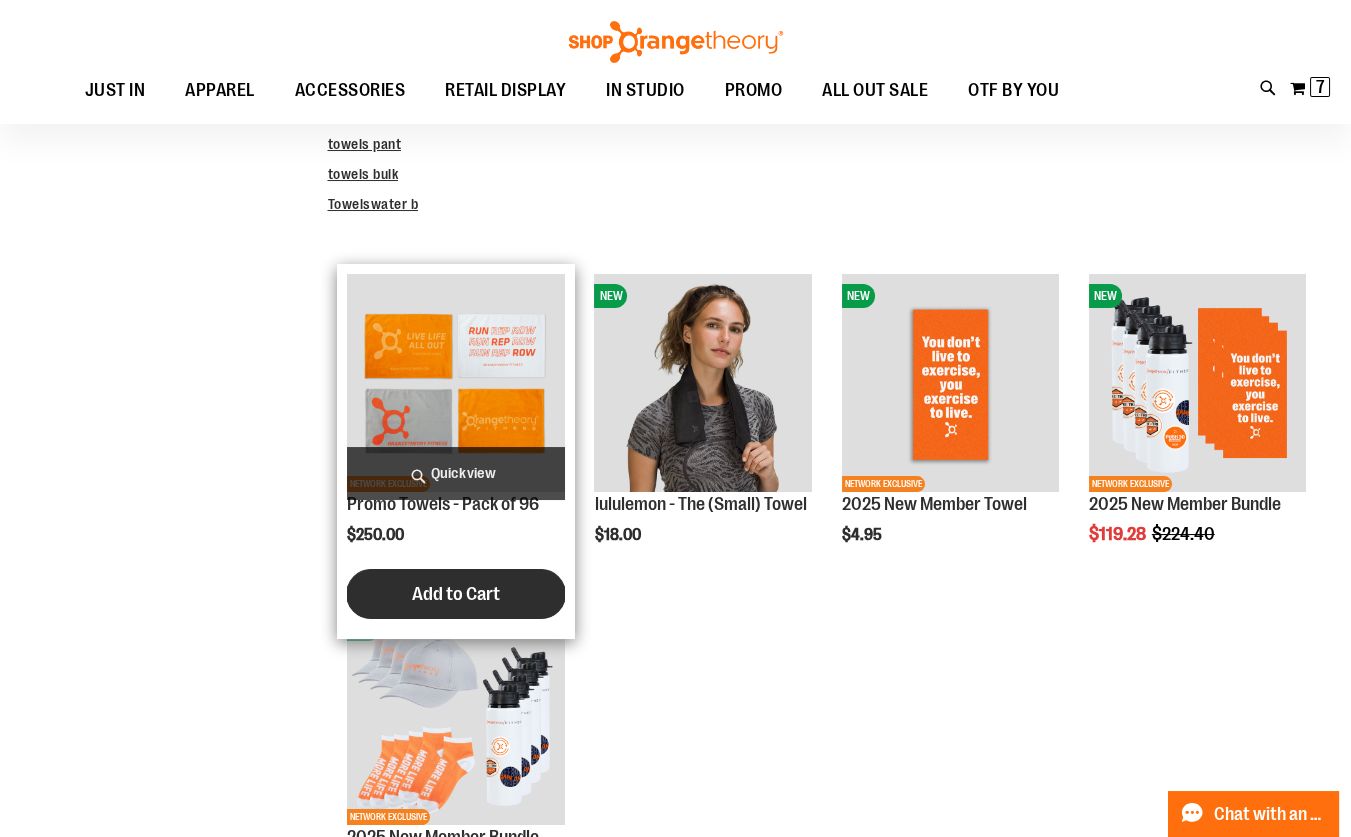 type on "**********" 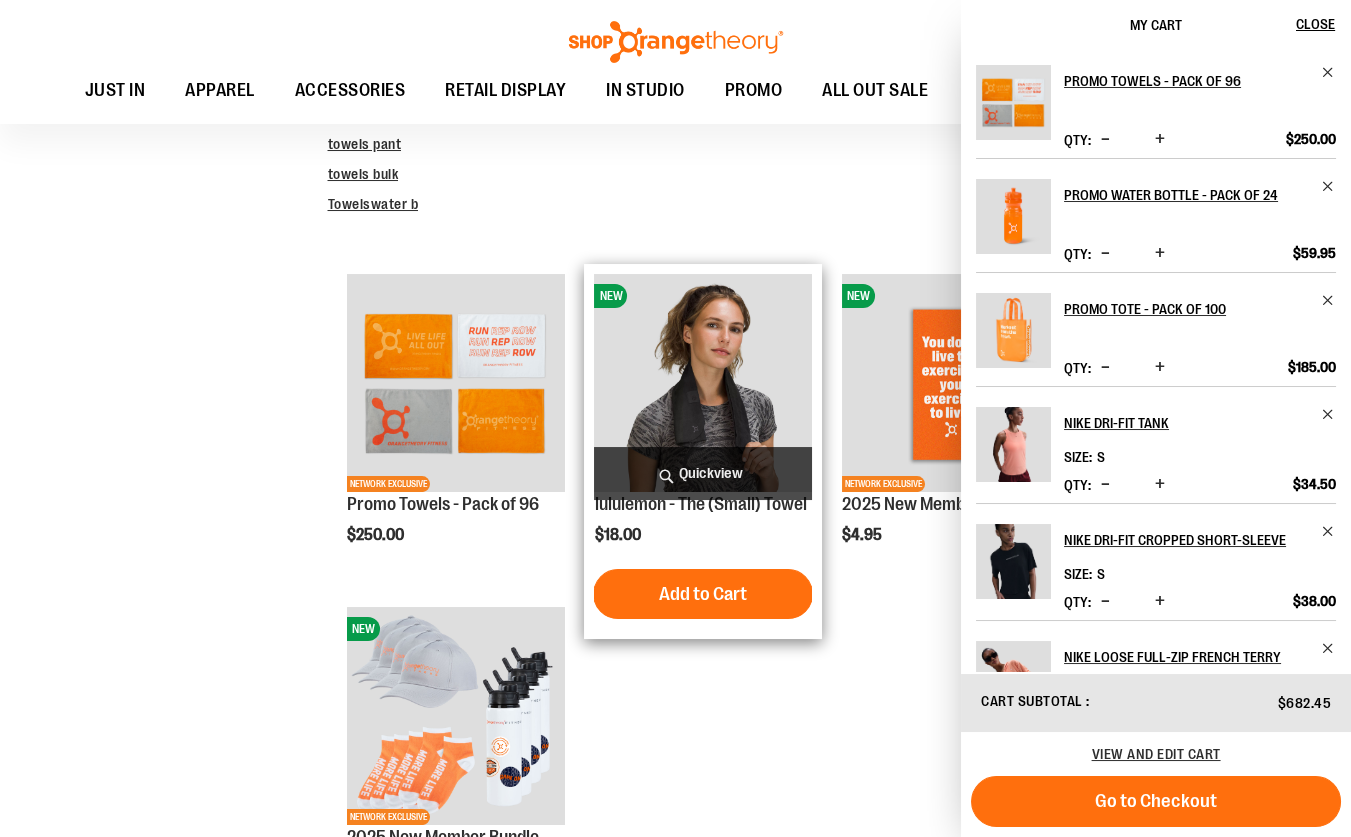 click at bounding box center [702, 382] 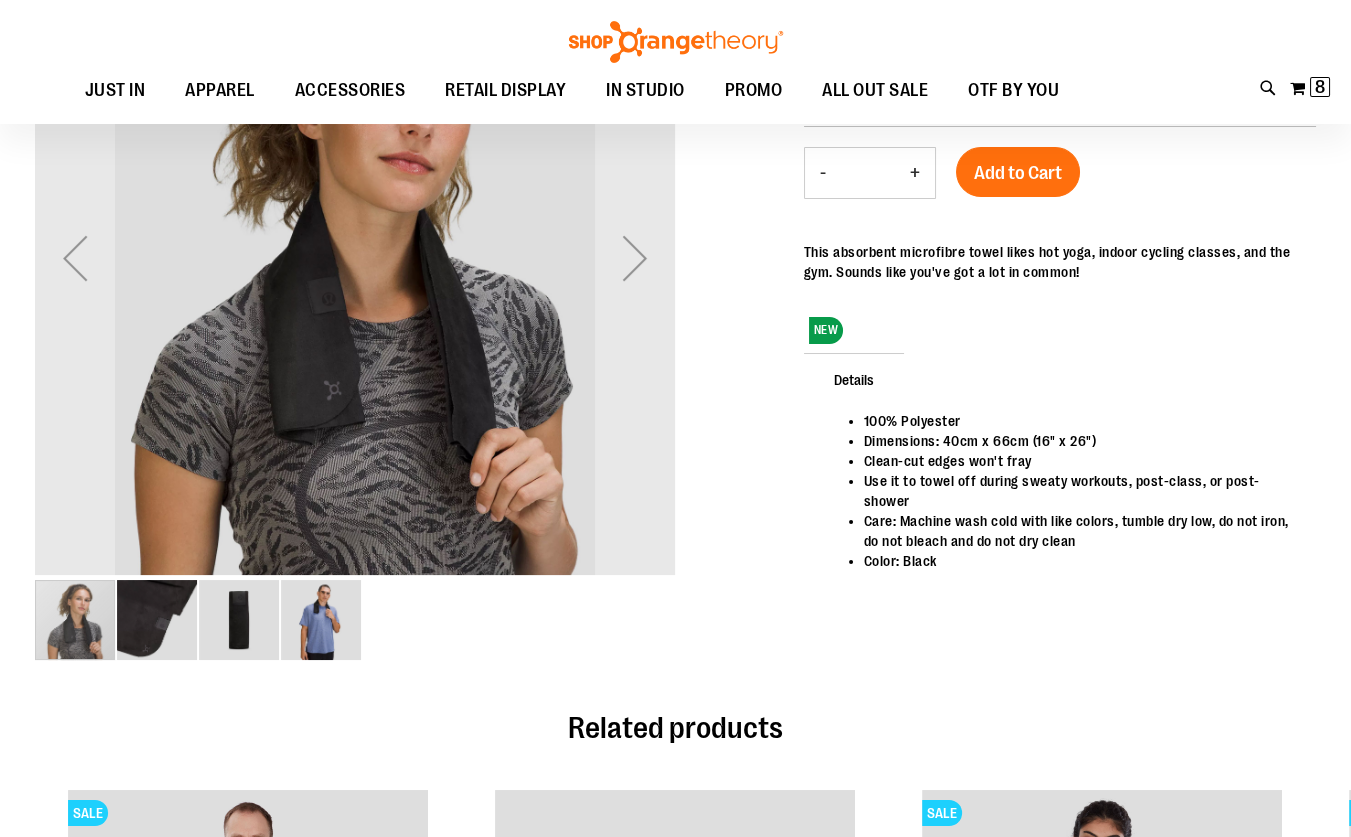 scroll, scrollTop: 90, scrollLeft: 0, axis: vertical 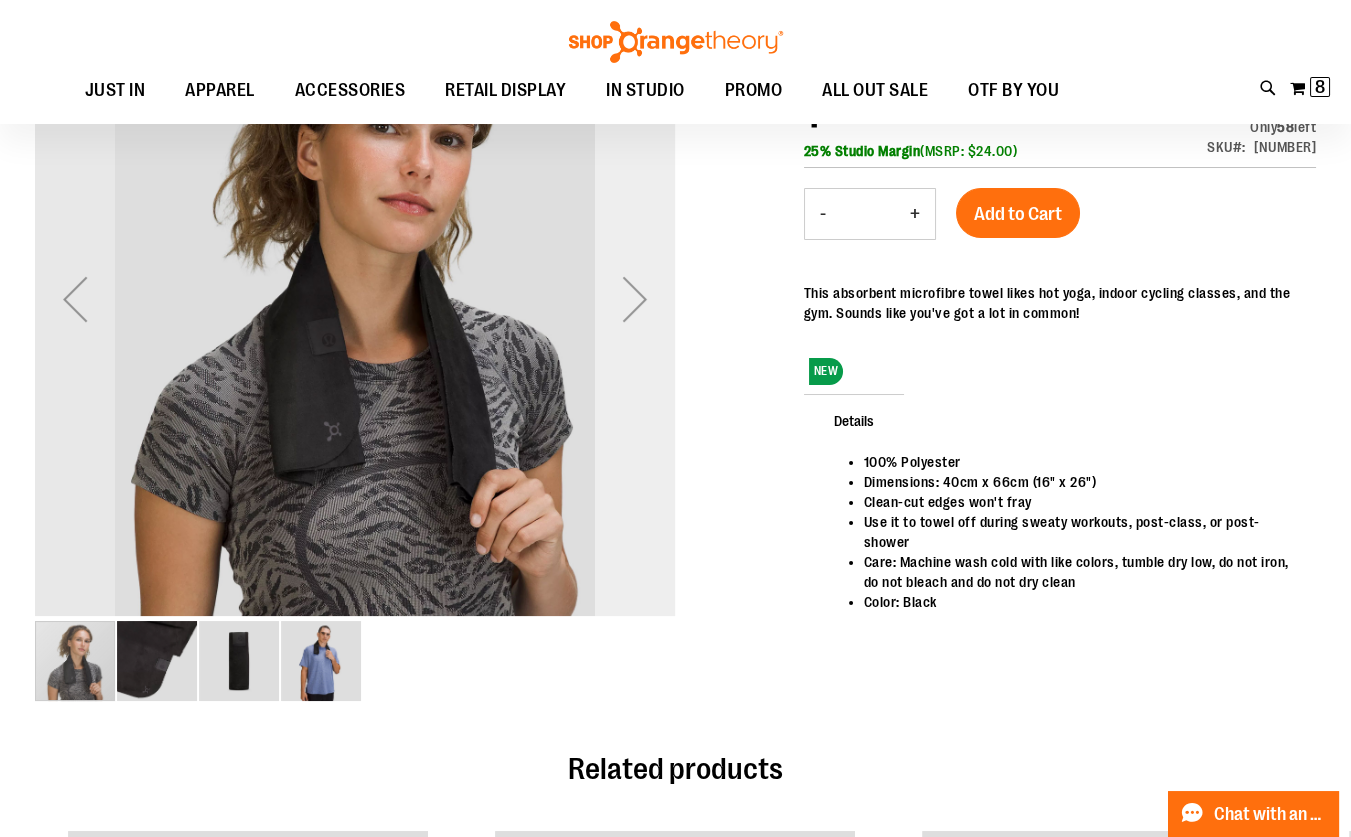 type on "**********" 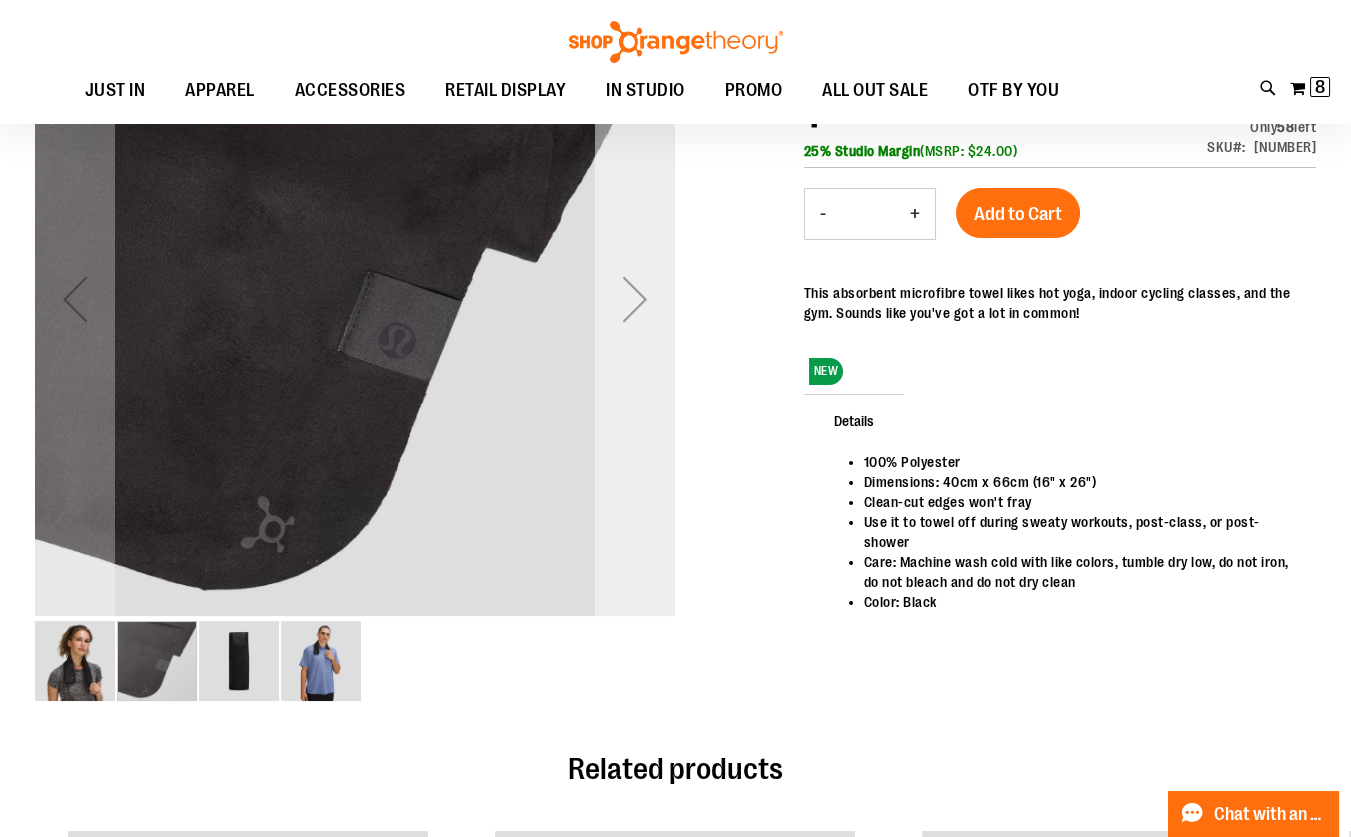 click at bounding box center (635, 299) 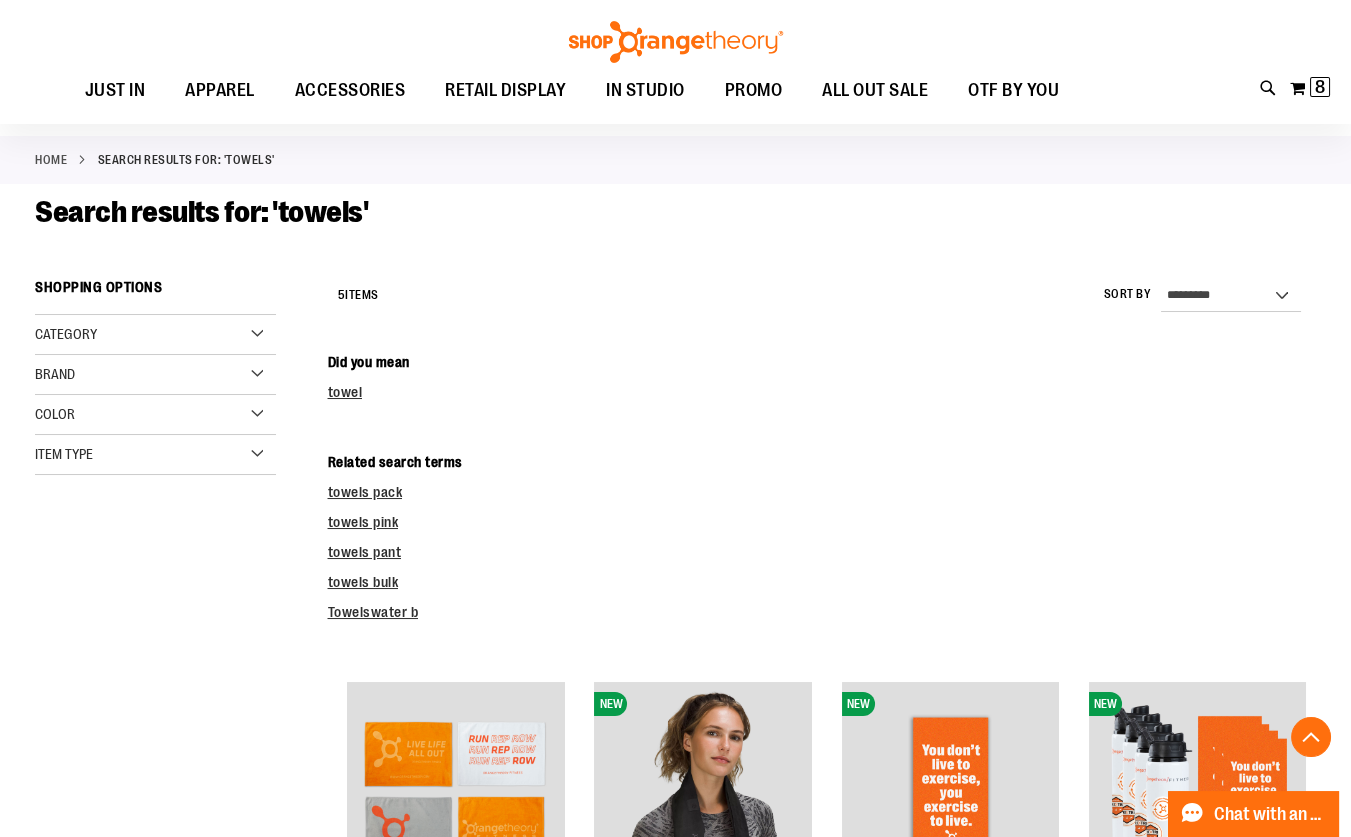 scroll, scrollTop: 28, scrollLeft: 0, axis: vertical 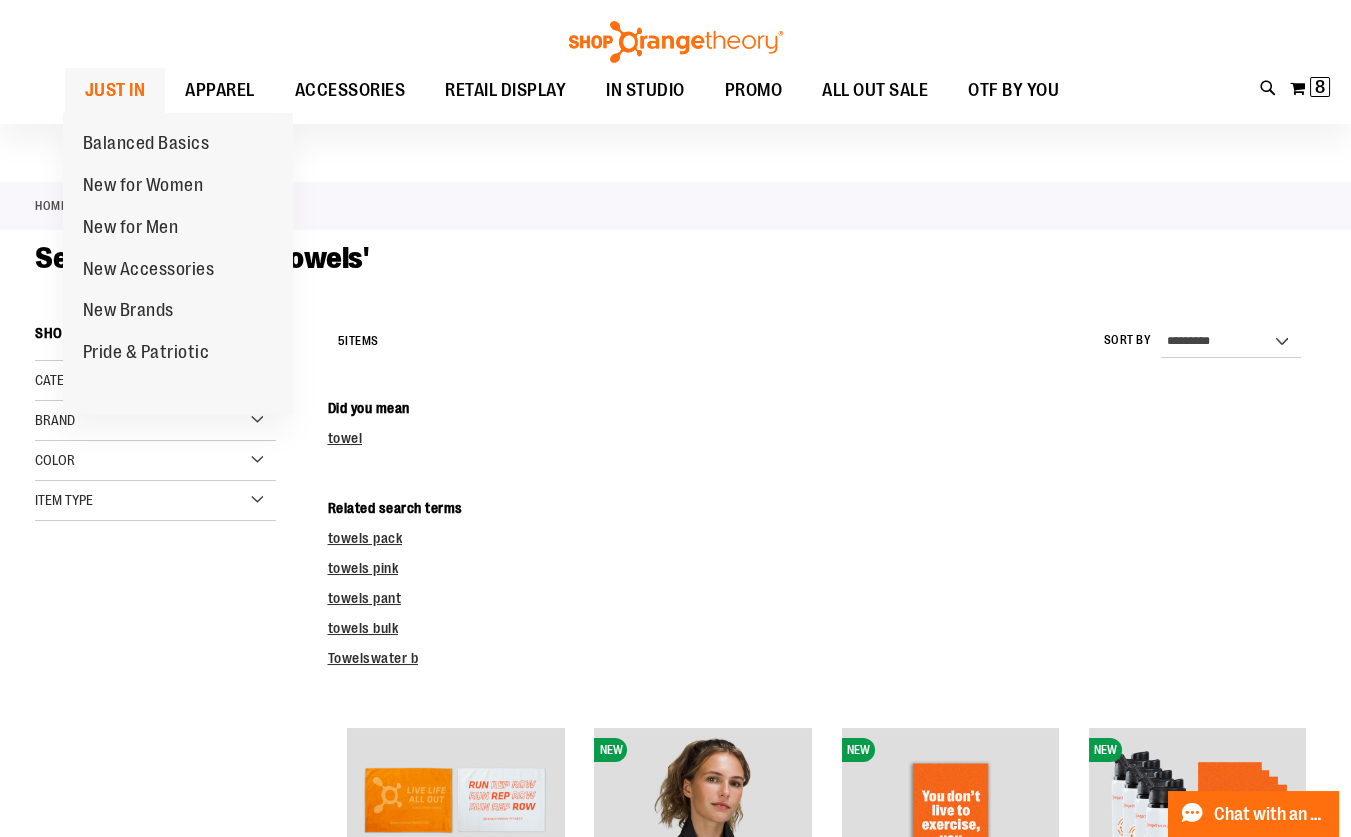 type on "**********" 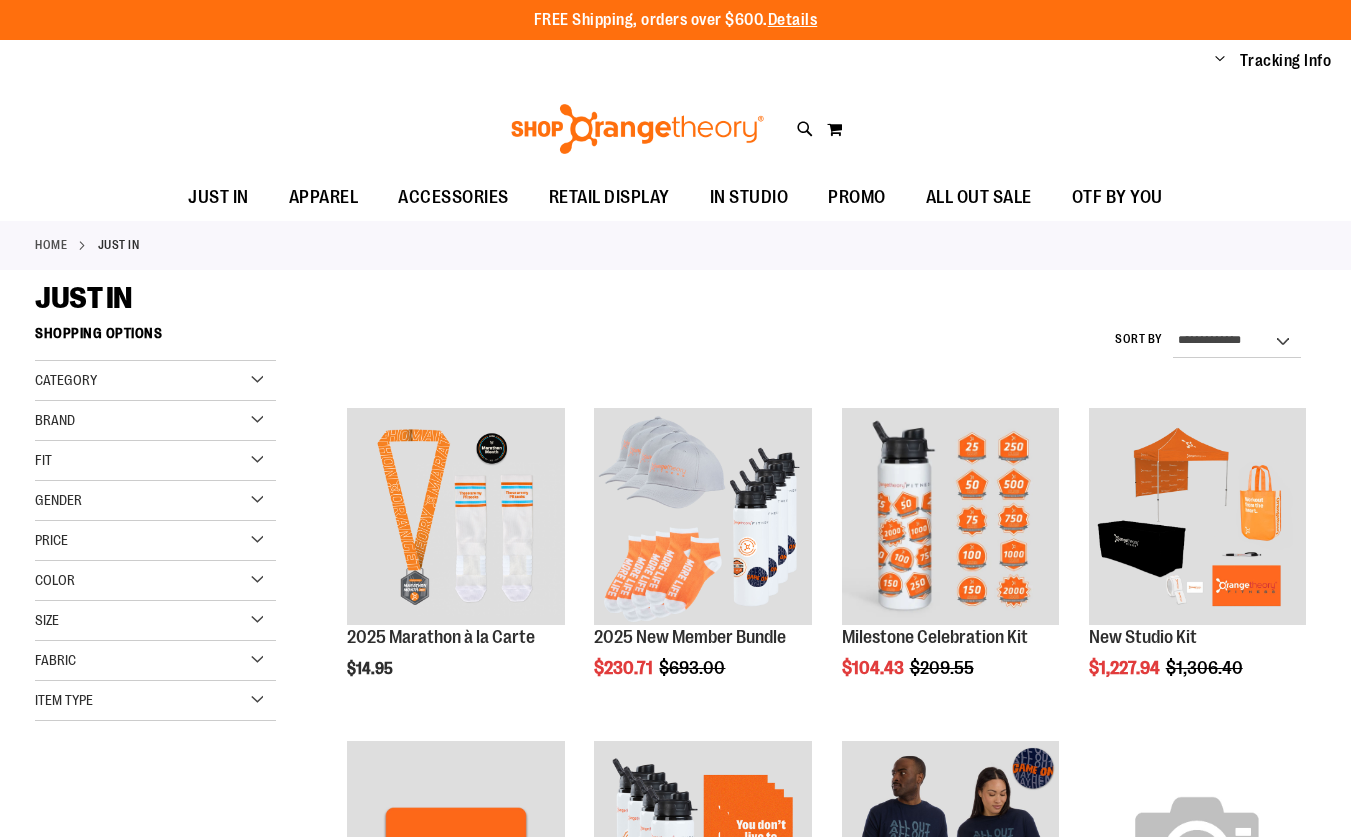 scroll, scrollTop: 0, scrollLeft: 0, axis: both 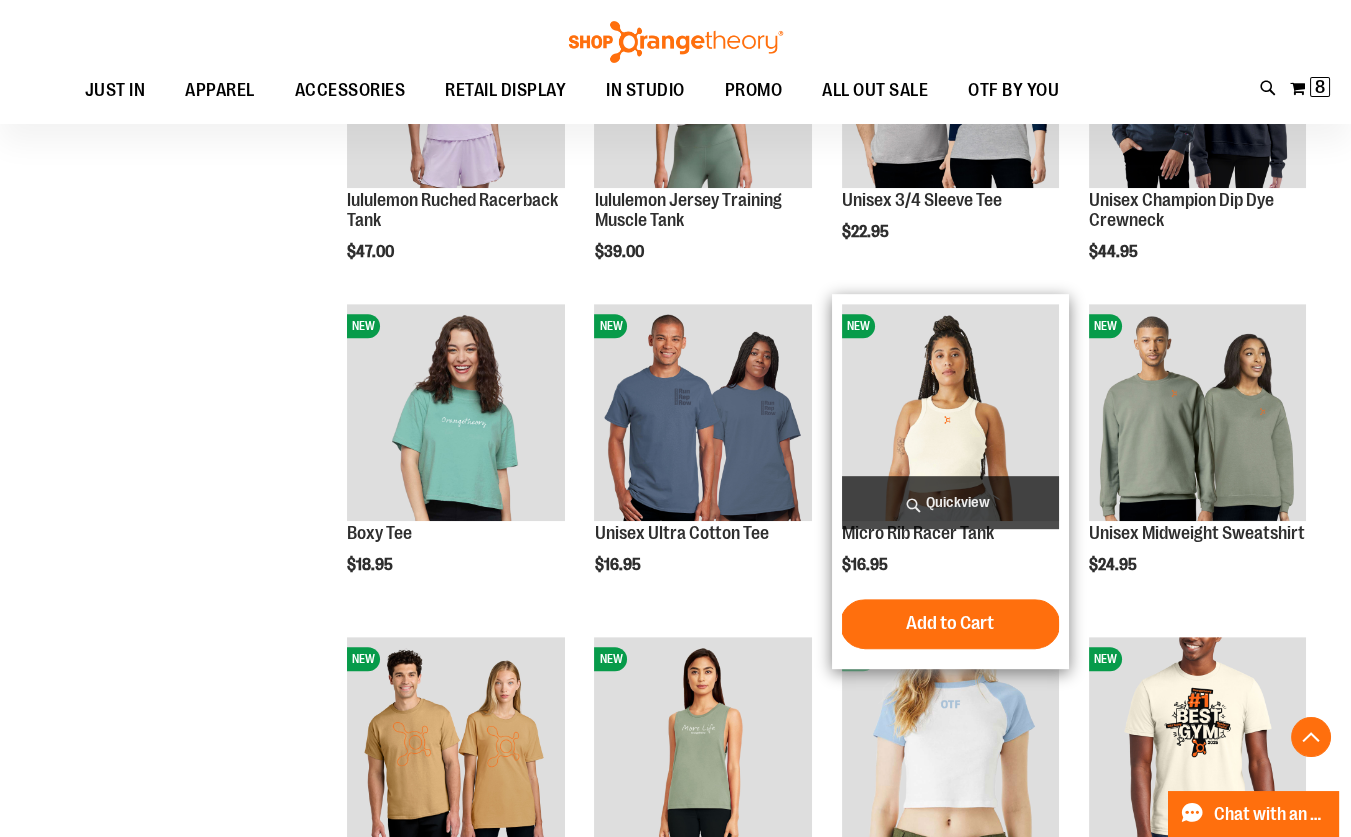 type on "**********" 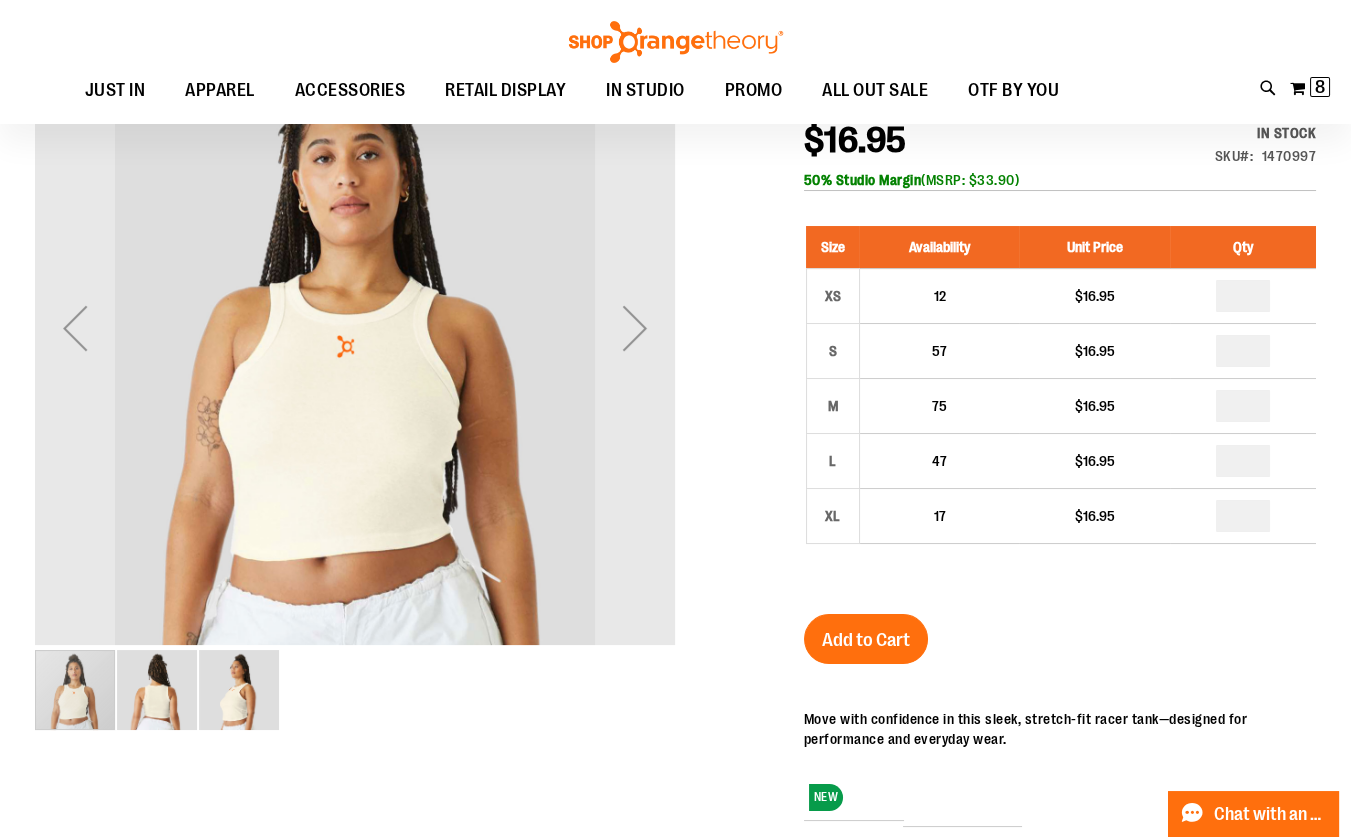 scroll, scrollTop: 180, scrollLeft: 0, axis: vertical 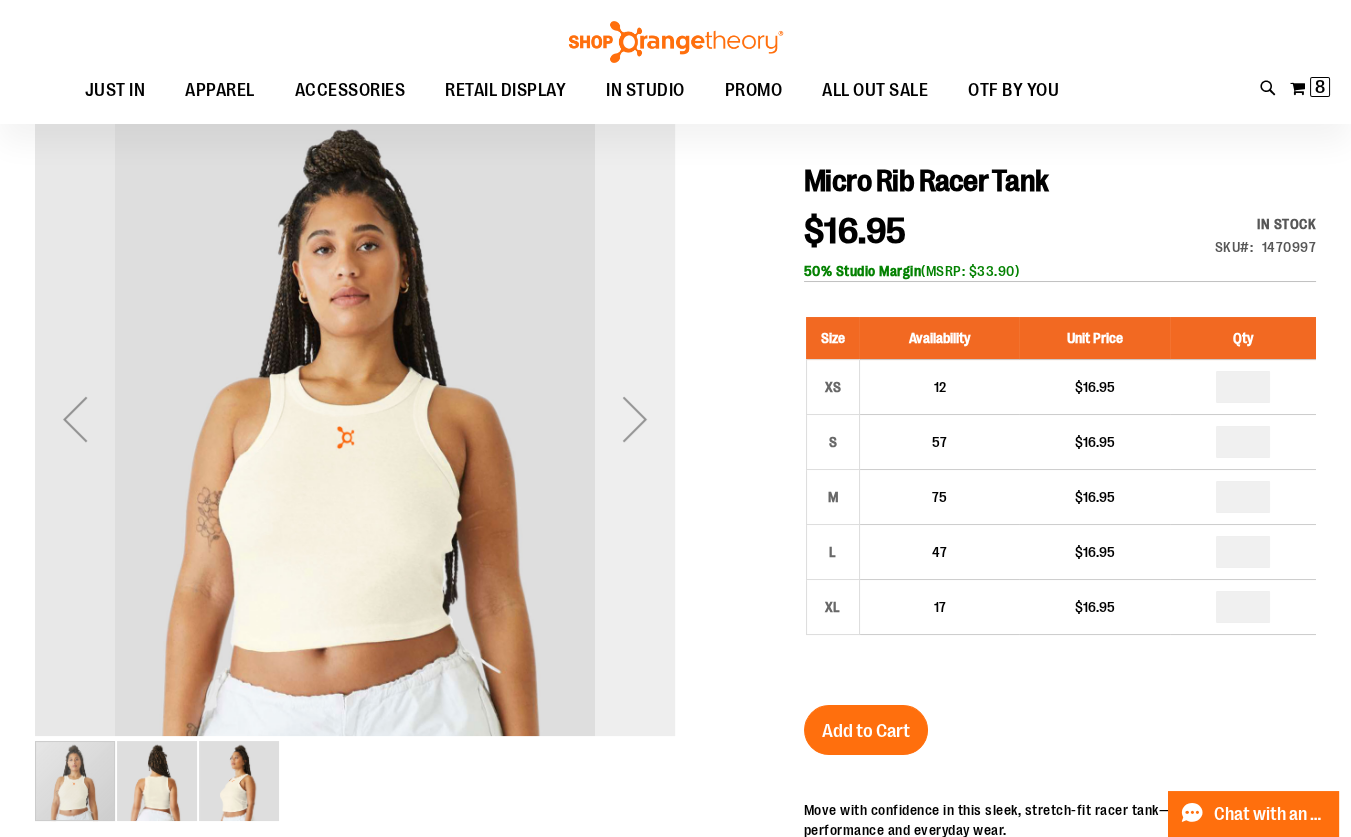 type on "**********" 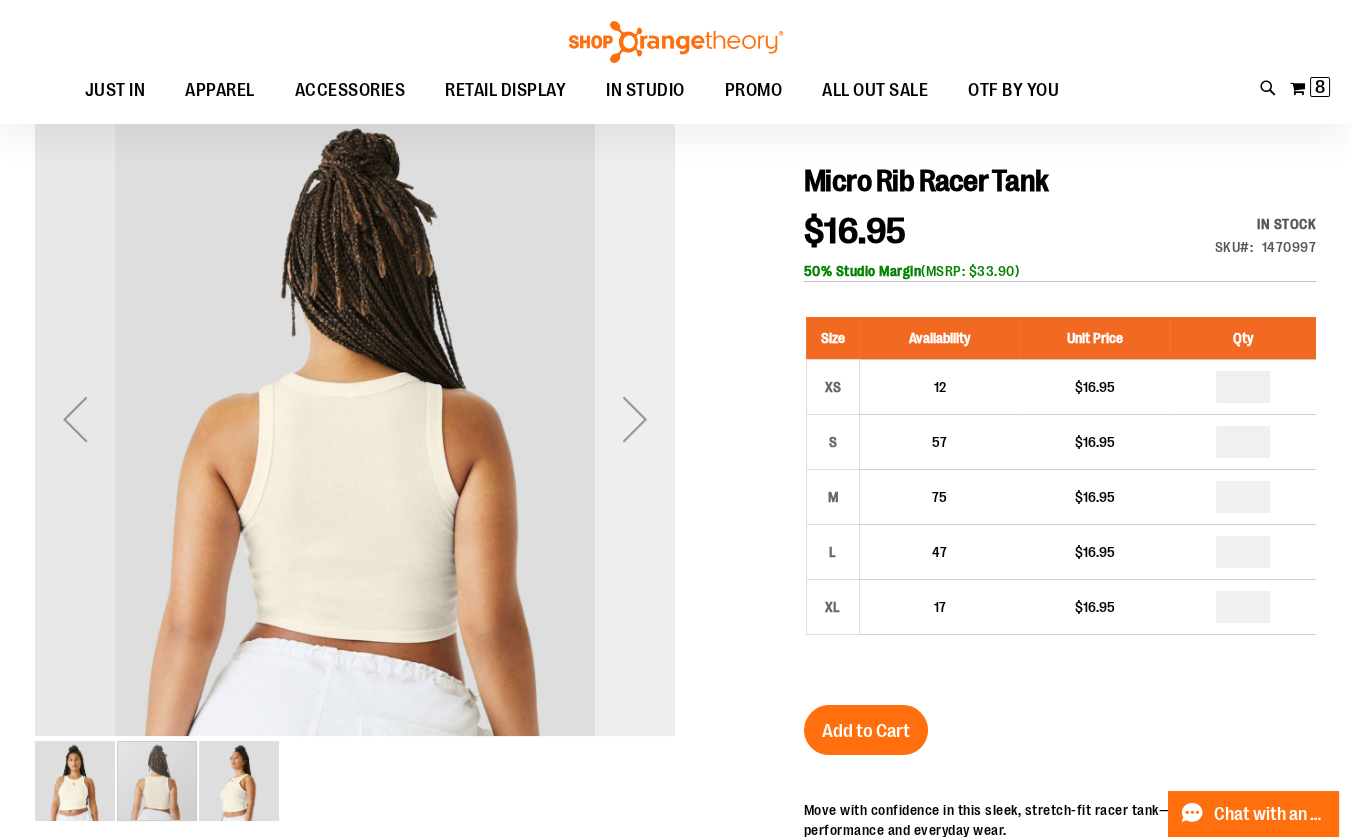 click at bounding box center [635, 419] 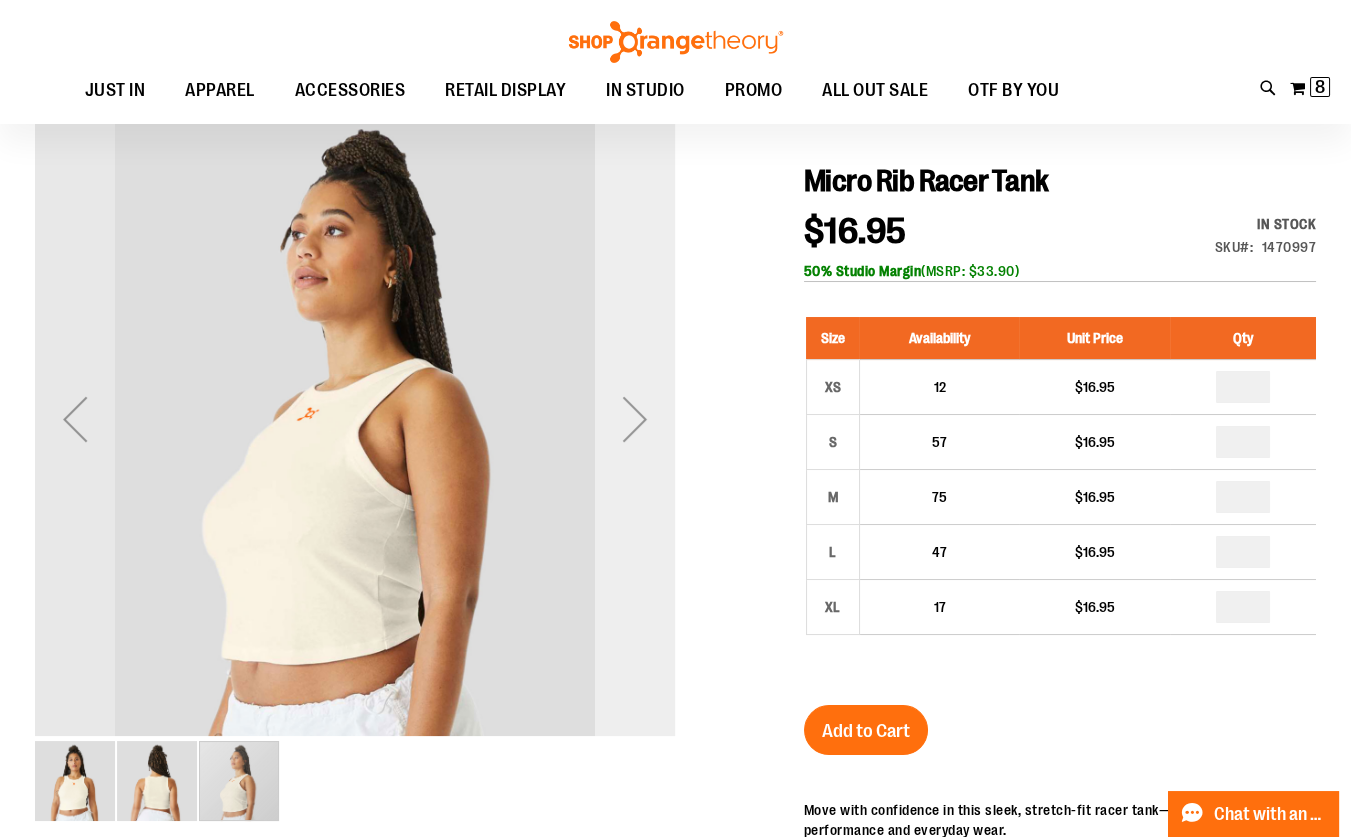 click at bounding box center [635, 419] 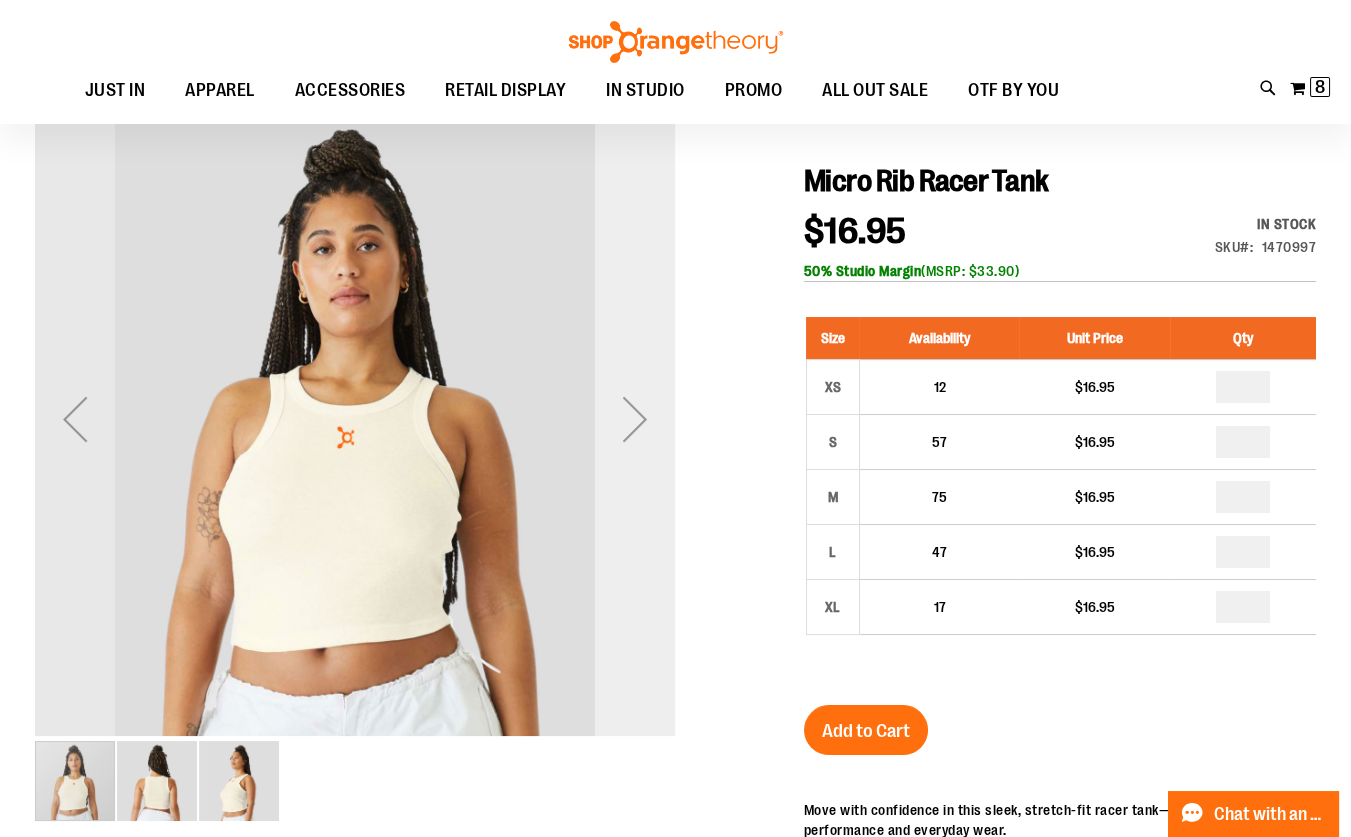 click at bounding box center [635, 419] 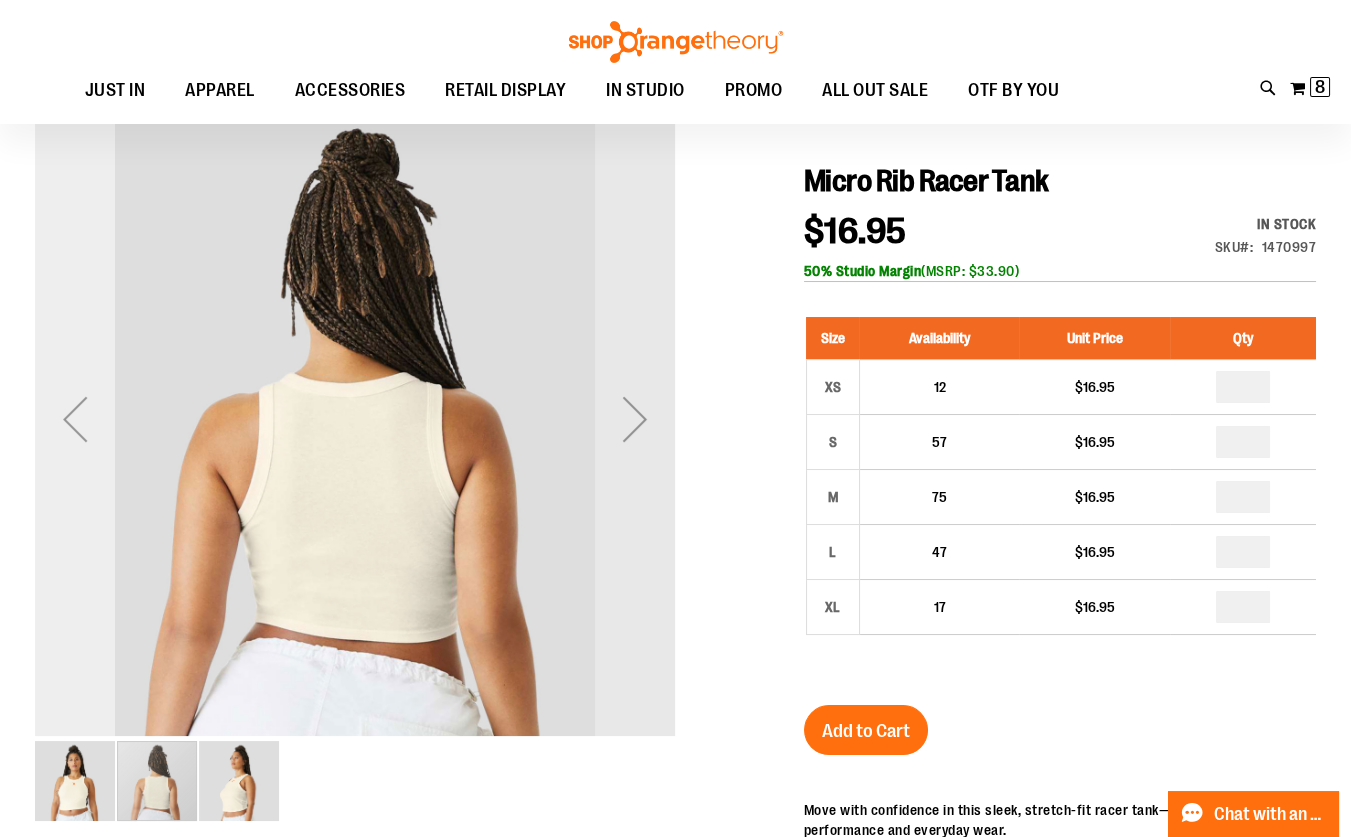 click at bounding box center [75, 419] 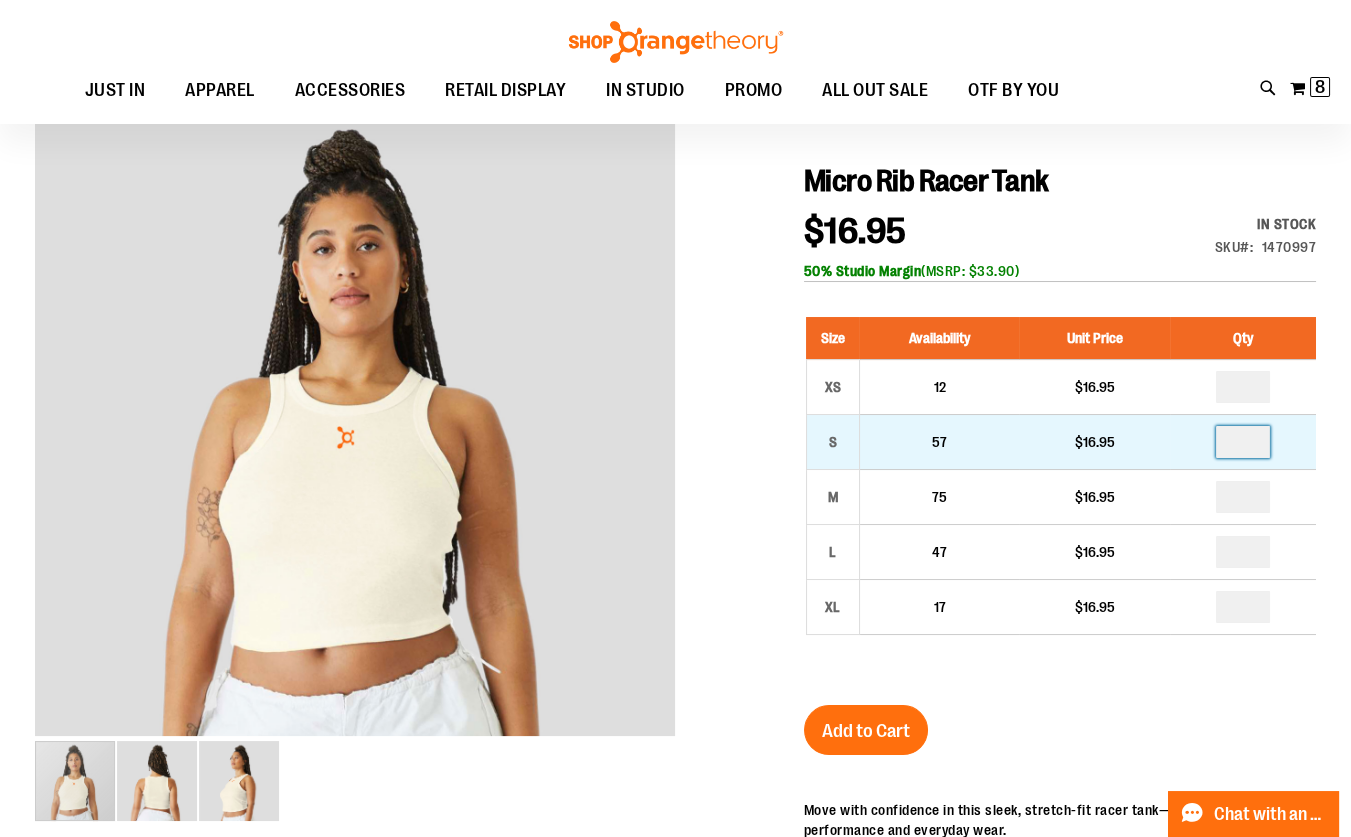 click at bounding box center (1243, 442) 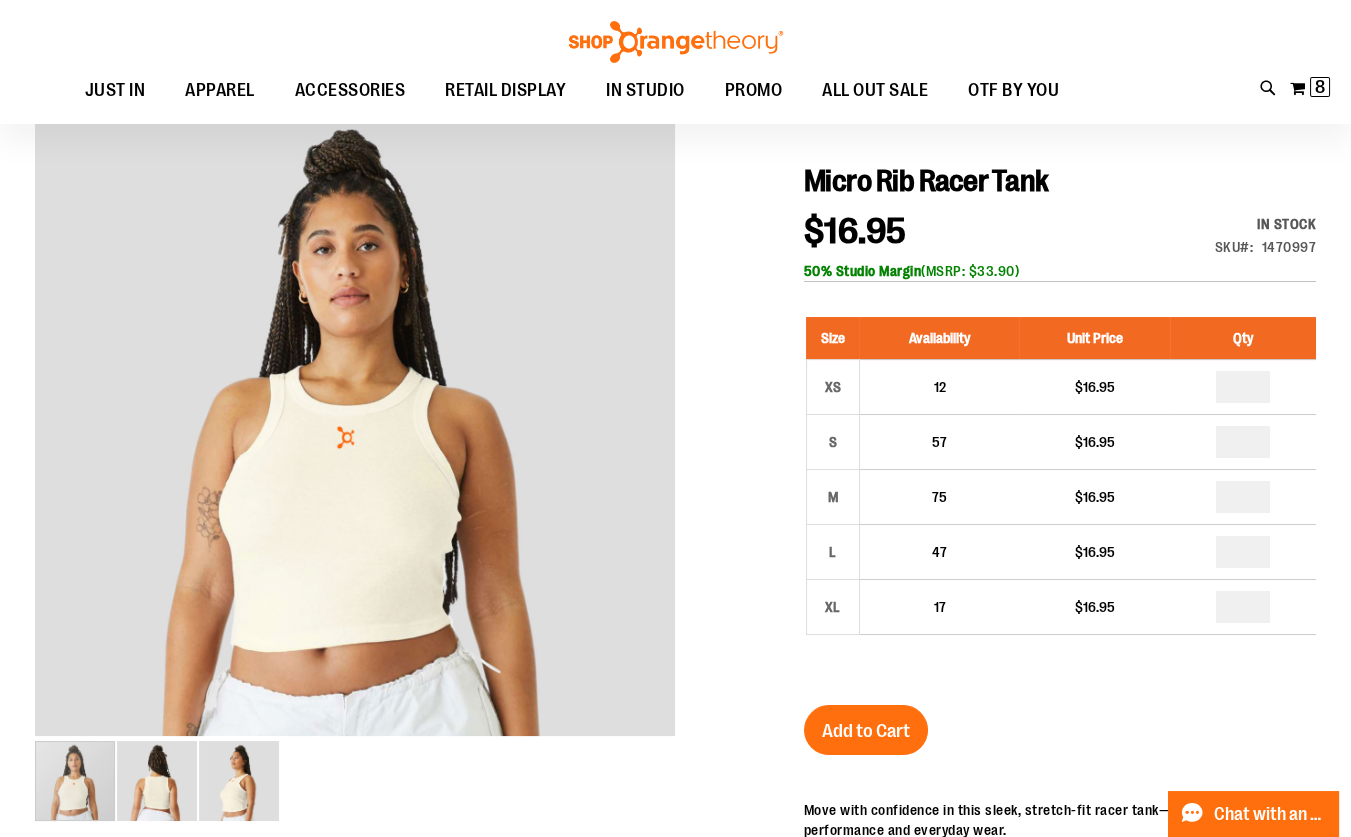 click on "Micro Rib Racer Tank
$16.95
In stock
Only  %1  left
SKU
1470997
50% Studio Margin  (MSRP: $33.90)
Size
Availability
Unit Price
Qty
XS
12
$16.95
*" at bounding box center (1060, 706) 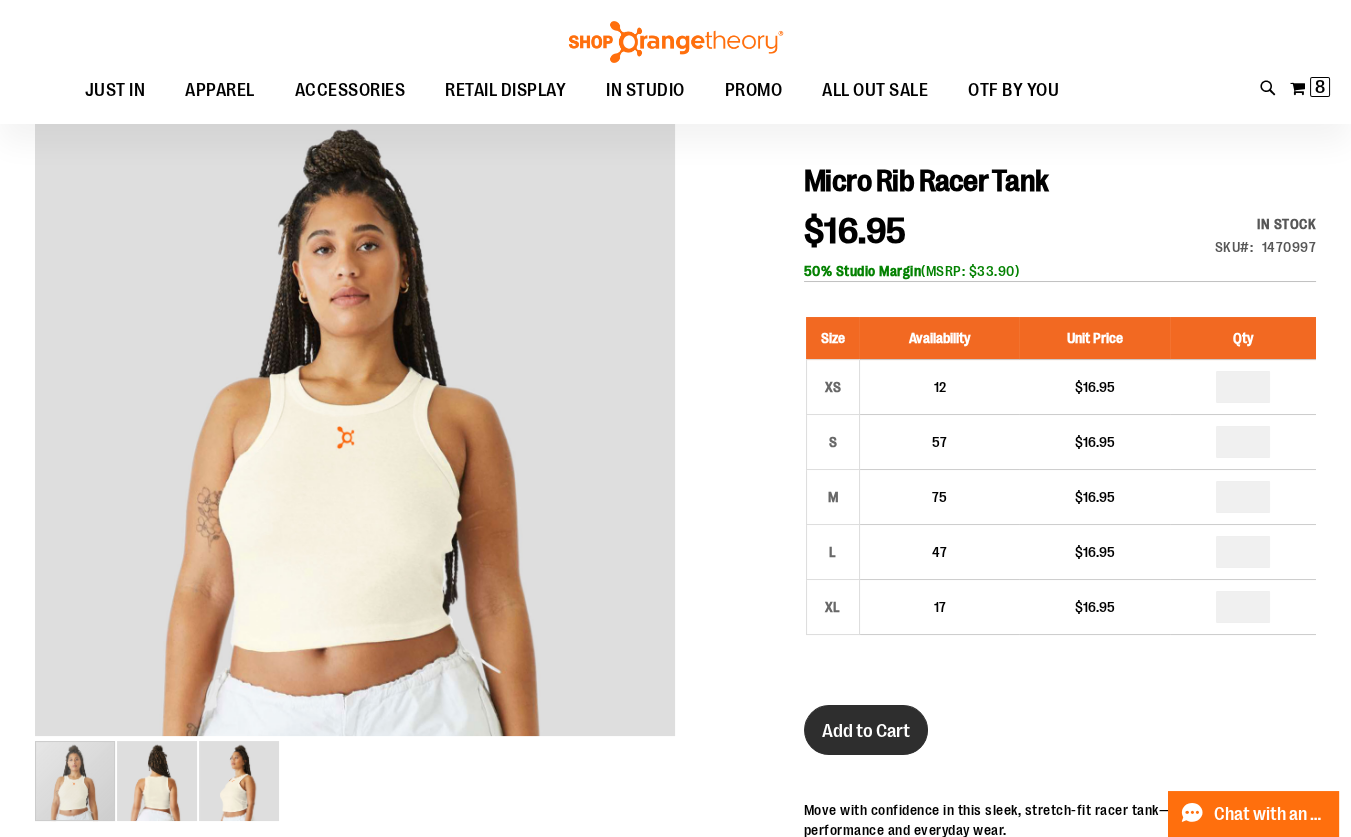 click on "Add to Cart" at bounding box center (866, 731) 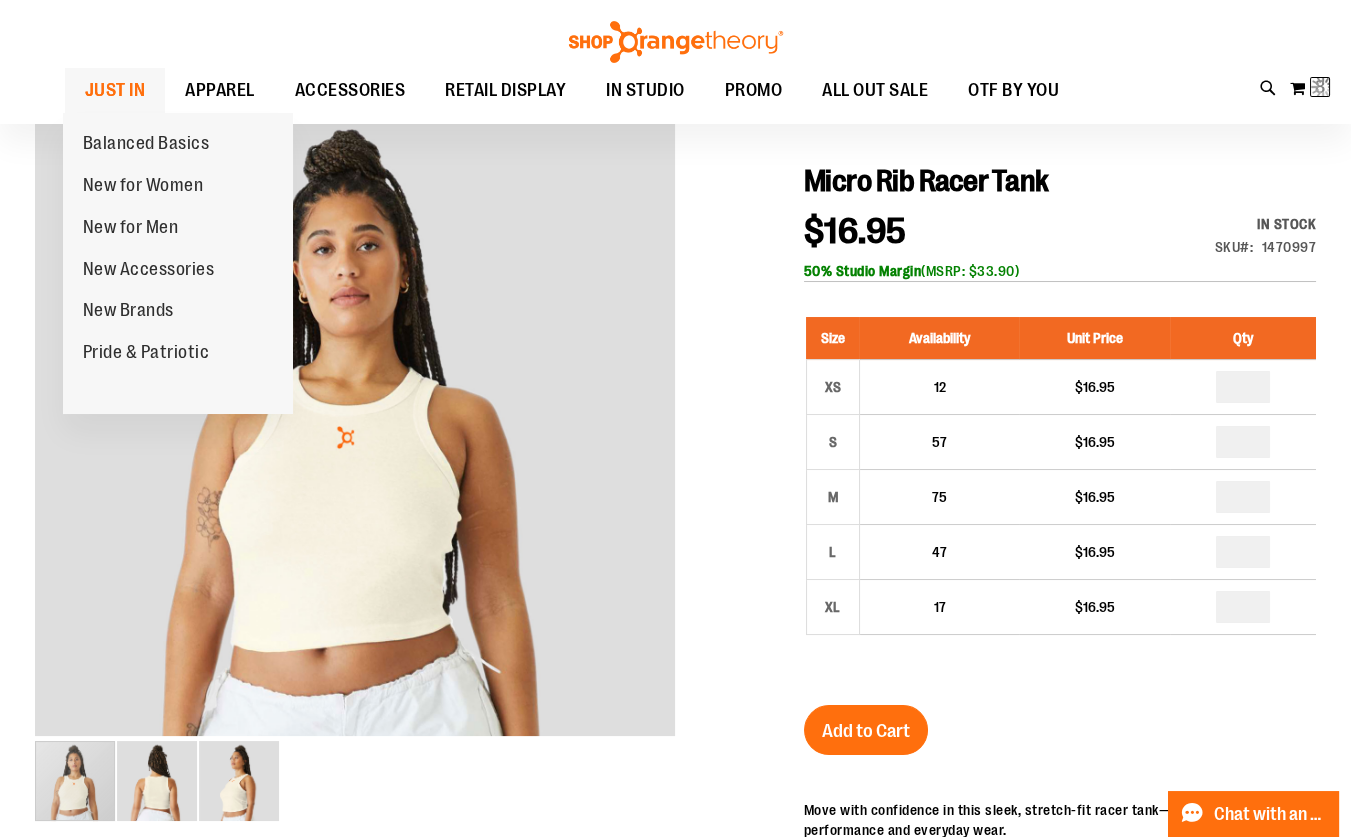 click on "JUST IN" at bounding box center [115, 90] 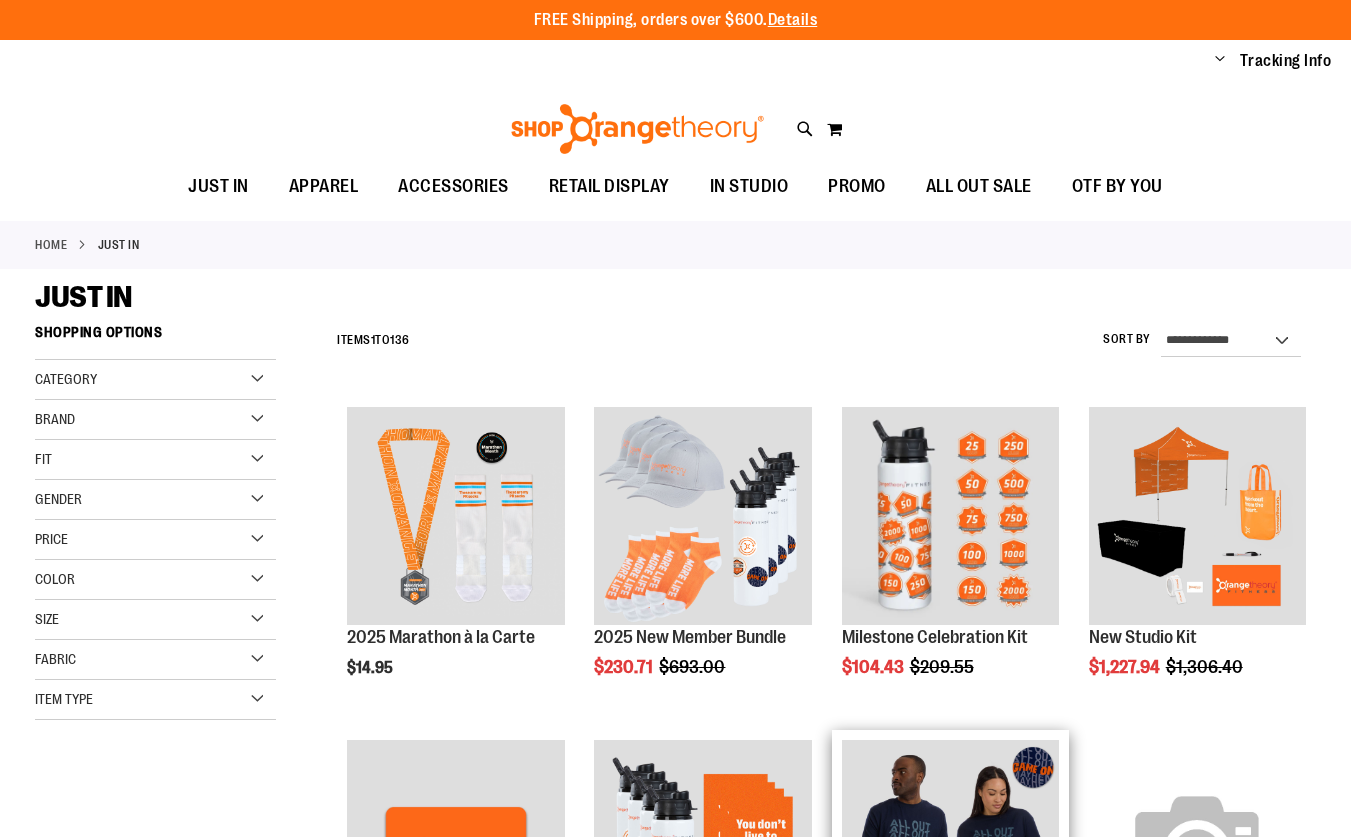 scroll, scrollTop: 0, scrollLeft: 0, axis: both 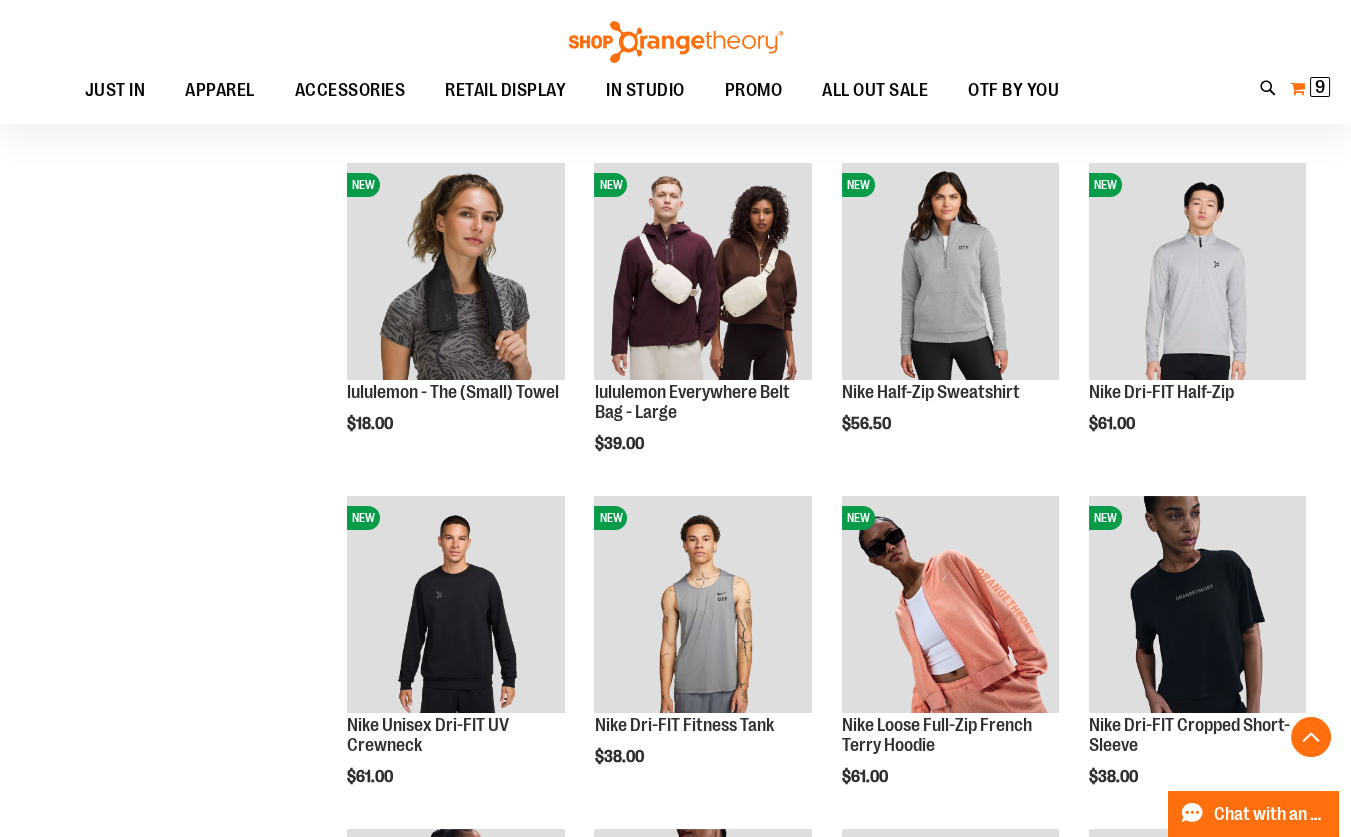 type on "**********" 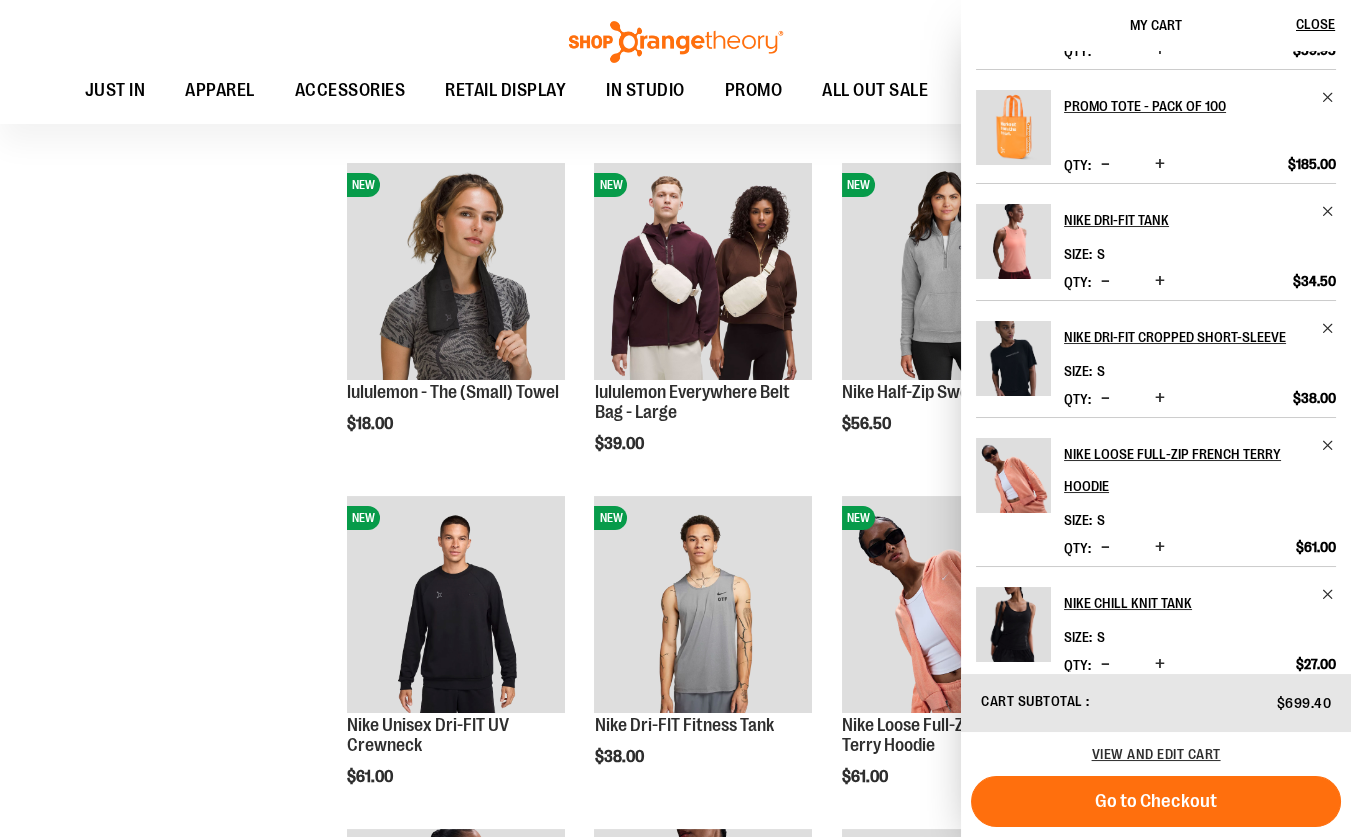 scroll, scrollTop: 347, scrollLeft: 0, axis: vertical 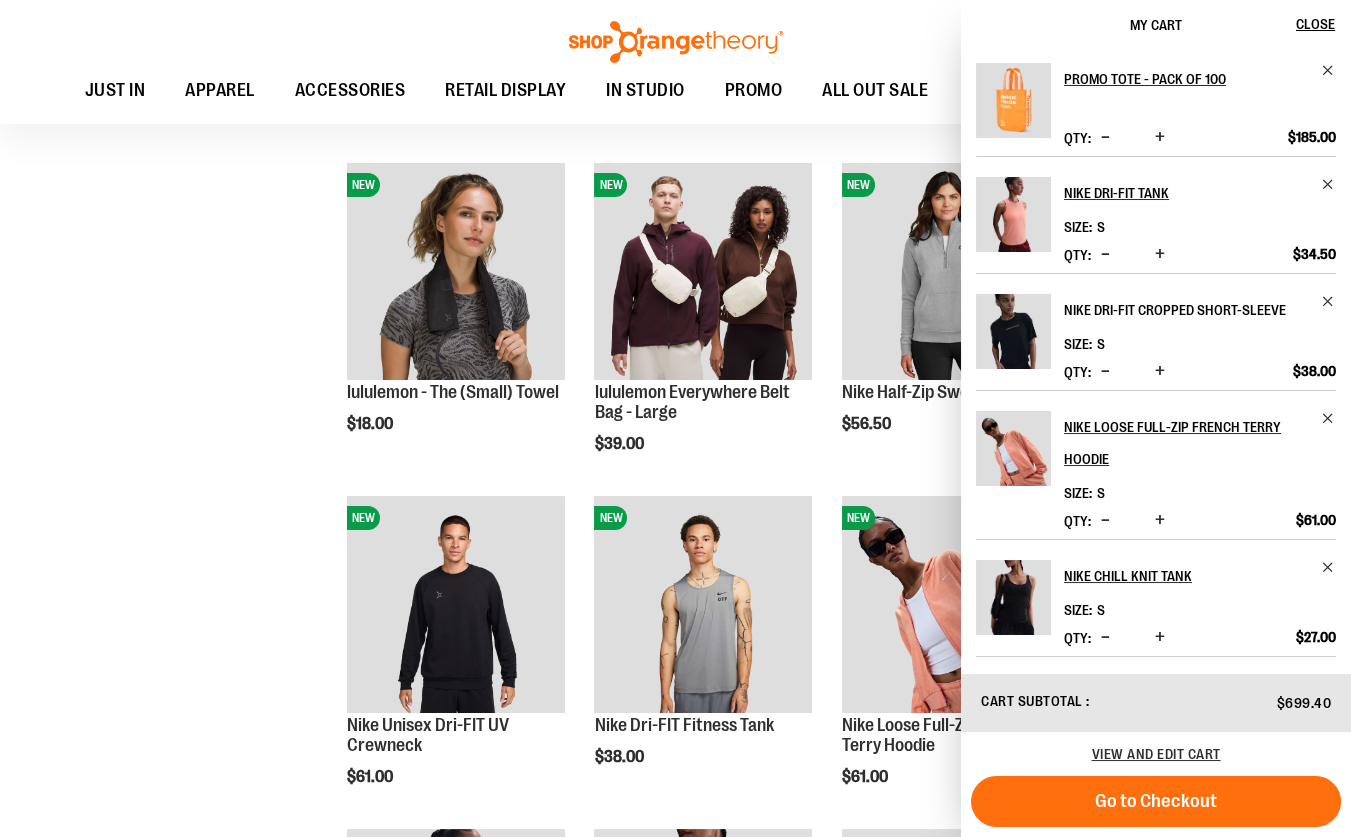 click on "Nike Dri-FIT Cropped Short-Sleeve" at bounding box center (1186, 310) 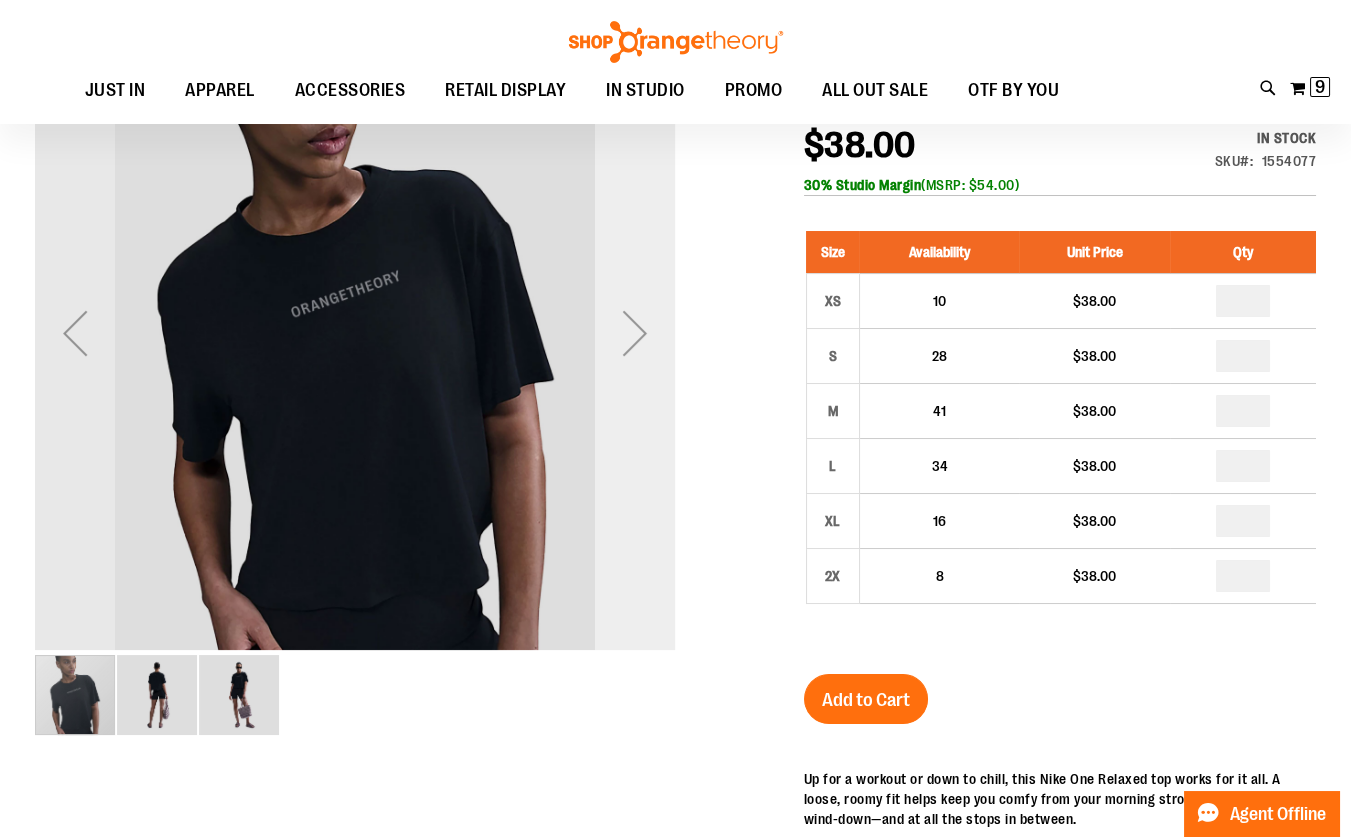 scroll, scrollTop: 0, scrollLeft: 0, axis: both 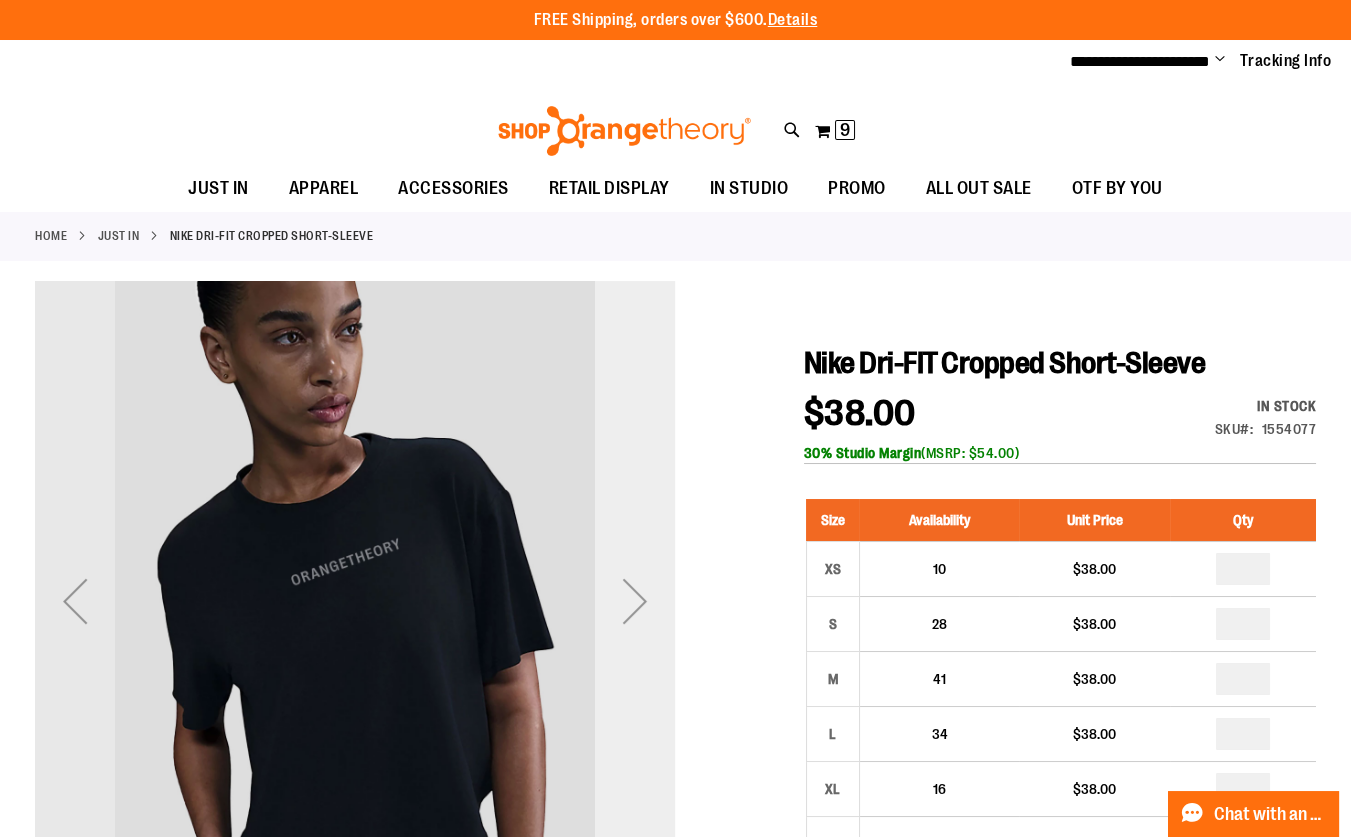 type on "**********" 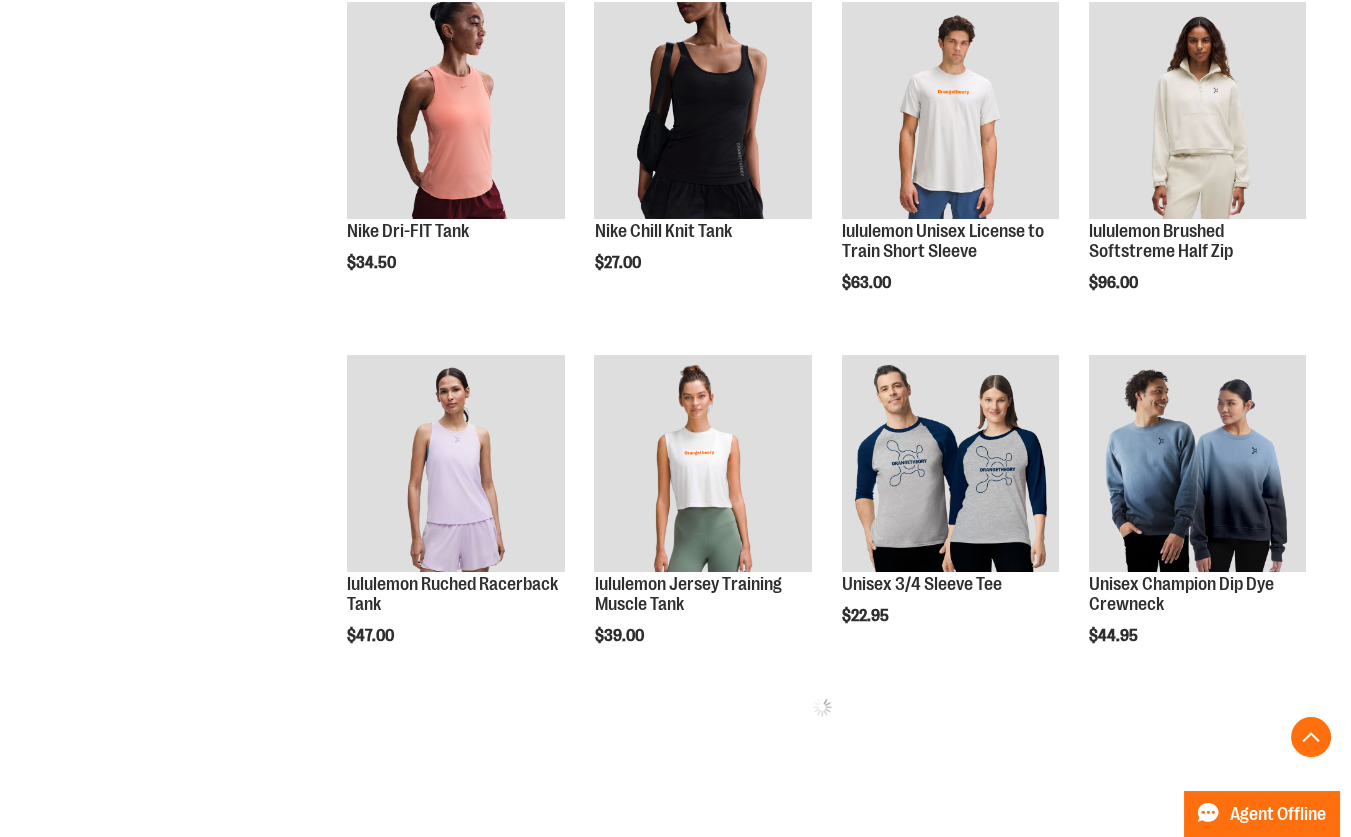 scroll, scrollTop: 747, scrollLeft: 0, axis: vertical 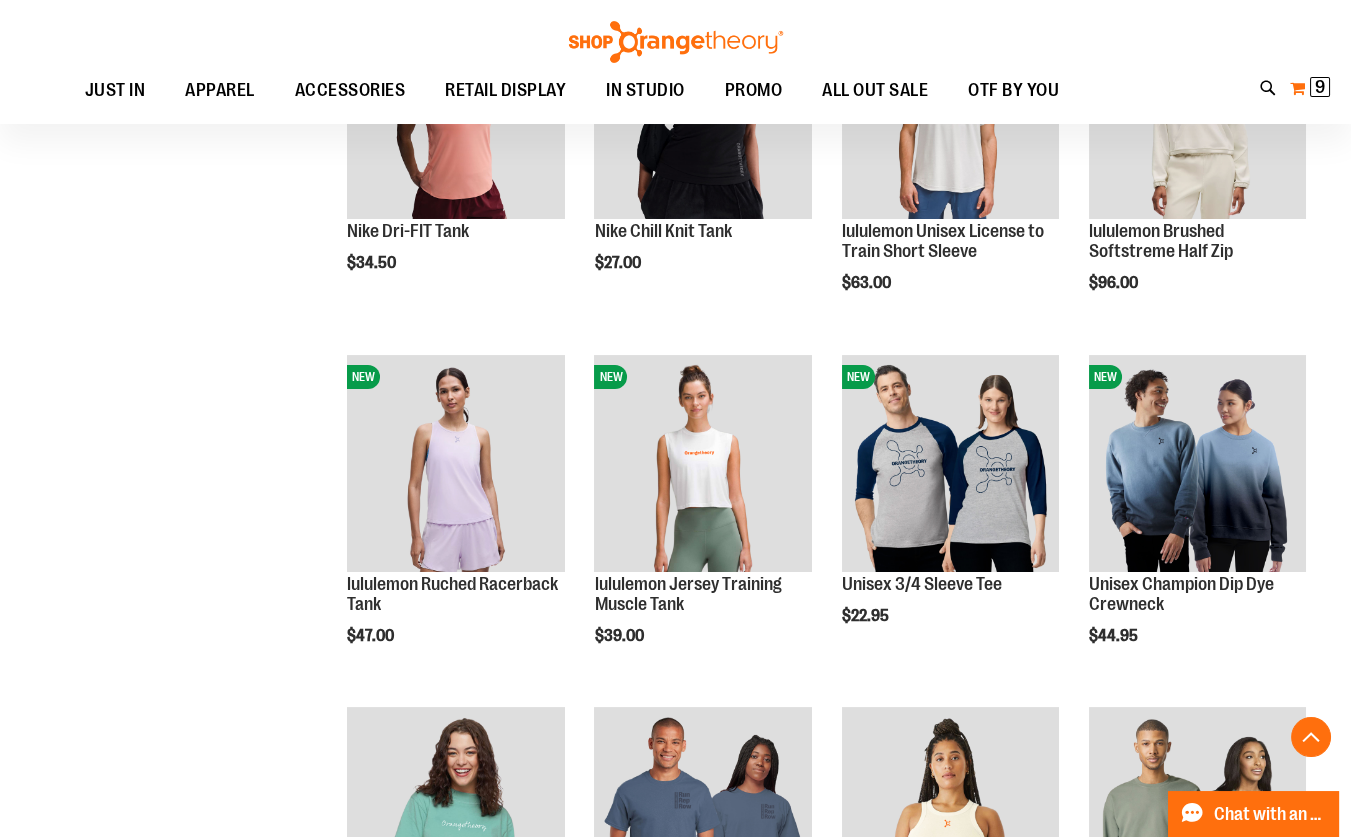 type on "**********" 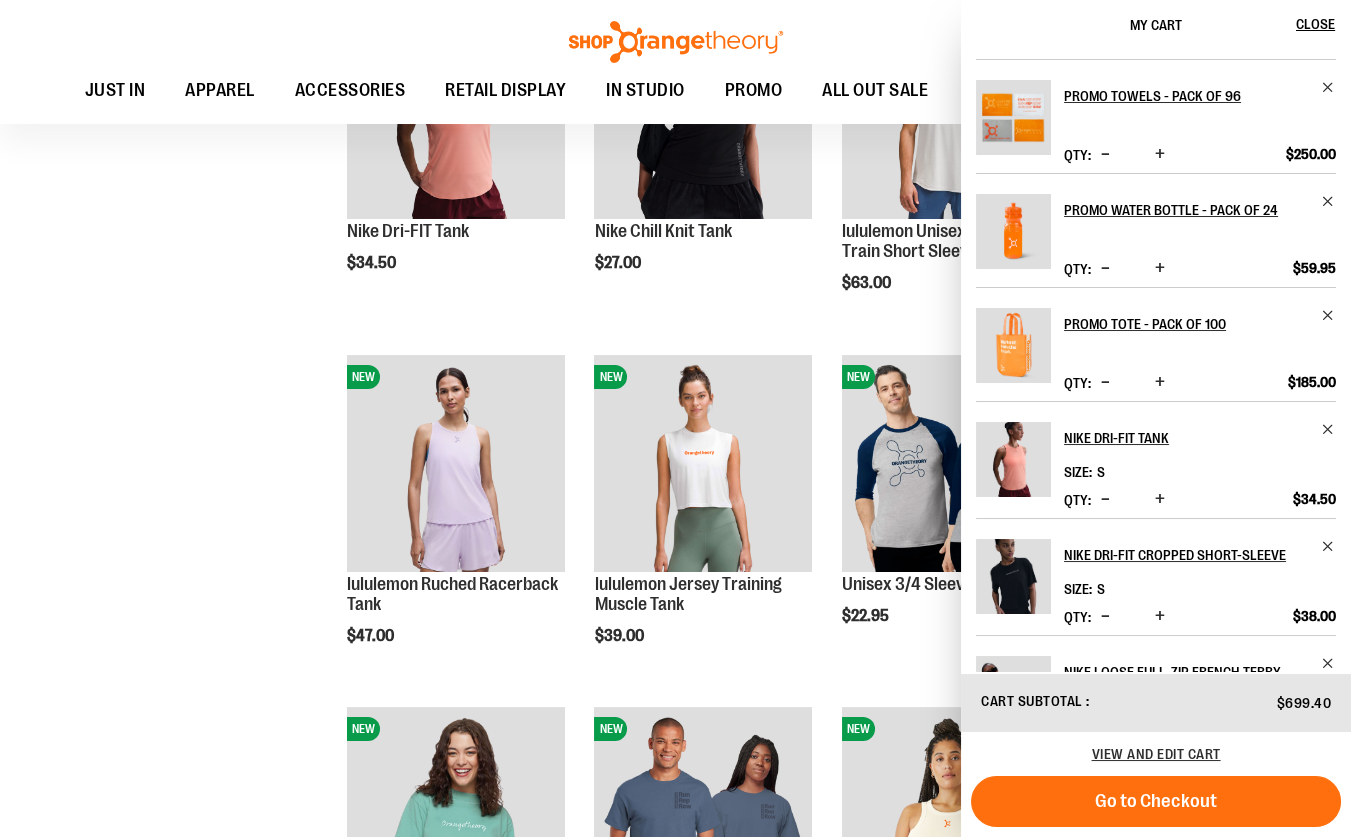 scroll, scrollTop: 347, scrollLeft: 0, axis: vertical 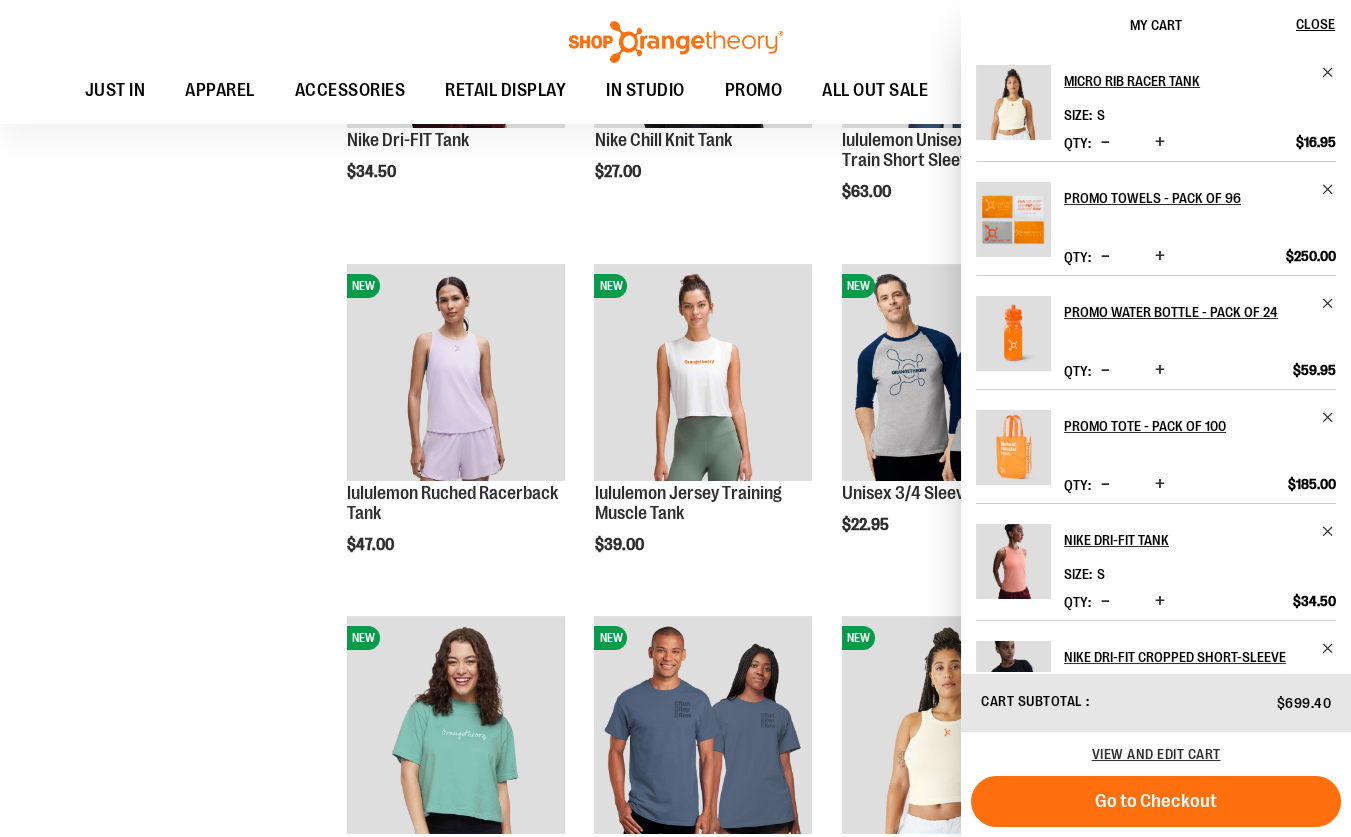 click at bounding box center [1013, 102] 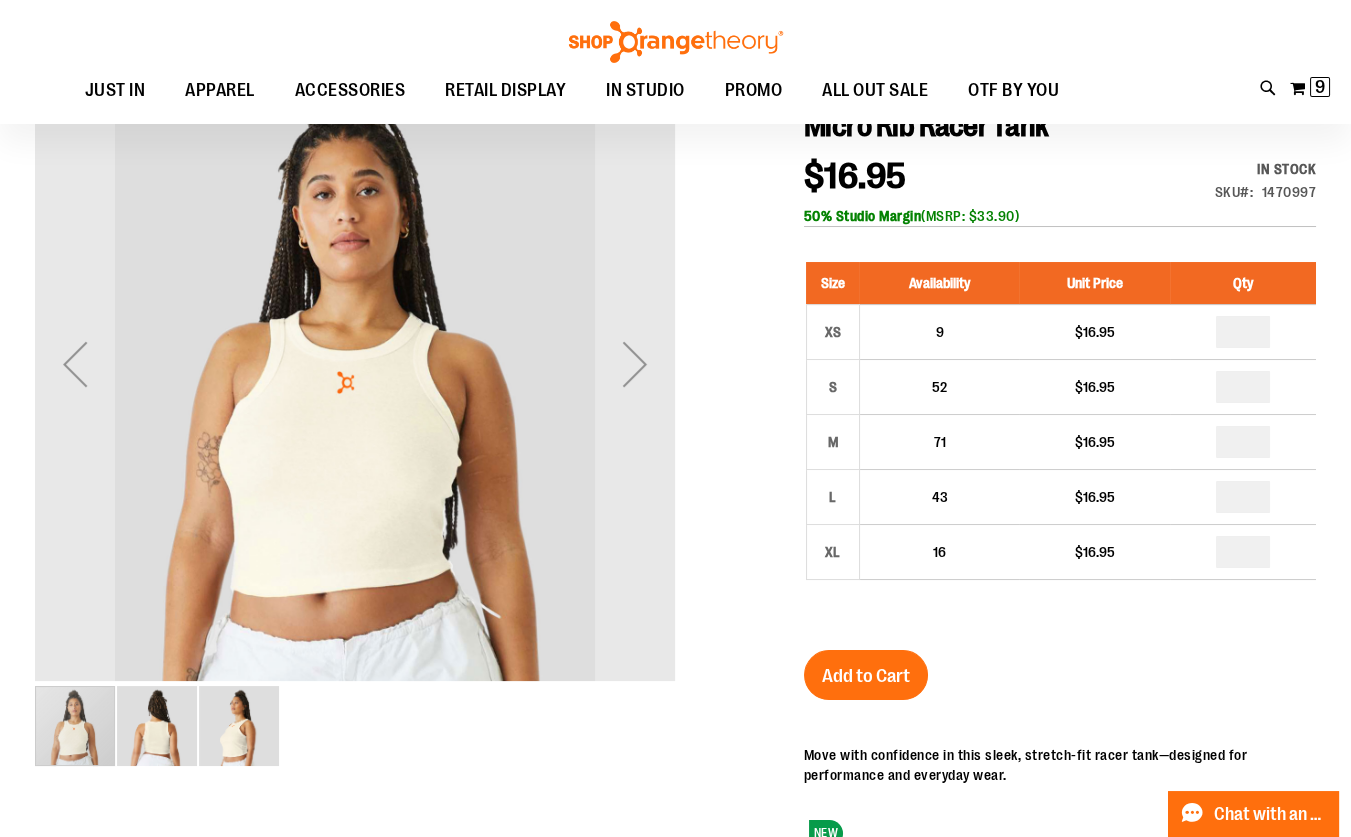 scroll, scrollTop: 180, scrollLeft: 0, axis: vertical 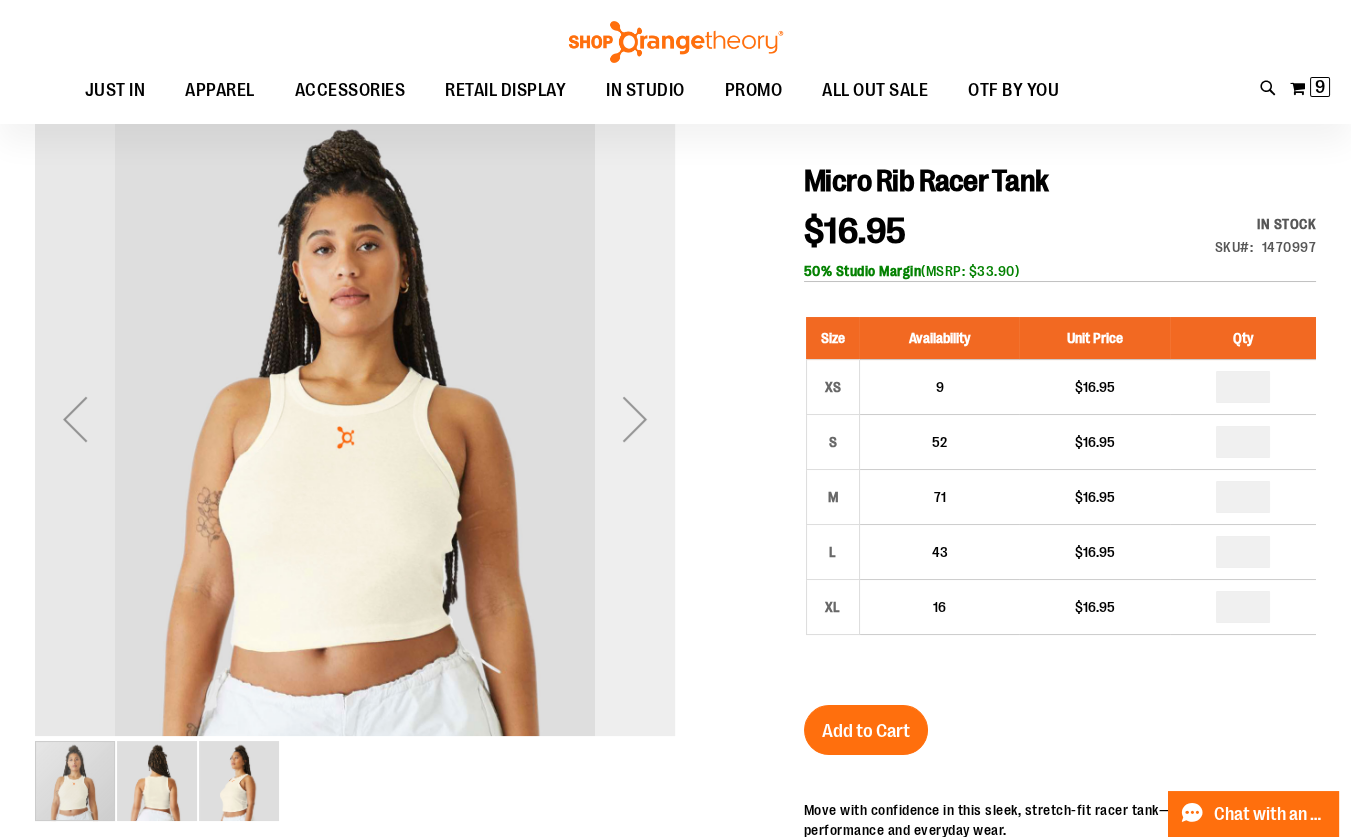 type on "**********" 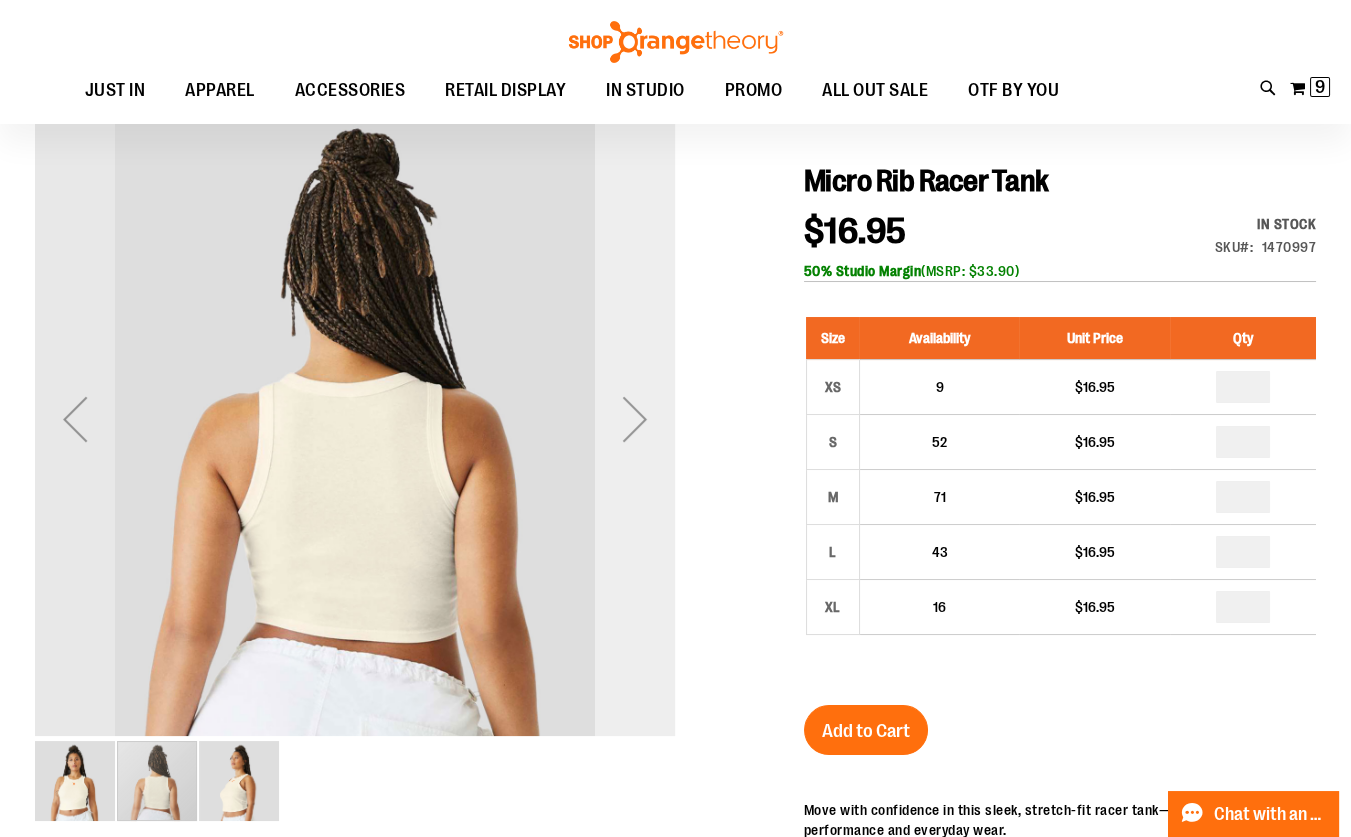click at bounding box center [635, 419] 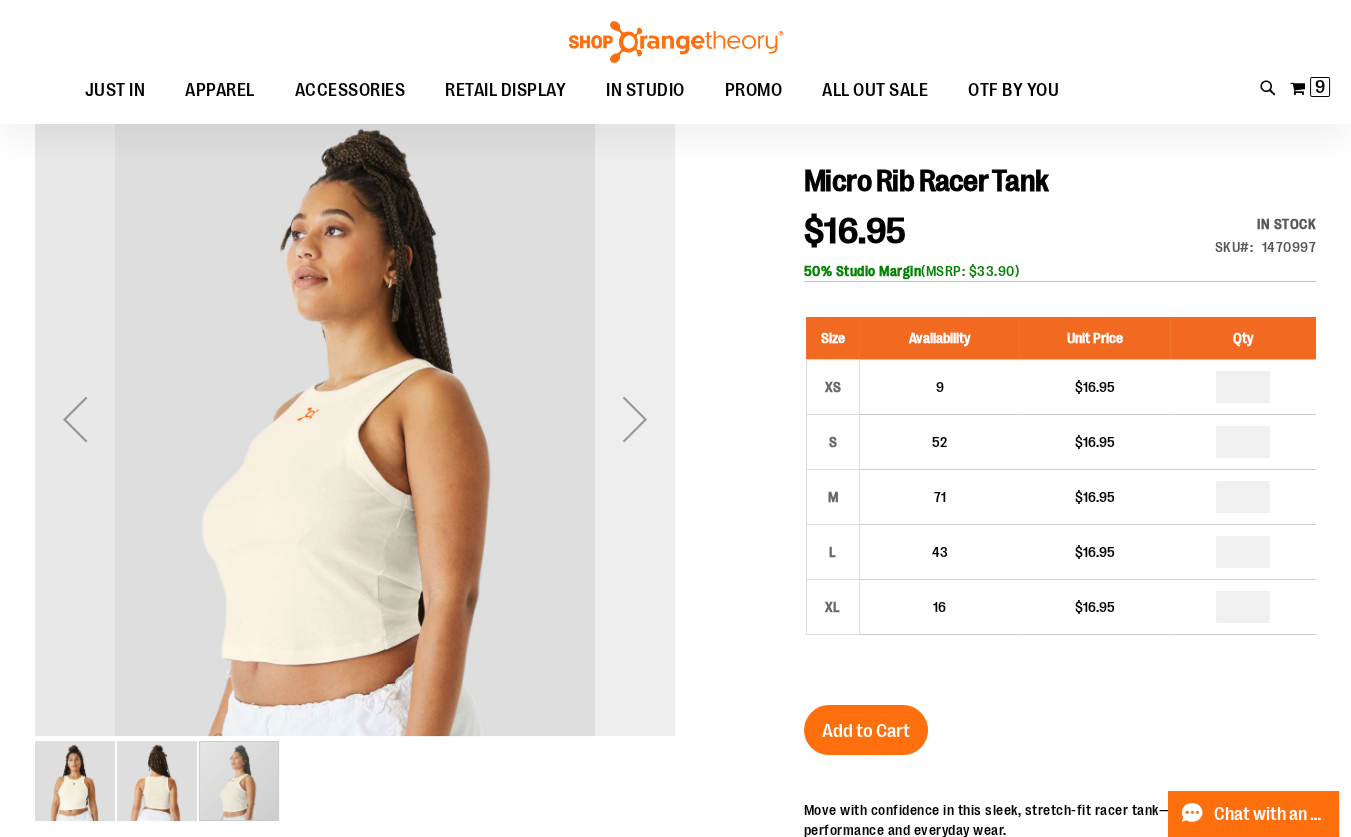 click at bounding box center [635, 419] 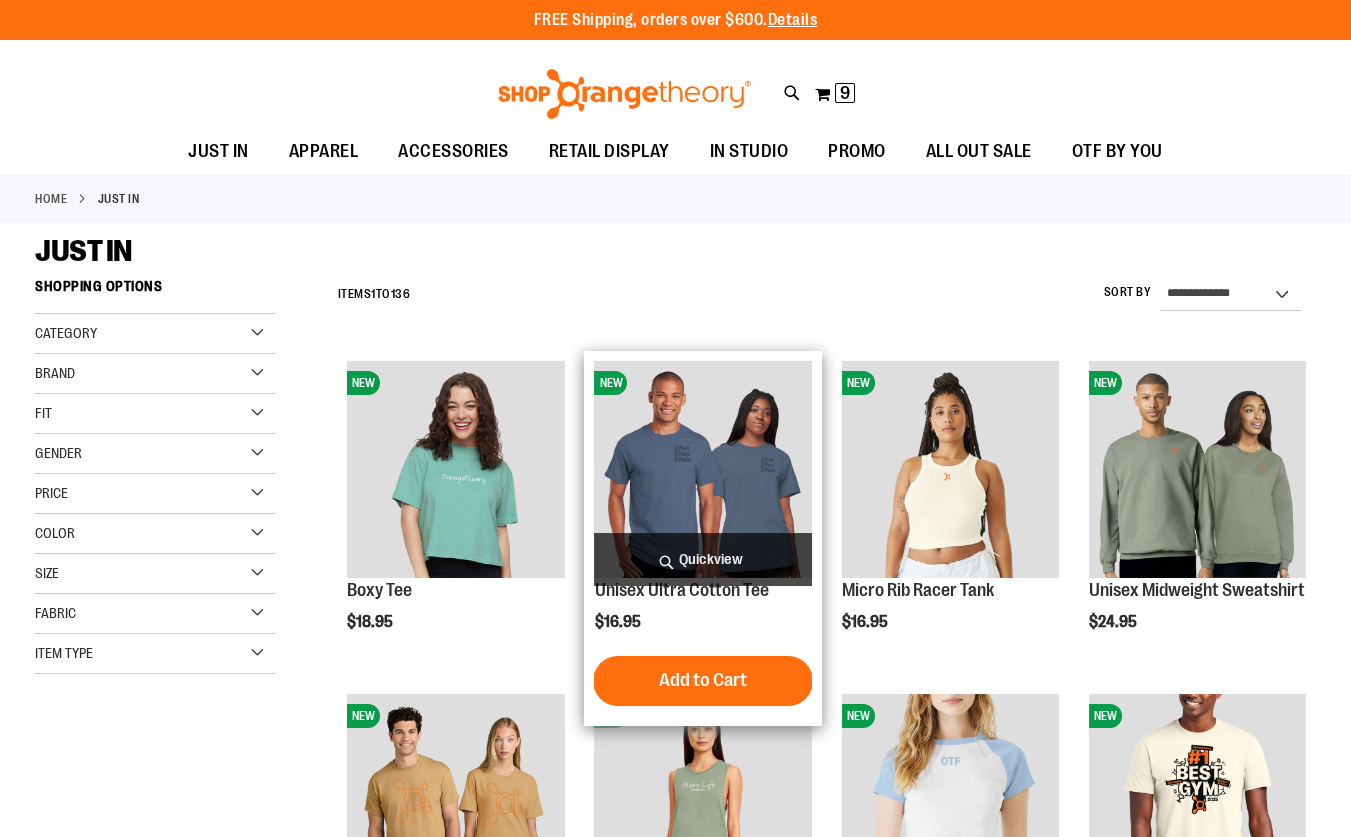 scroll, scrollTop: 0, scrollLeft: 0, axis: both 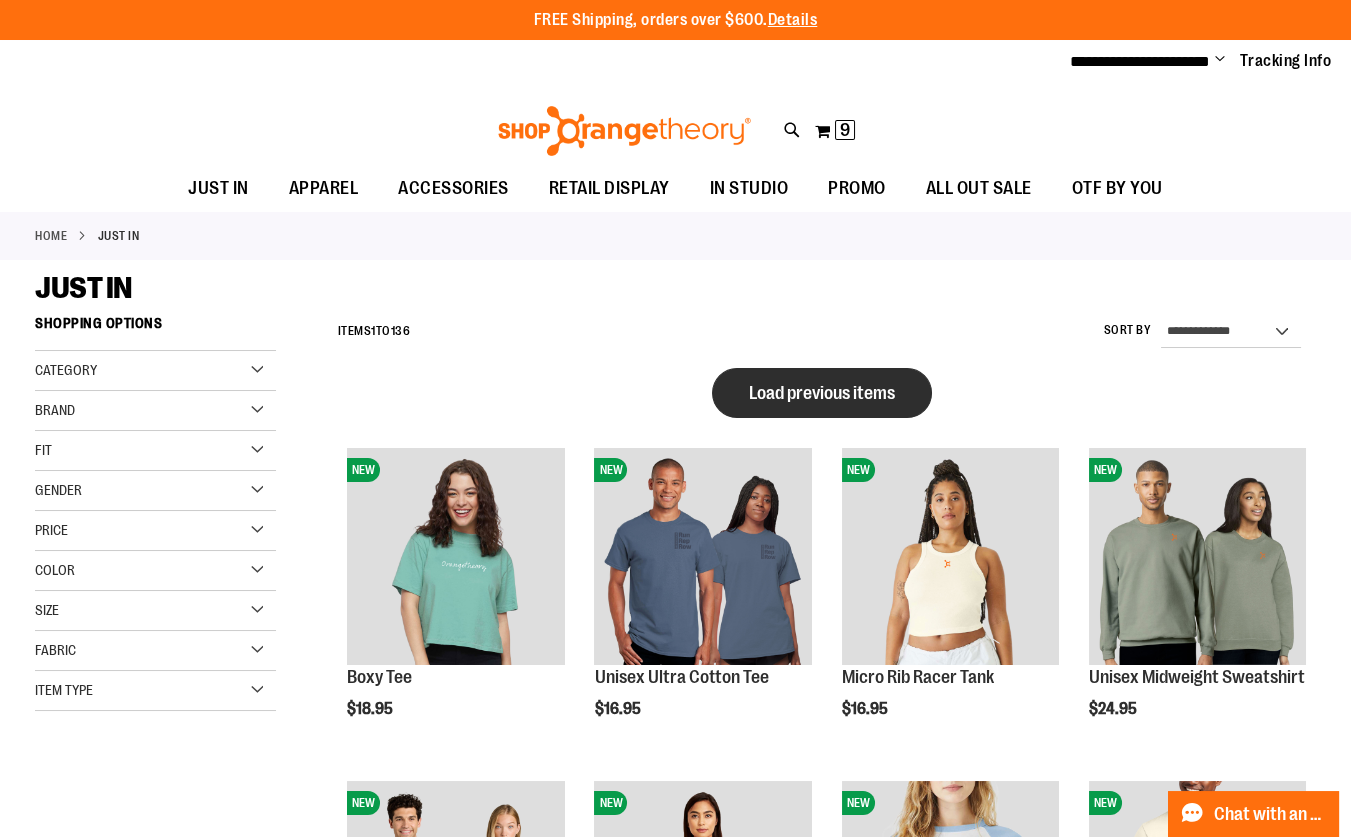 type on "**********" 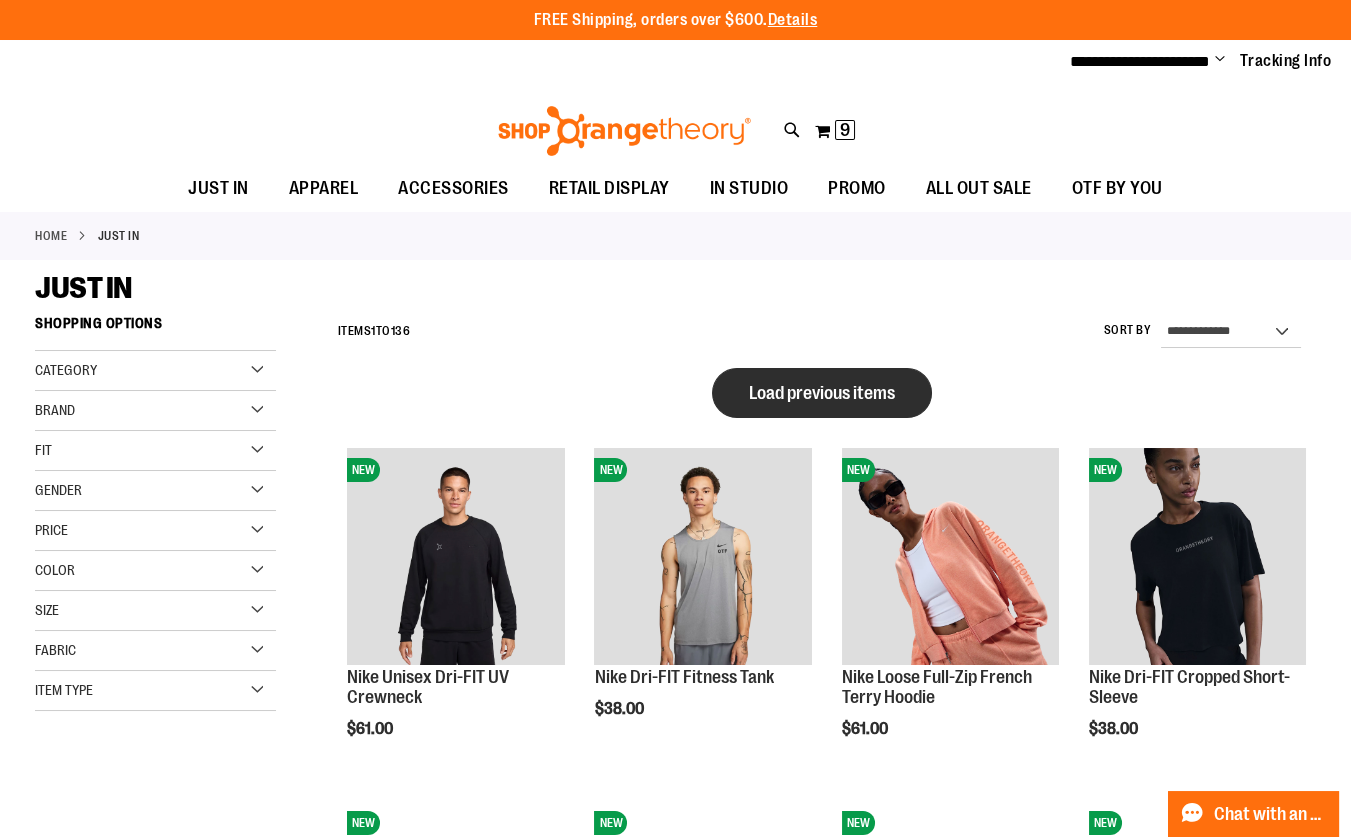 click on "Load previous items" at bounding box center (822, 393) 